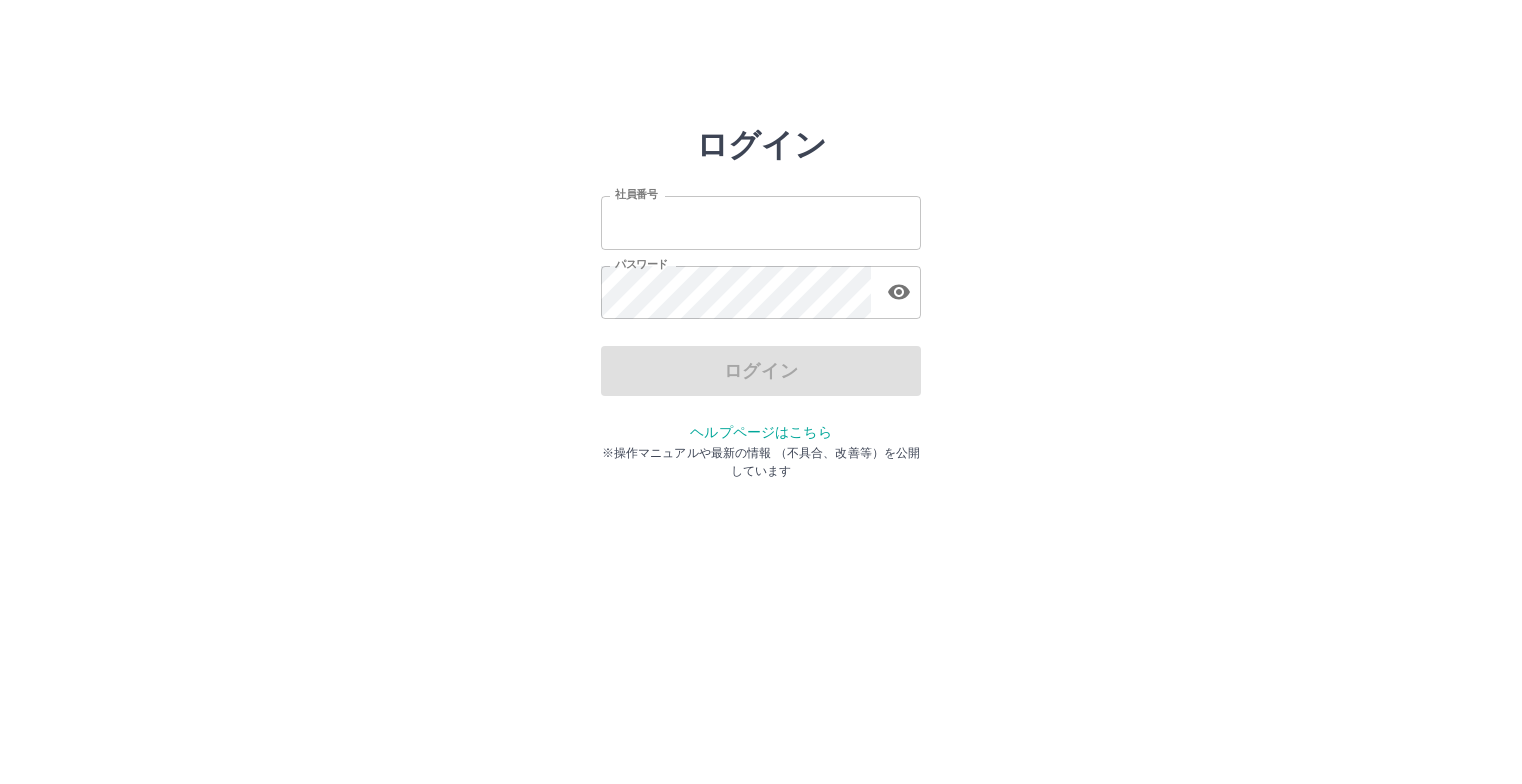scroll, scrollTop: 0, scrollLeft: 0, axis: both 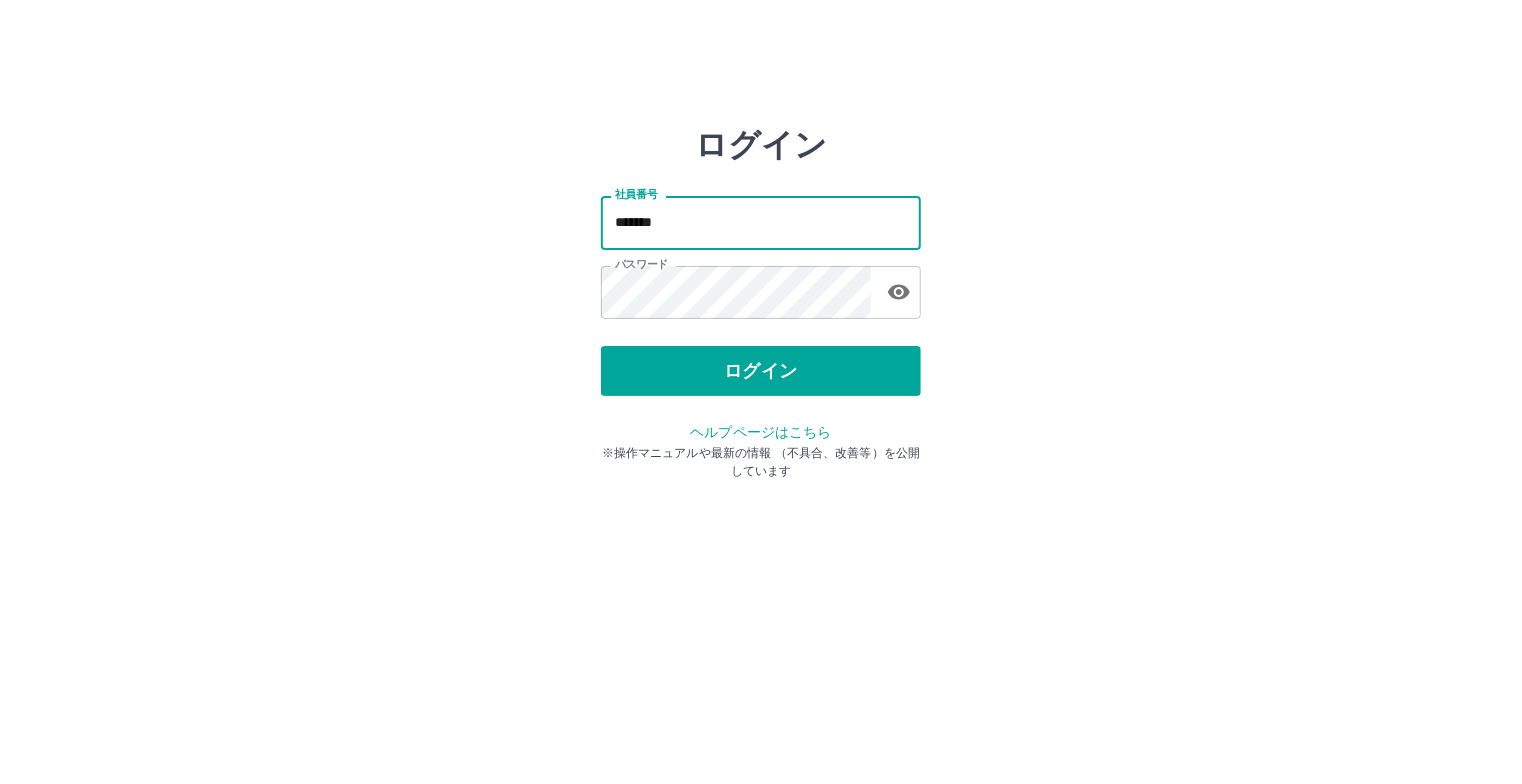 click on "*******" at bounding box center [761, 222] 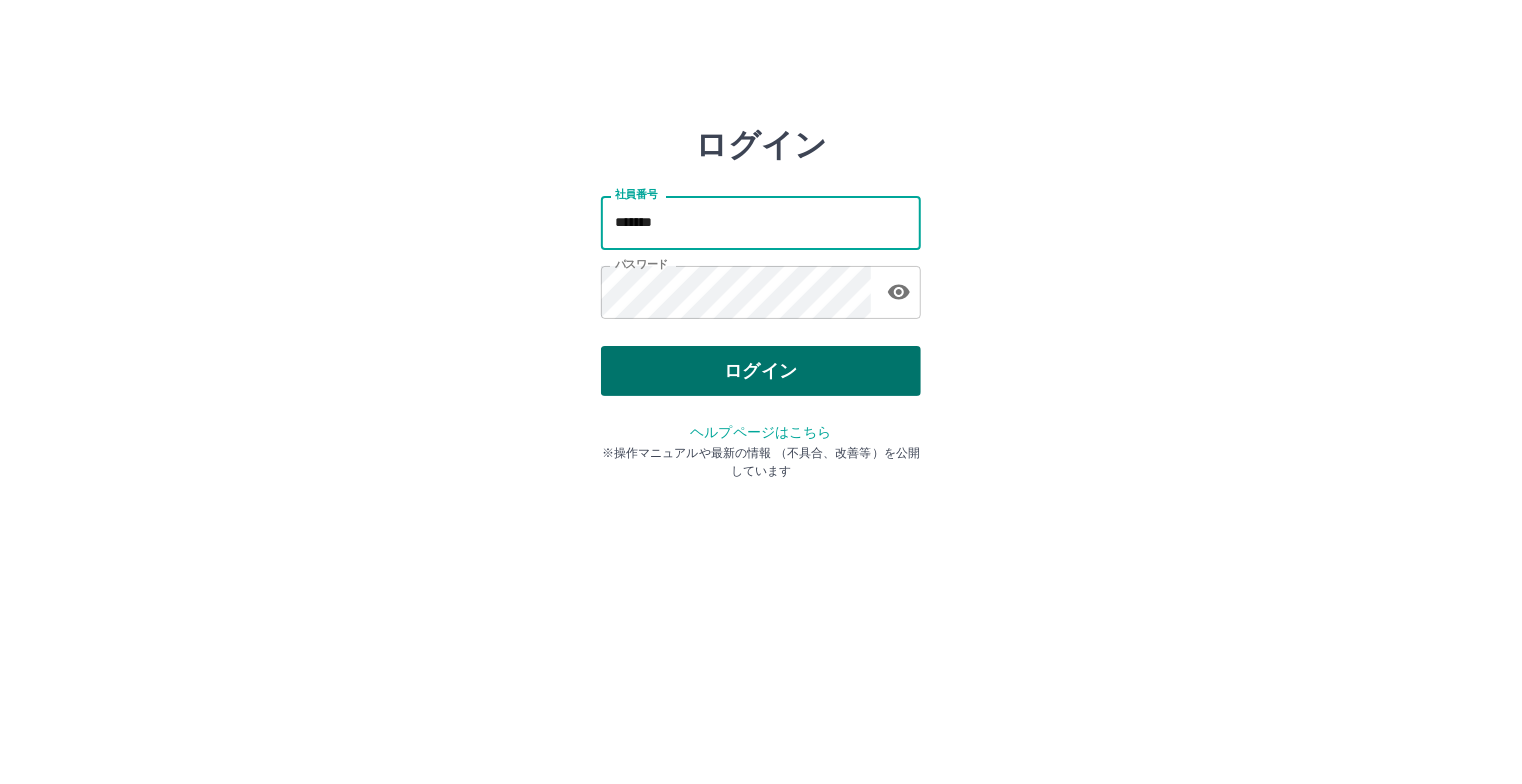 type on "*******" 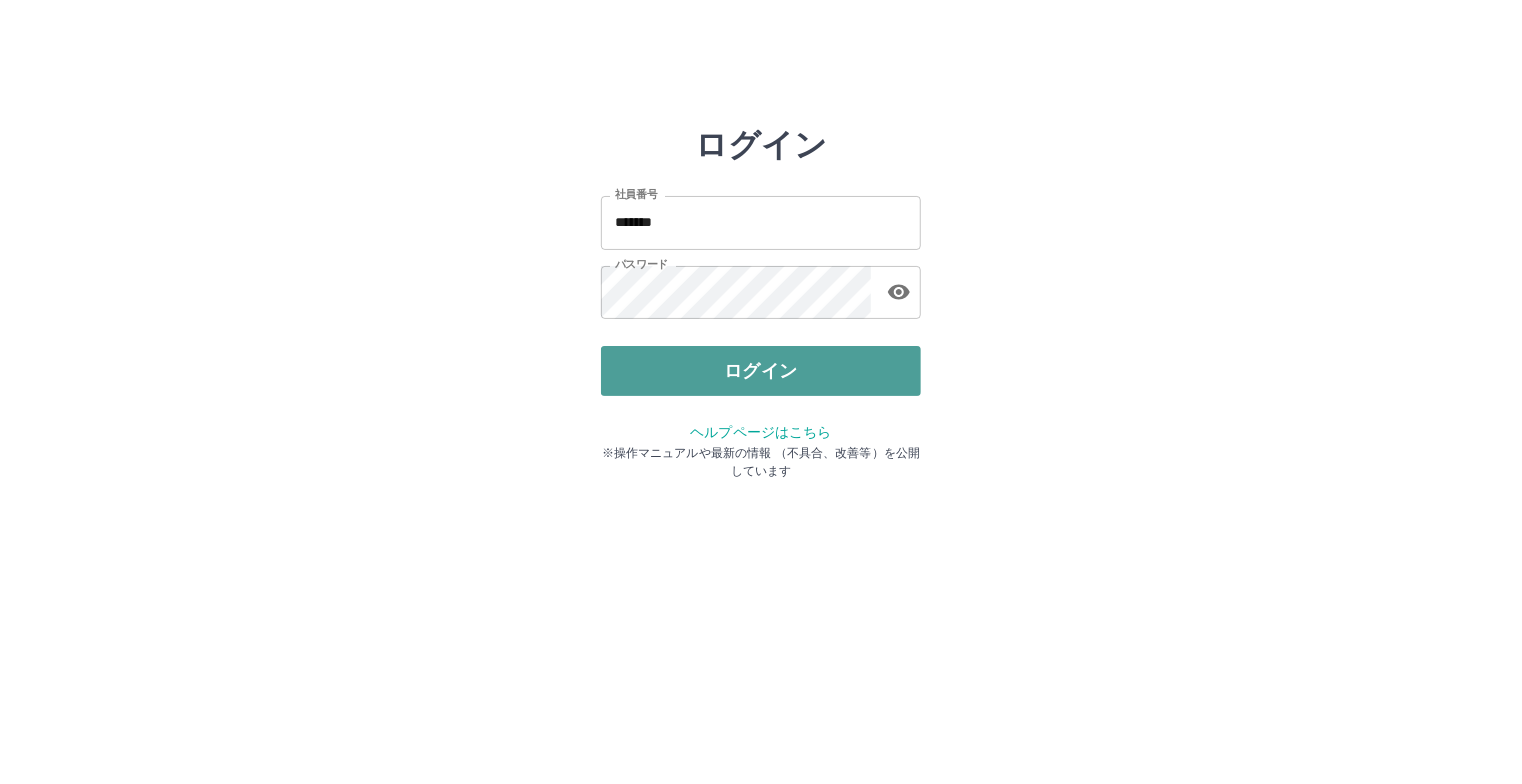 click on "ログイン" at bounding box center (761, 371) 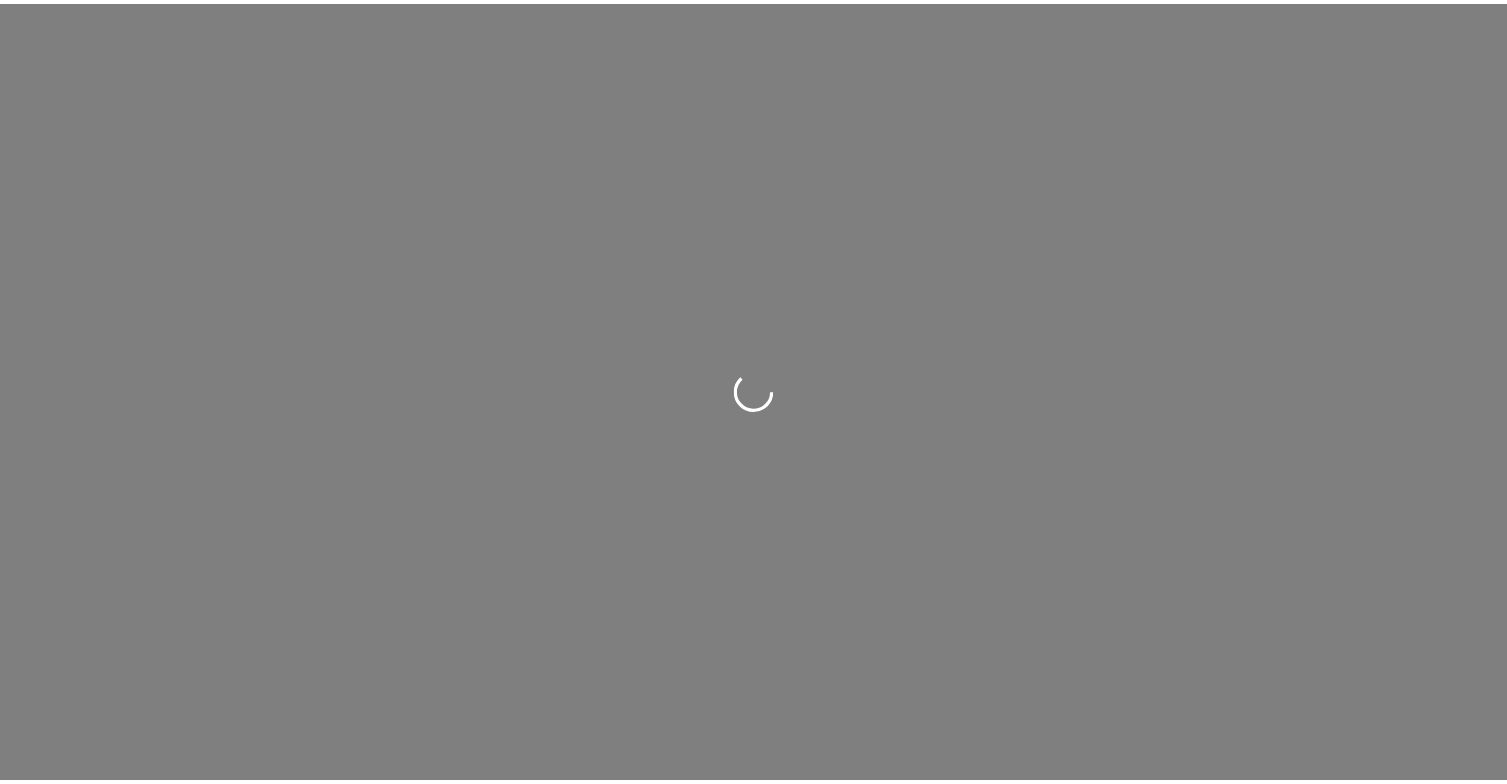 scroll, scrollTop: 0, scrollLeft: 0, axis: both 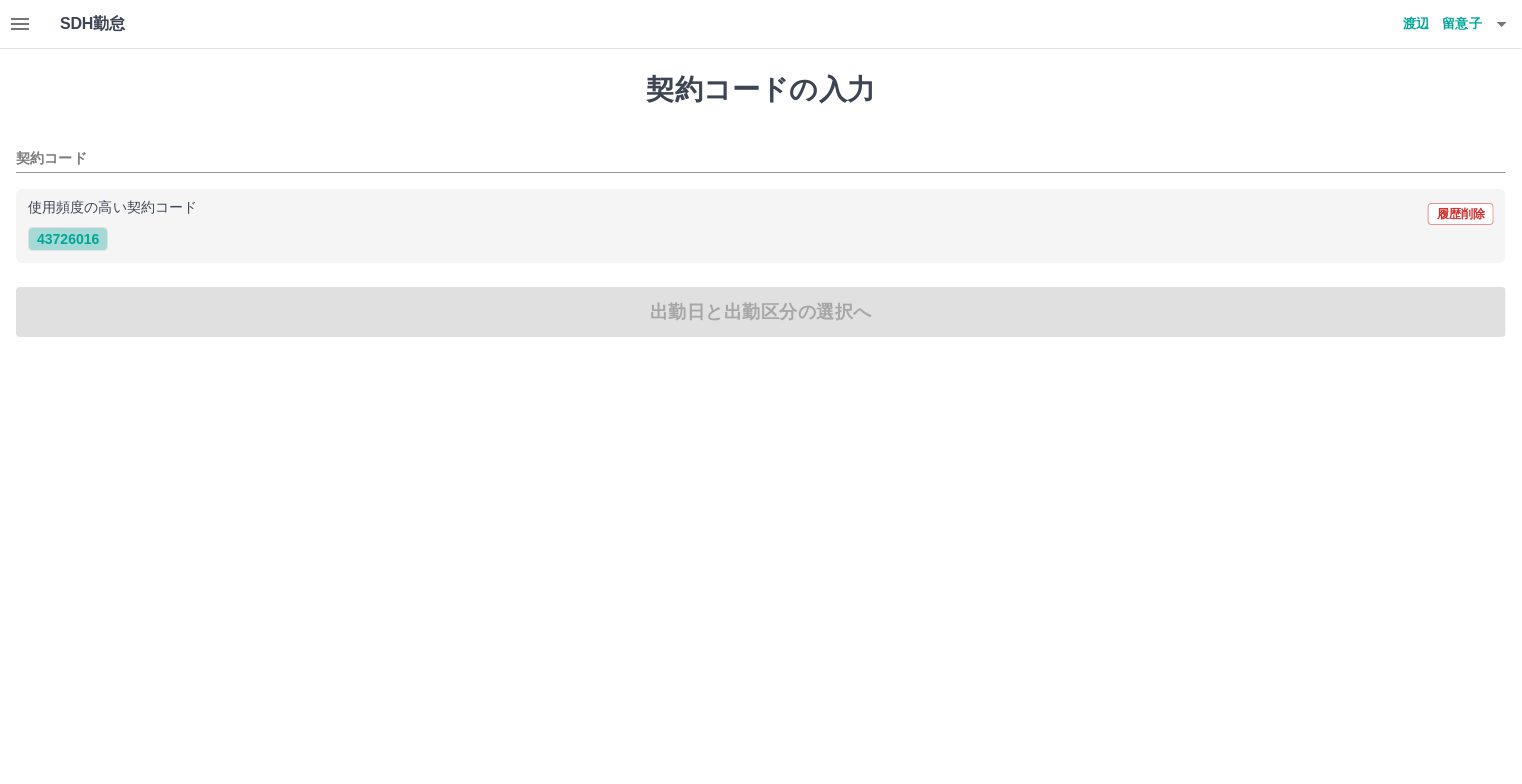 click on "43726016" at bounding box center [68, 239] 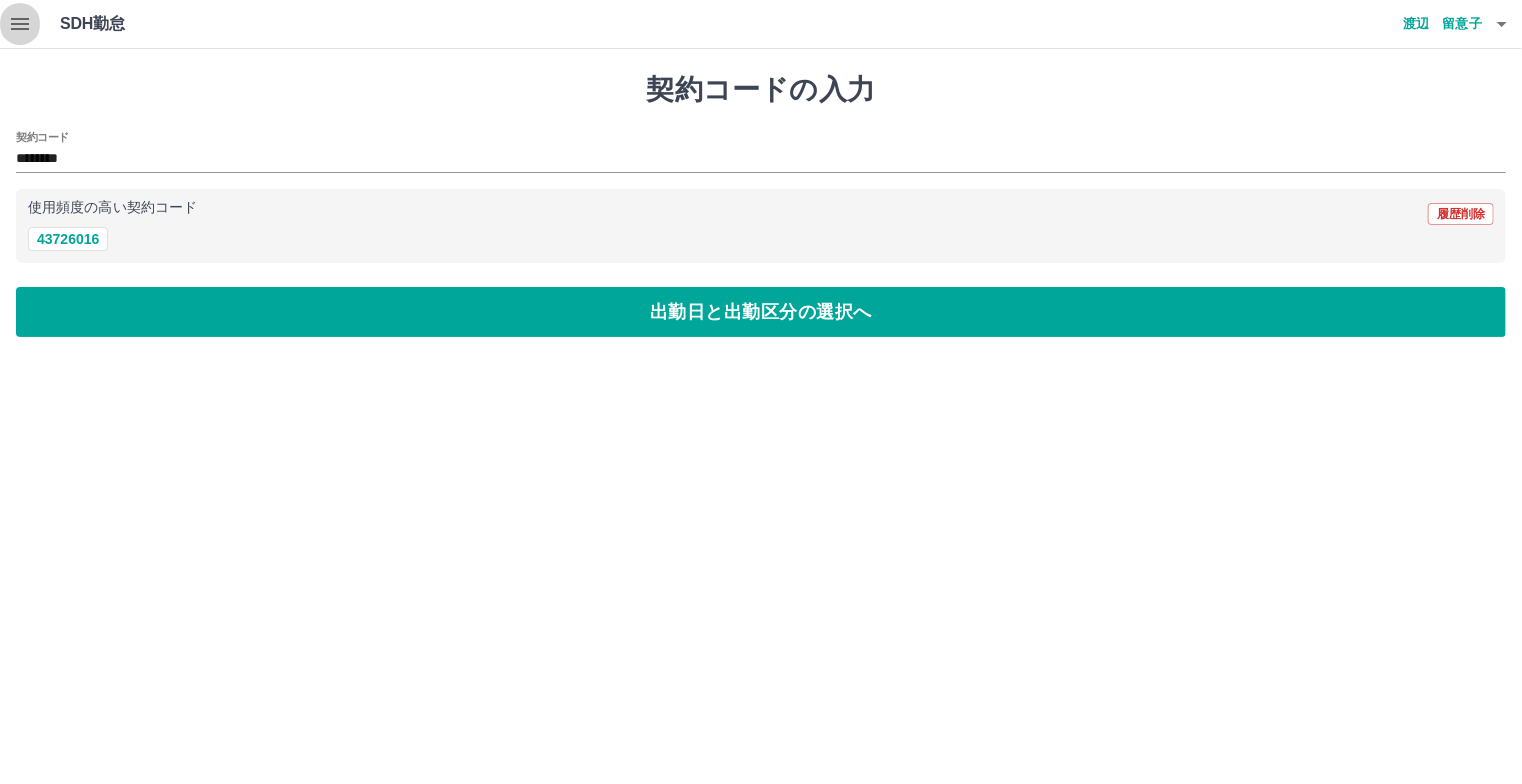 click 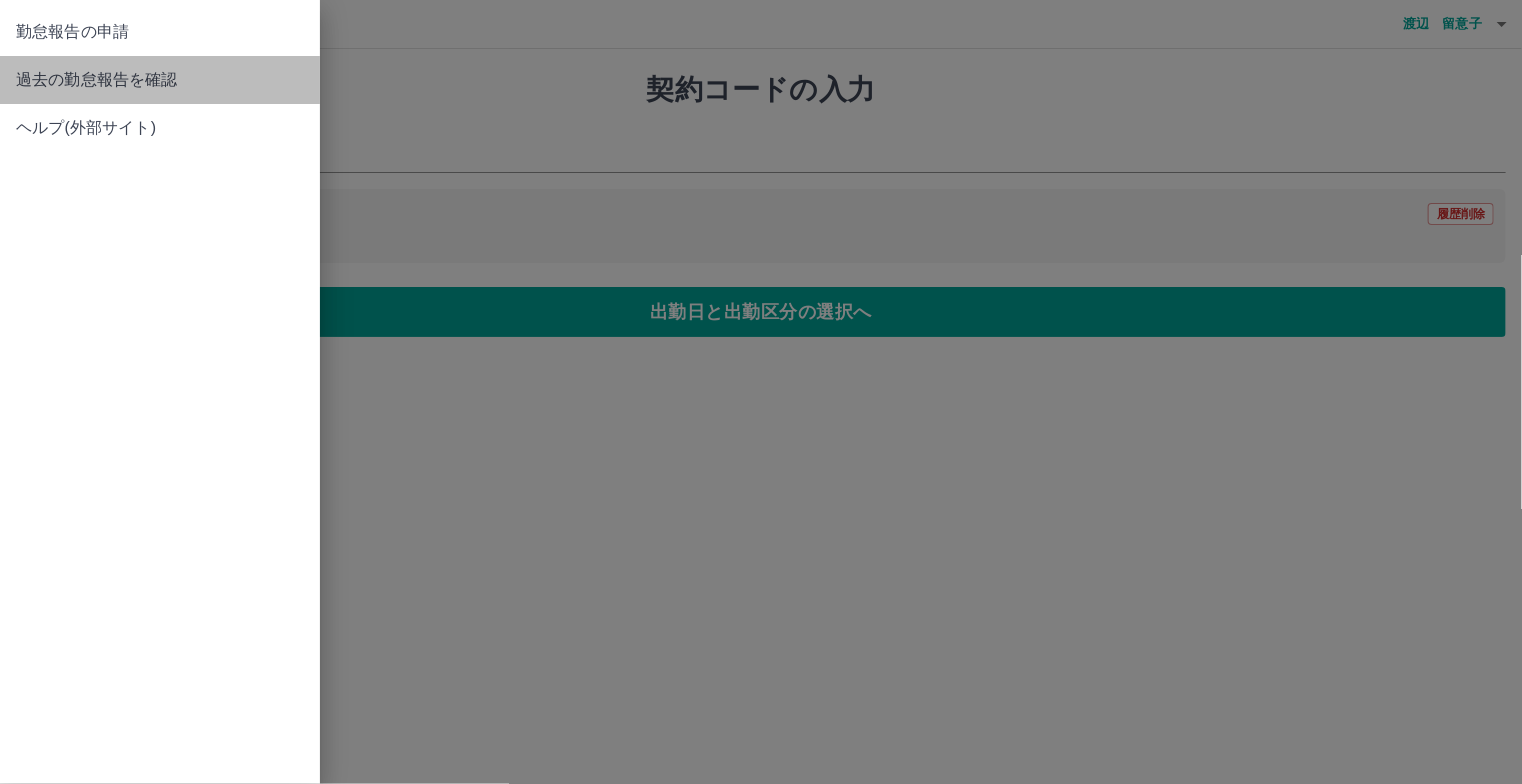 click on "過去の勤怠報告を確認" at bounding box center [160, 80] 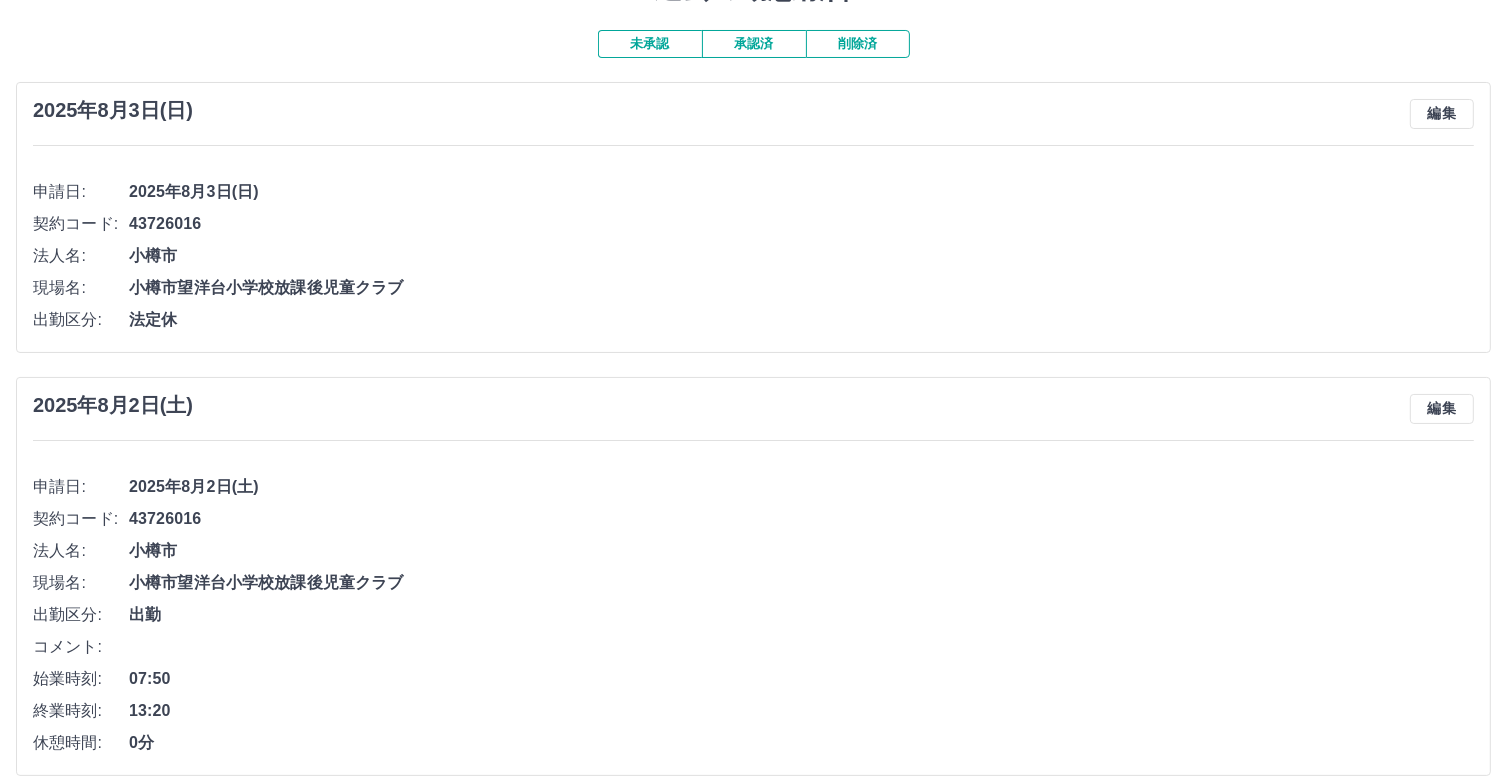 scroll, scrollTop: 0, scrollLeft: 0, axis: both 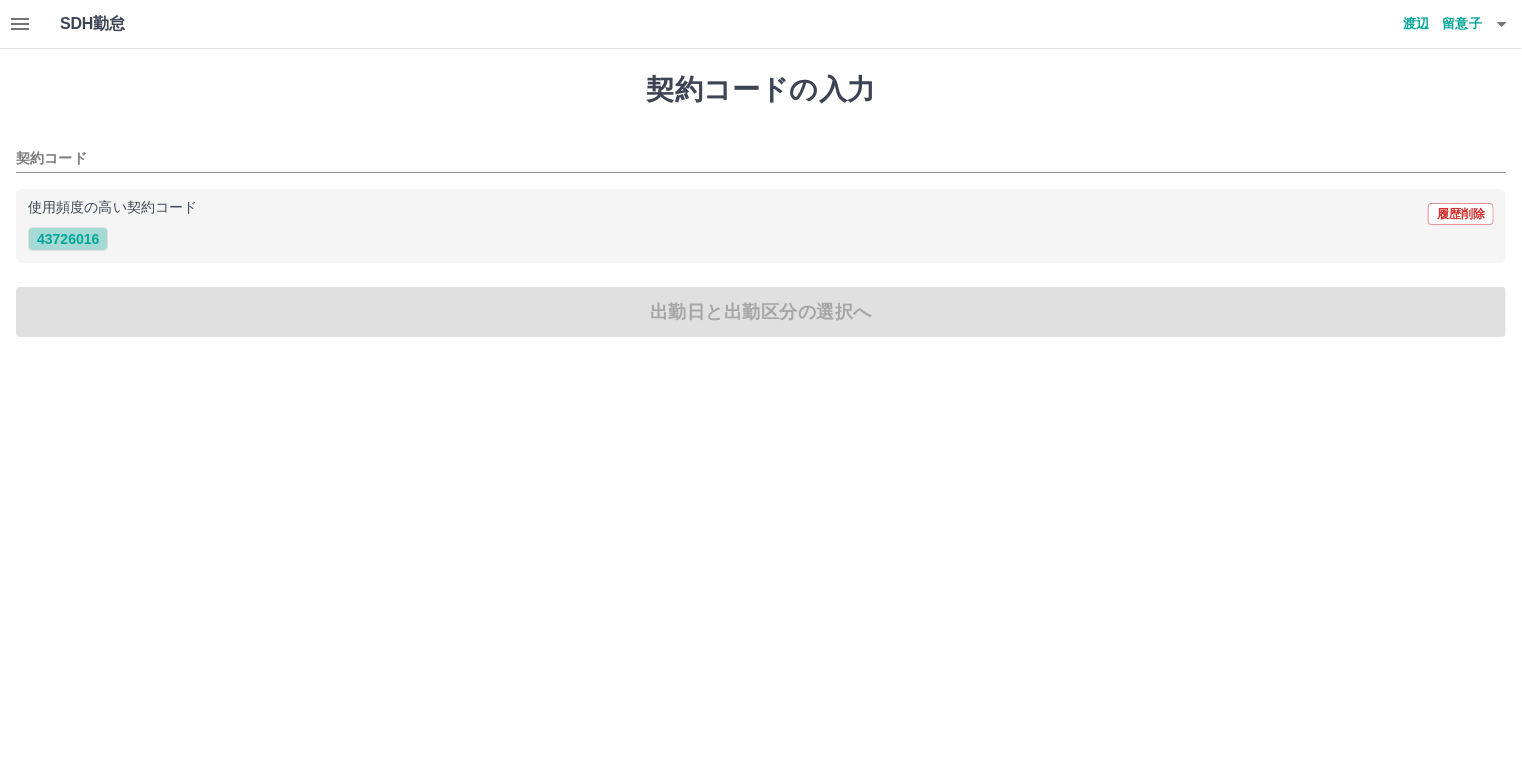 click on "43726016" at bounding box center (68, 239) 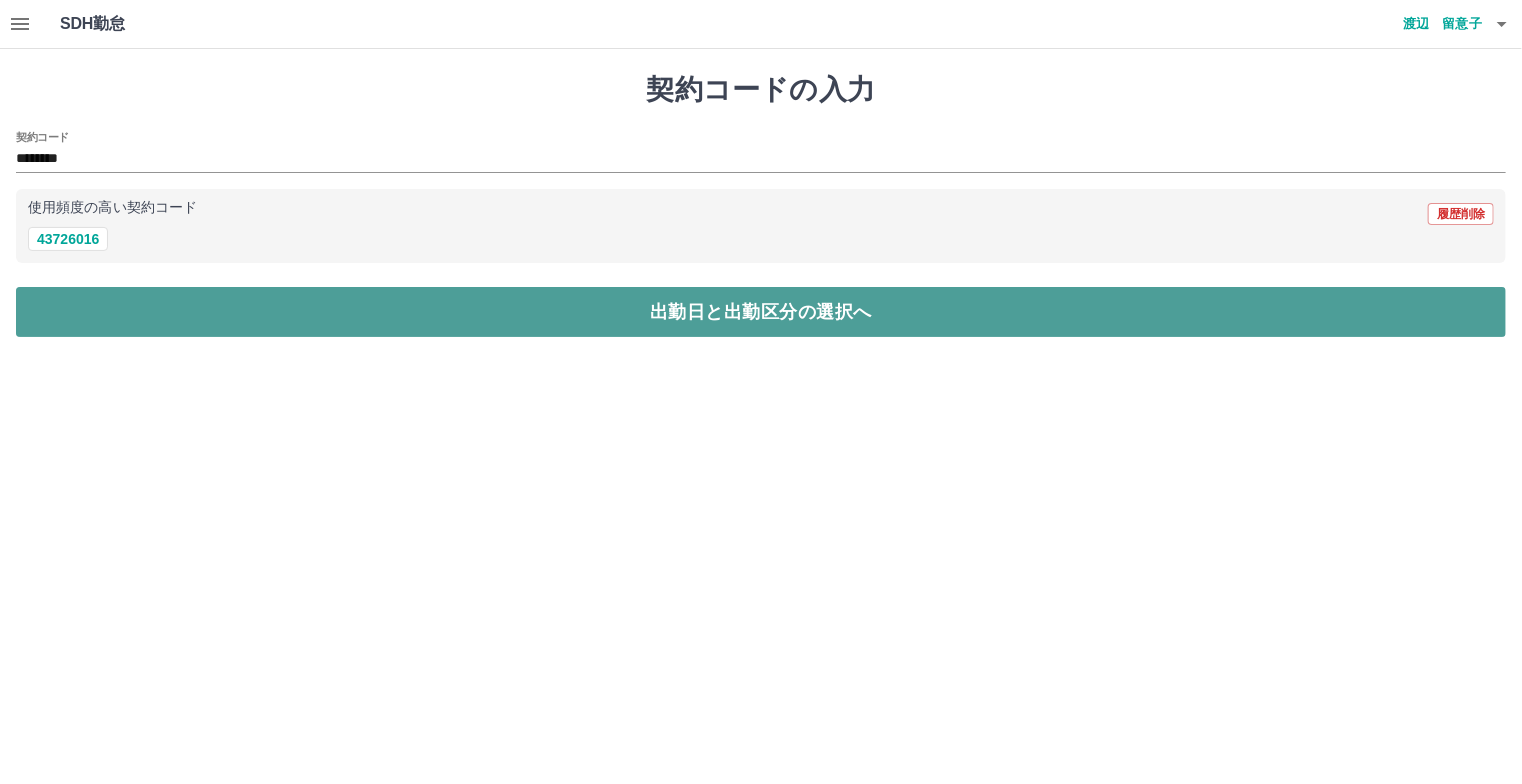 click on "出勤日と出勤区分の選択へ" at bounding box center (761, 312) 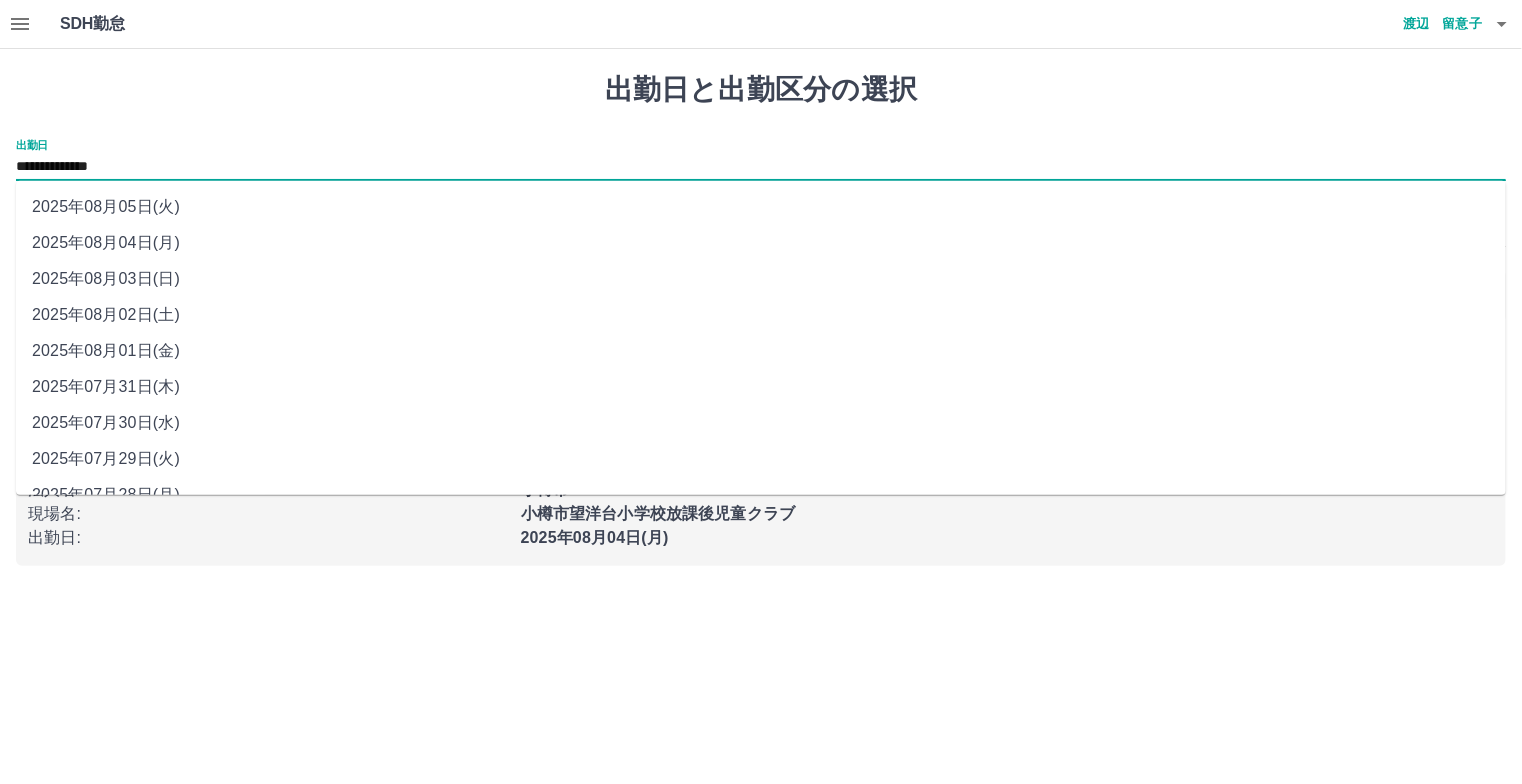 click on "**********" at bounding box center [761, 167] 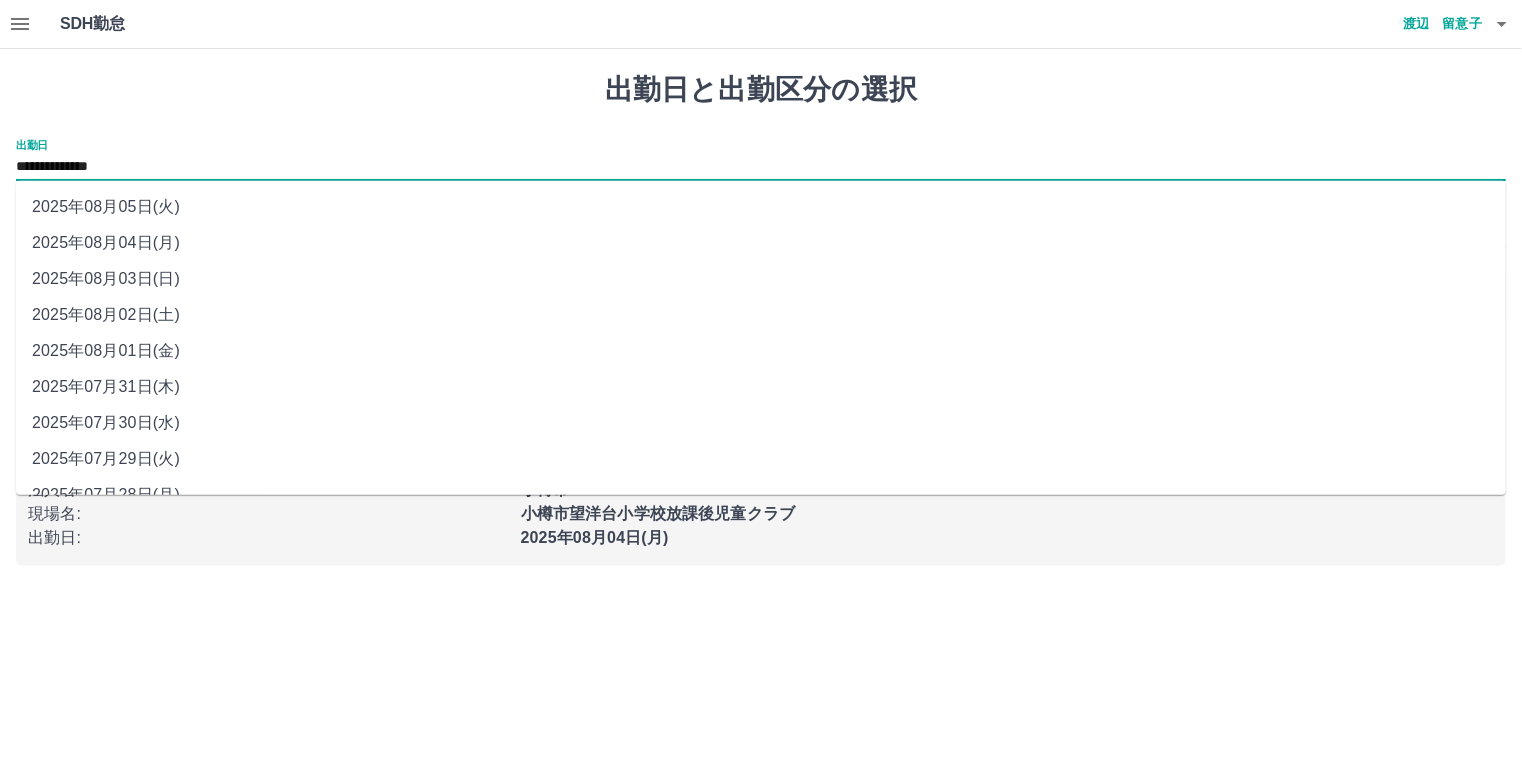 click on "2025年08月01日(金)" at bounding box center [761, 351] 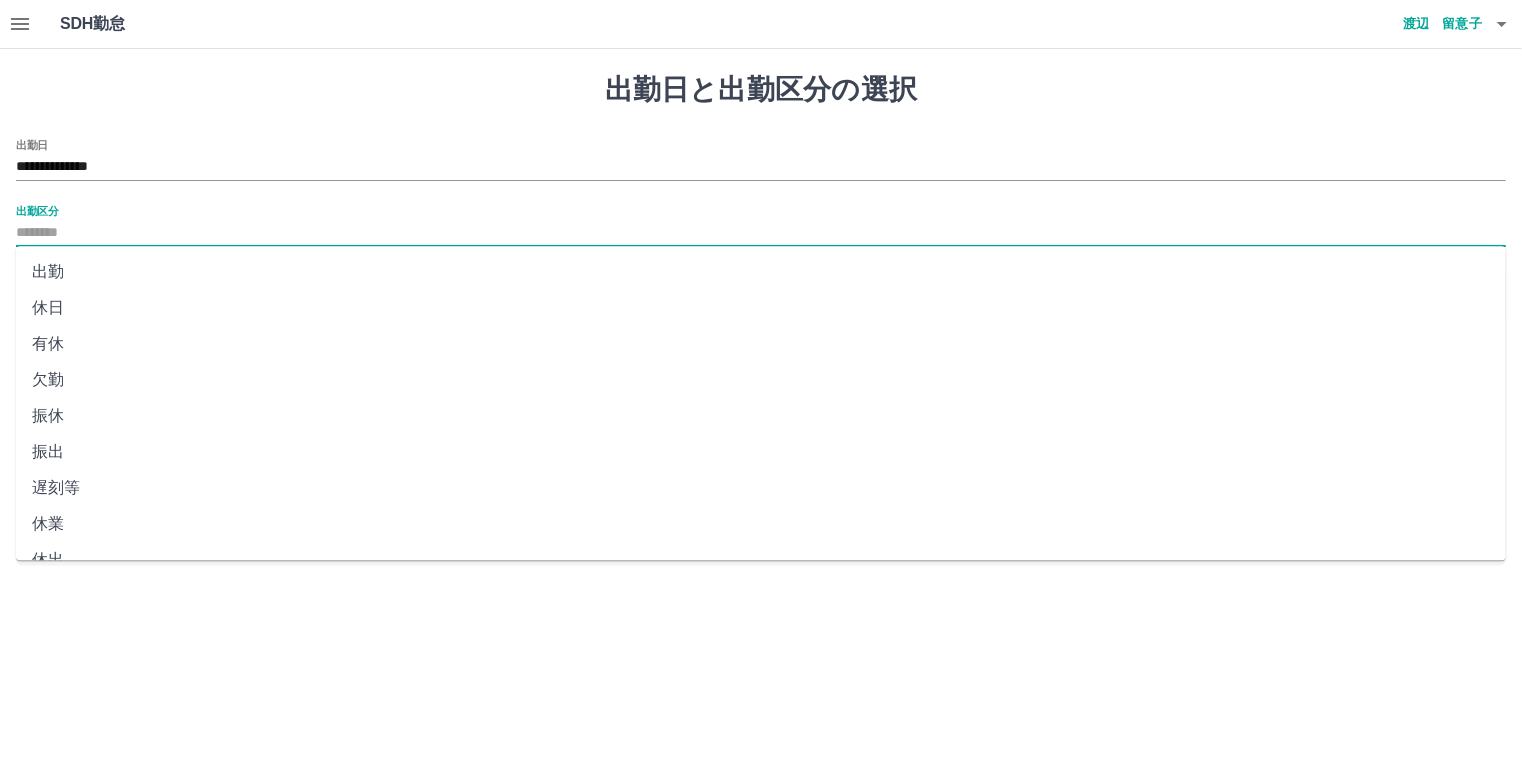 click on "出勤区分" at bounding box center [761, 233] 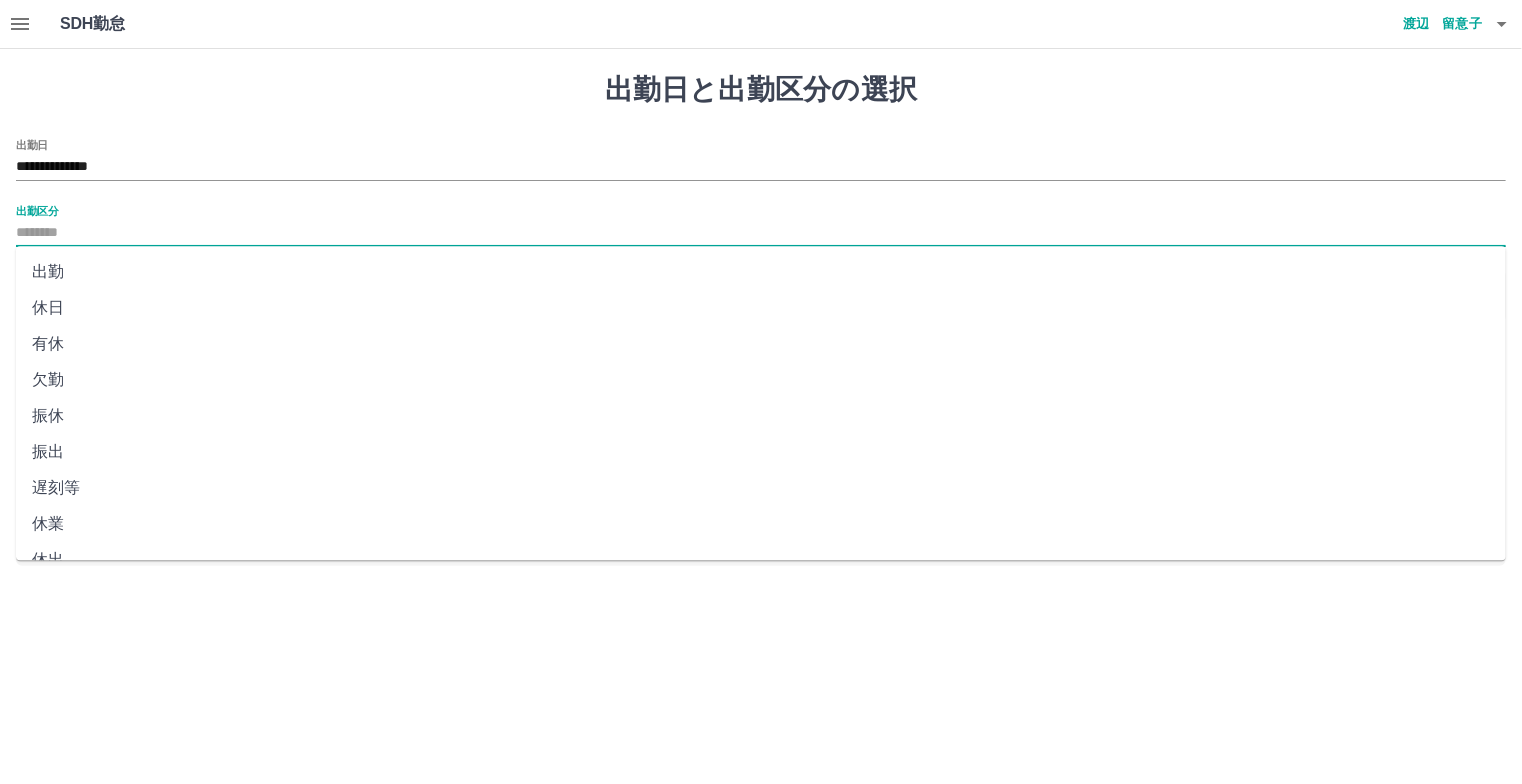click on "休日" at bounding box center [761, 308] 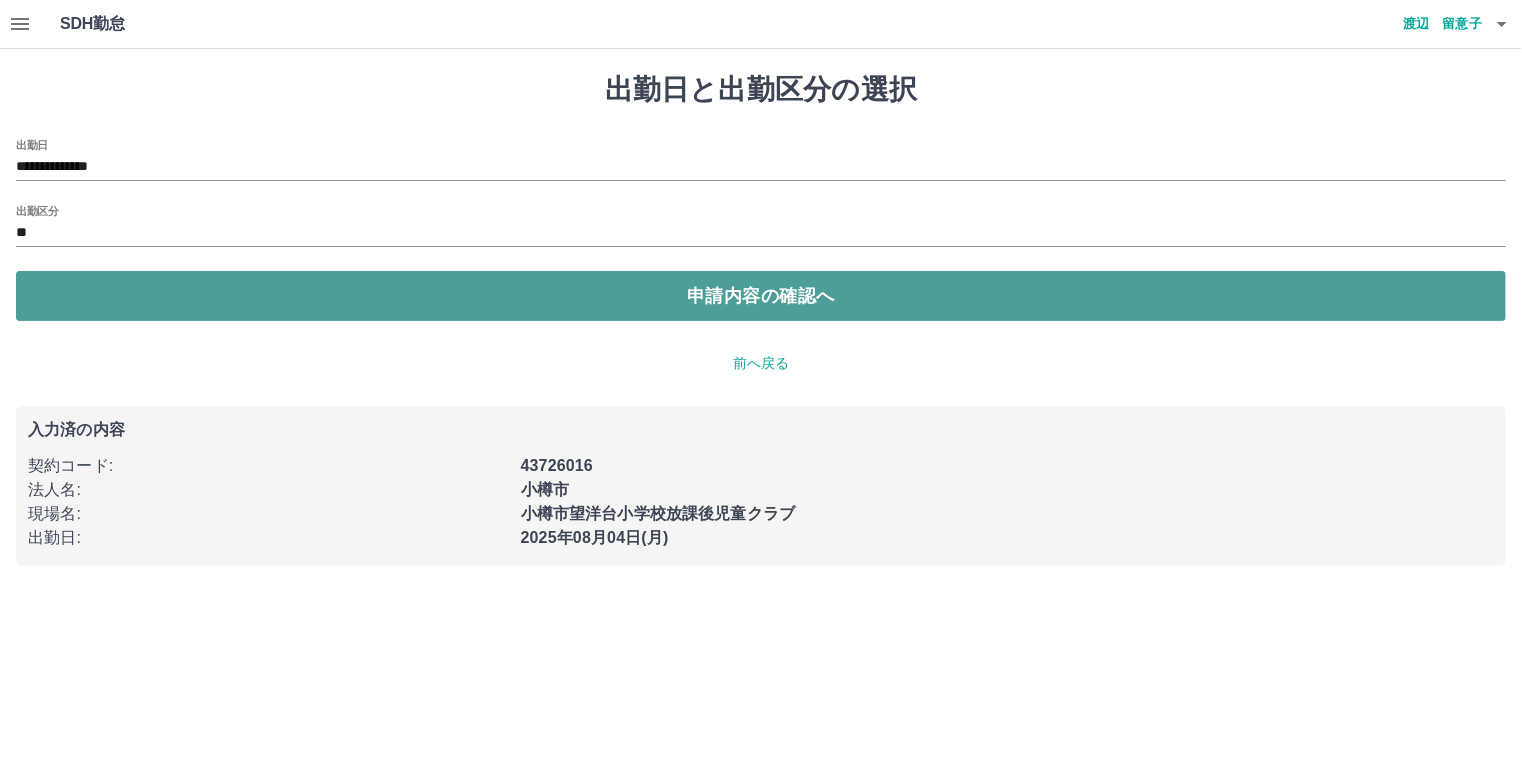 click on "申請内容の確認へ" at bounding box center (761, 296) 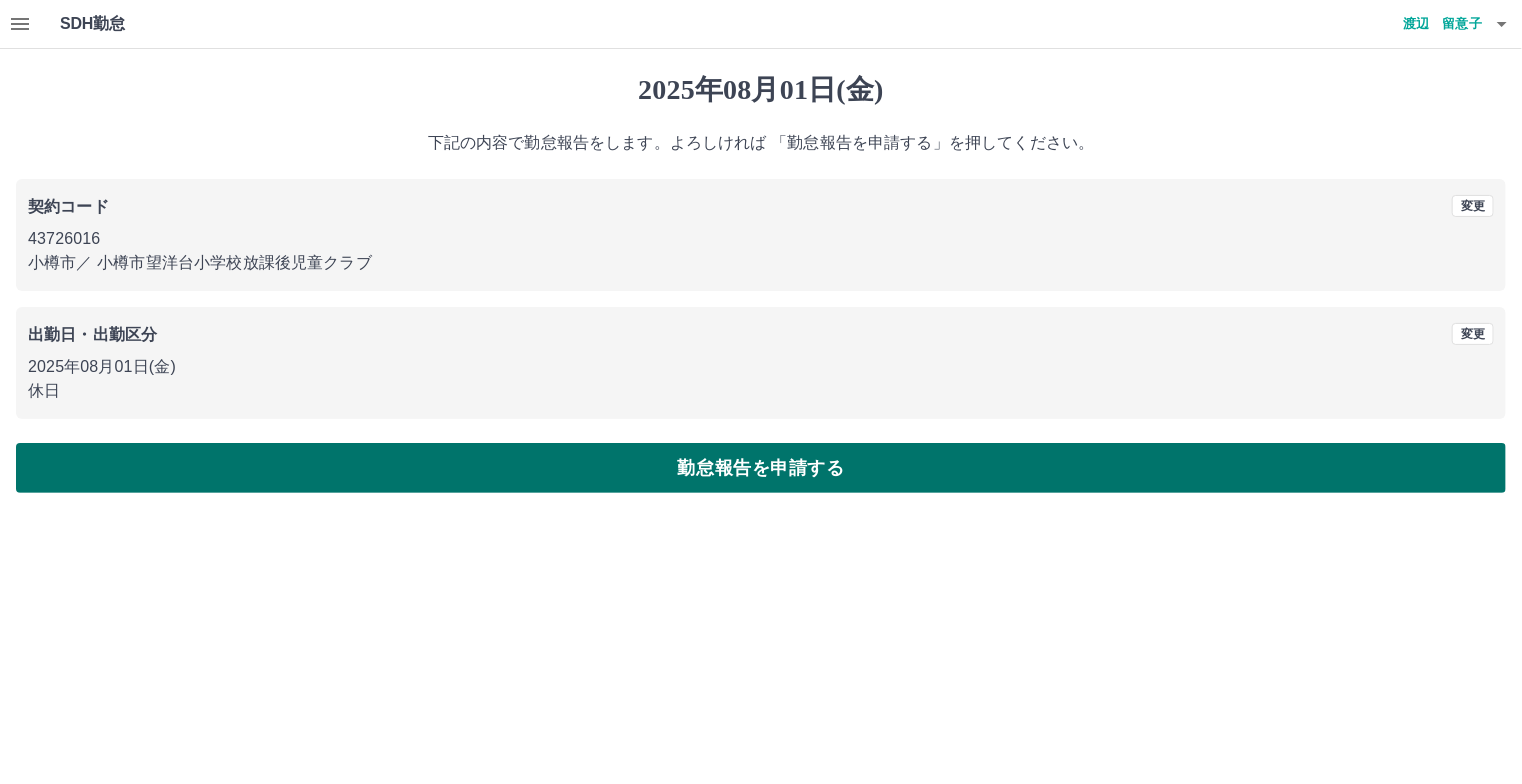 drag, startPoint x: 144, startPoint y: 459, endPoint x: 168, endPoint y: 459, distance: 24 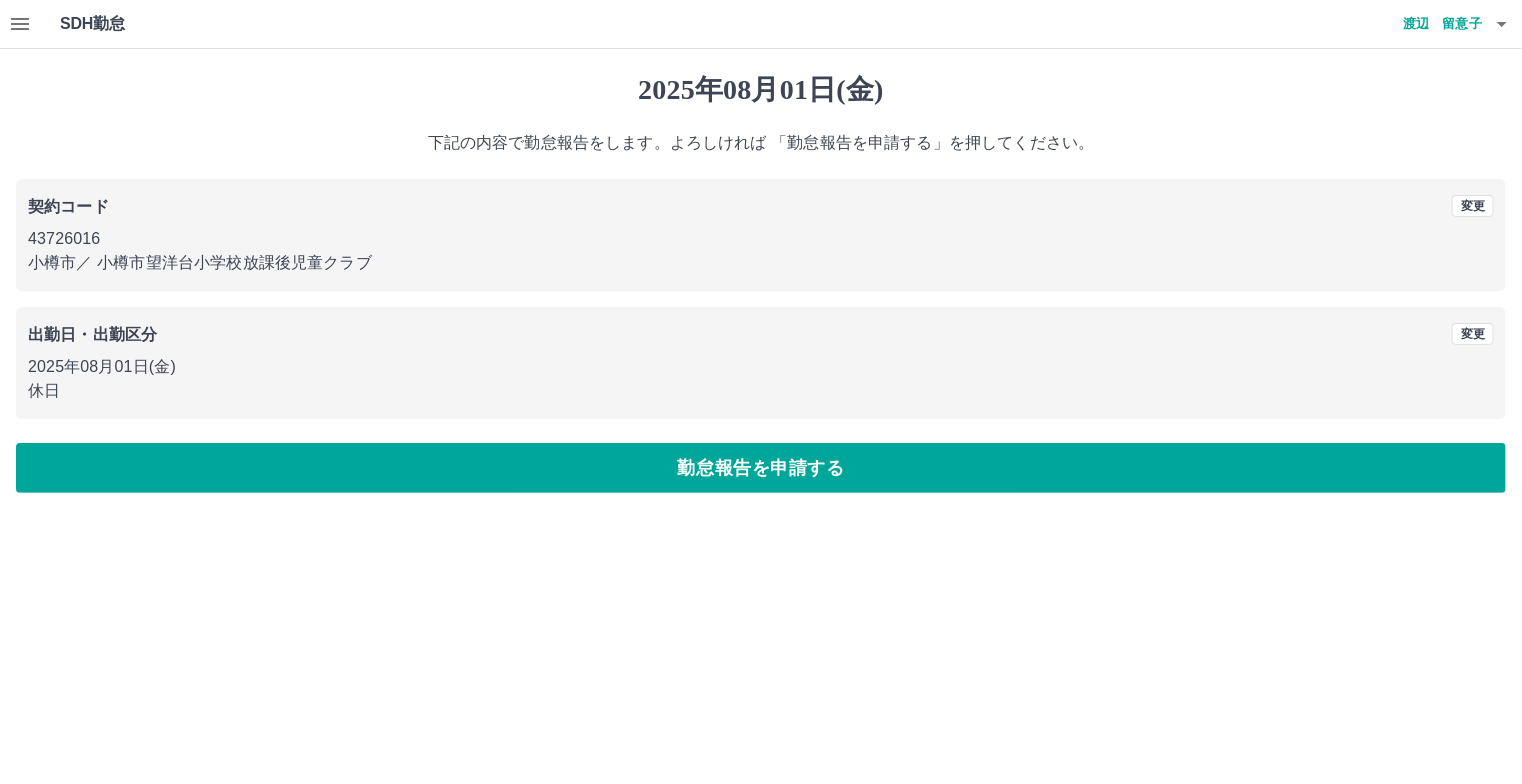 click on "勤怠報告を申請する" at bounding box center [761, 468] 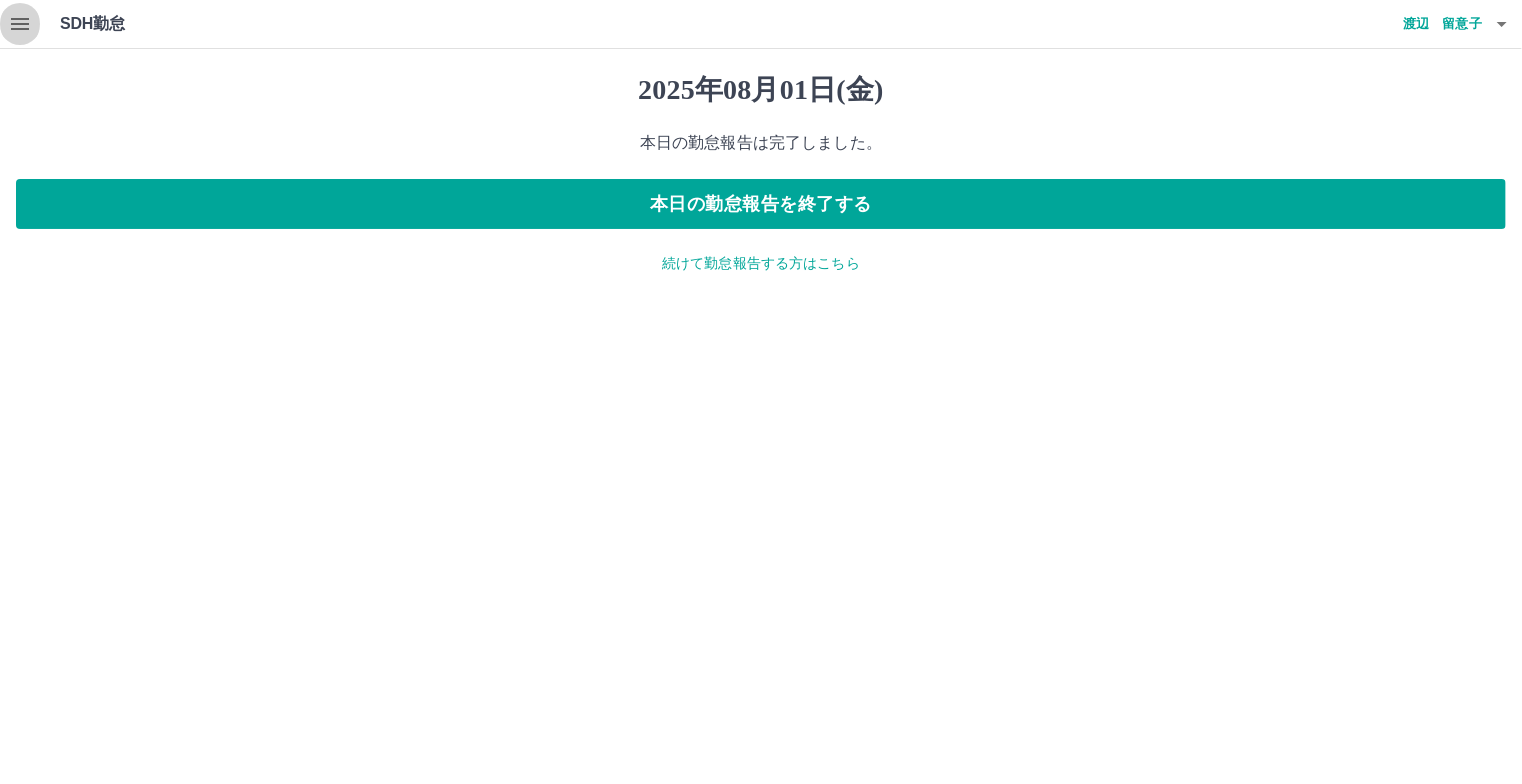 click at bounding box center (20, 24) 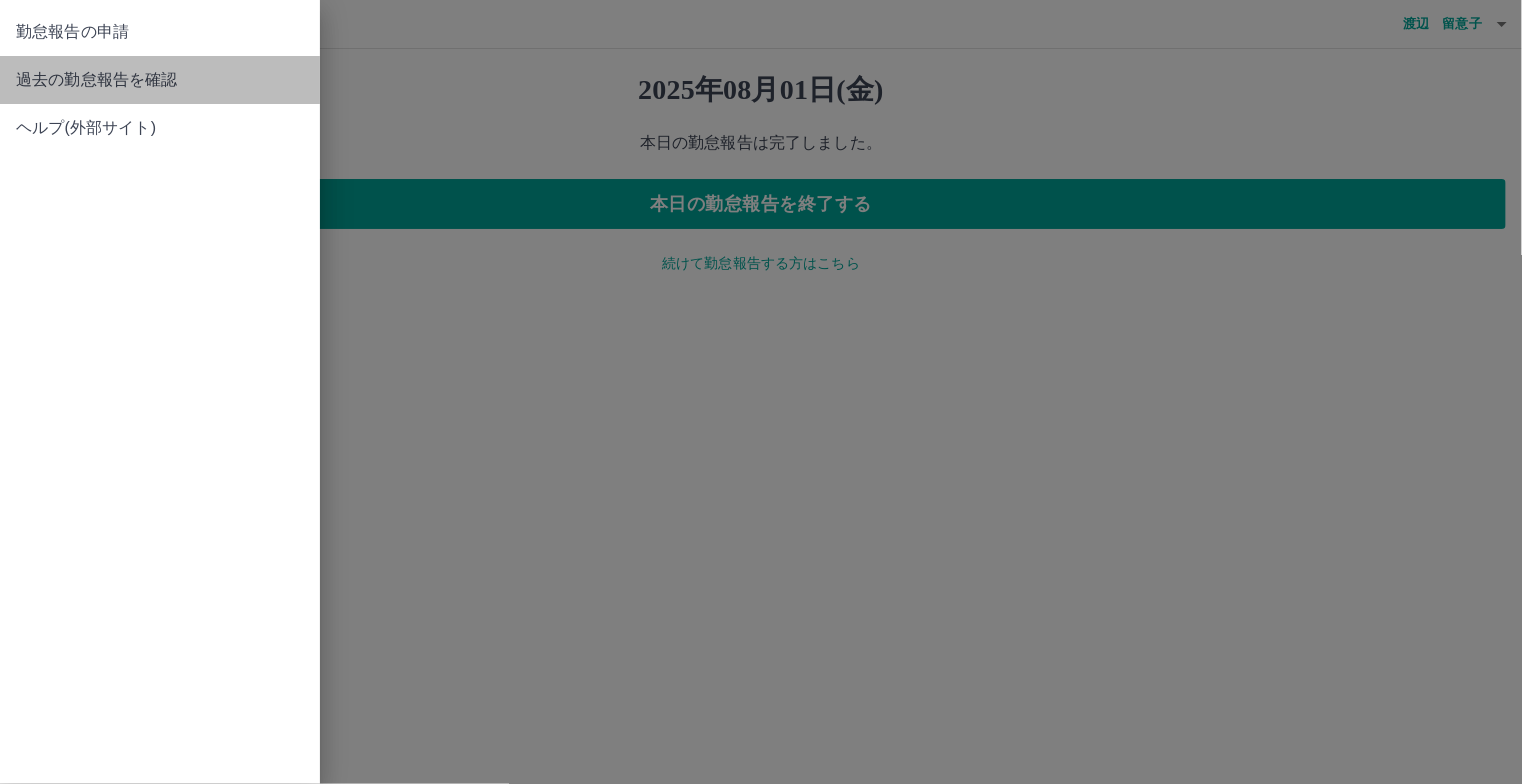 click on "過去の勤怠報告を確認" at bounding box center (160, 80) 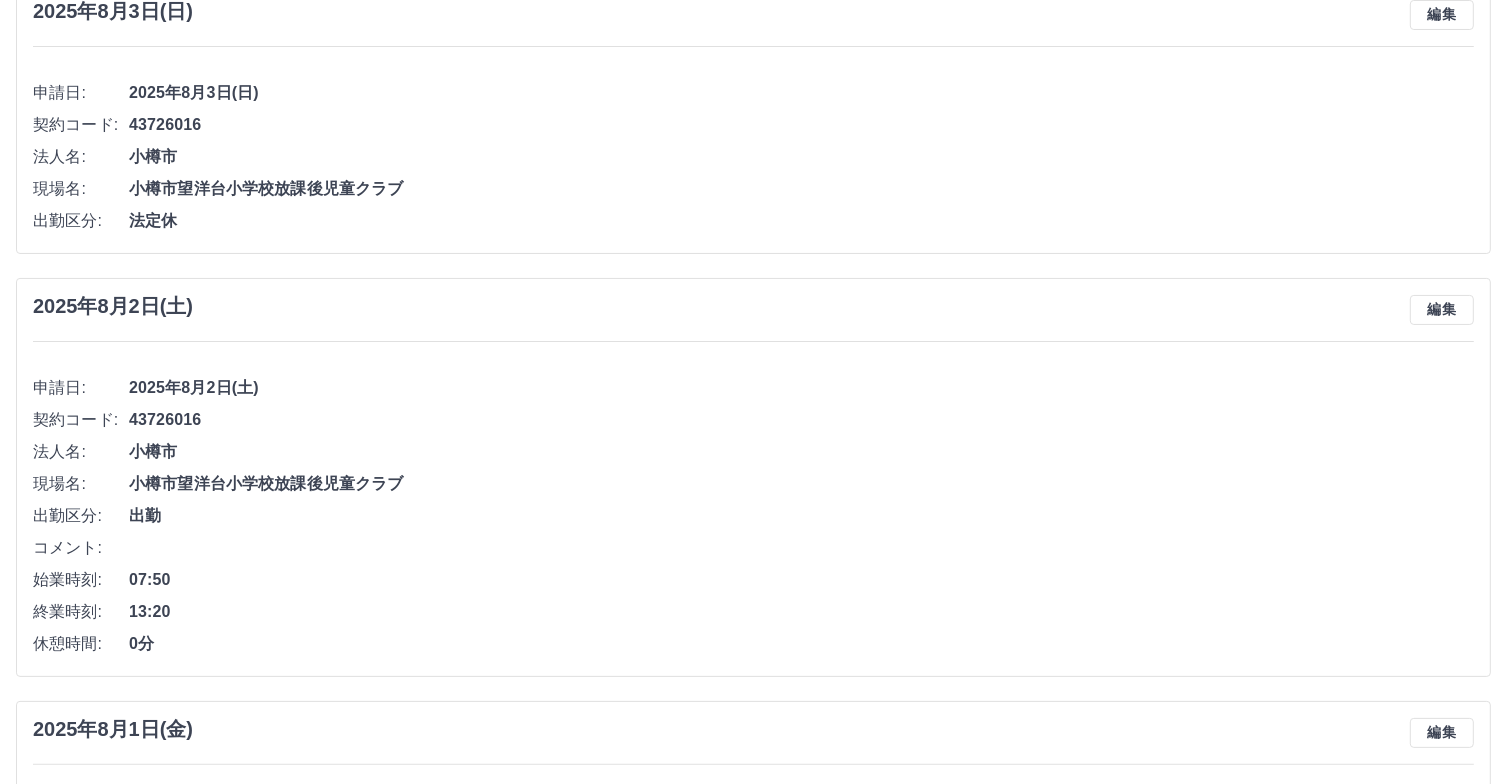 scroll, scrollTop: 0, scrollLeft: 0, axis: both 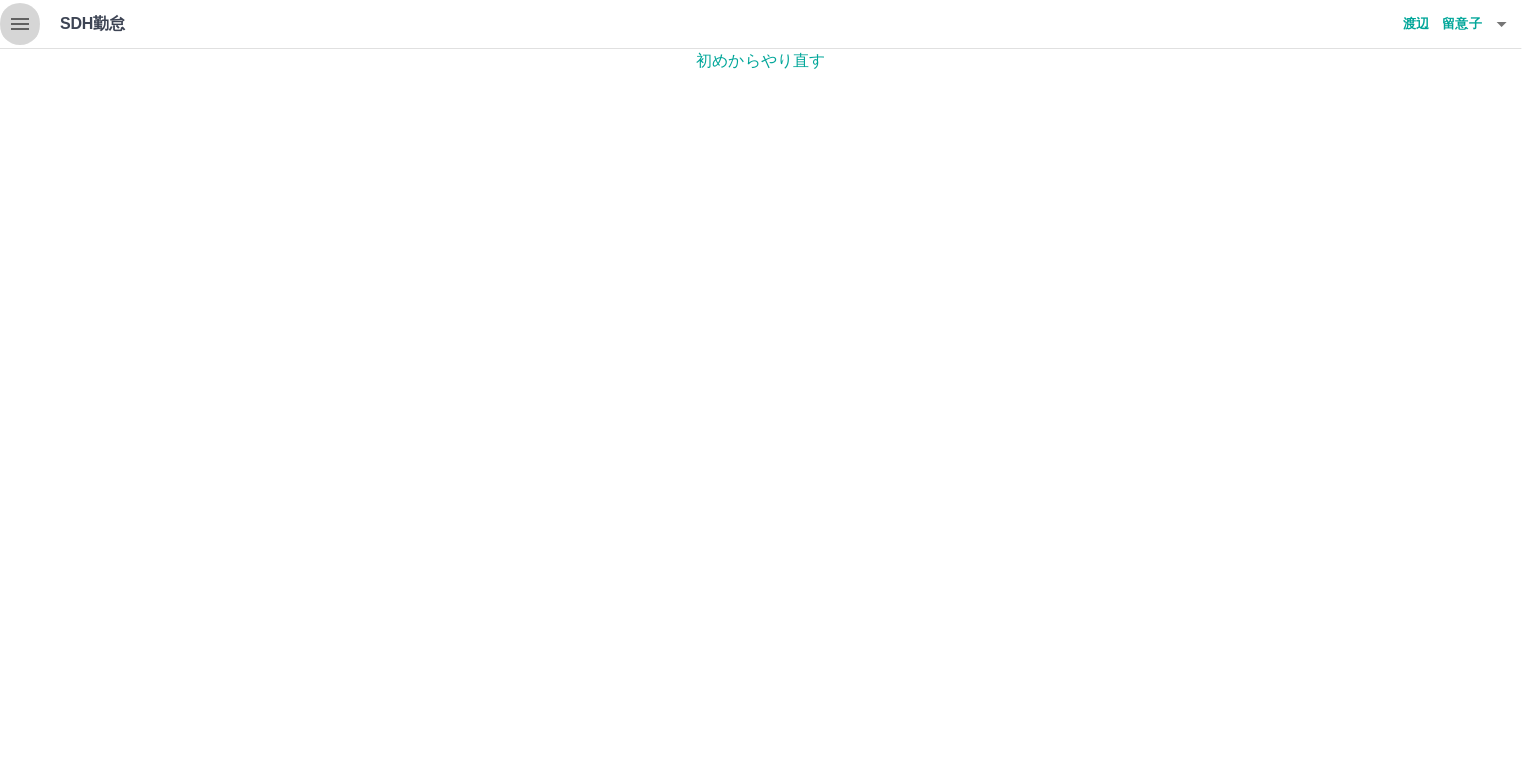click 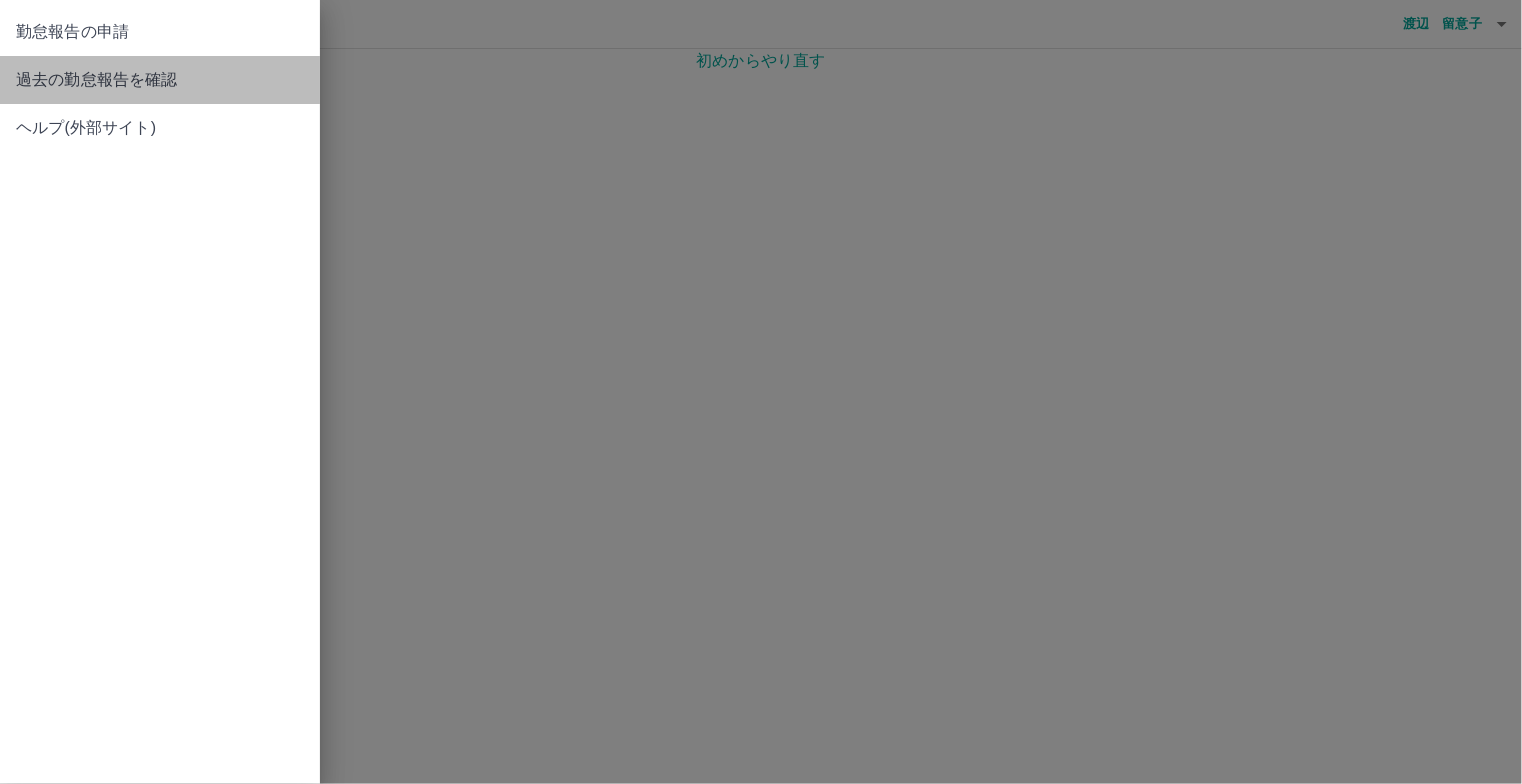 click on "過去の勤怠報告を確認" at bounding box center (160, 80) 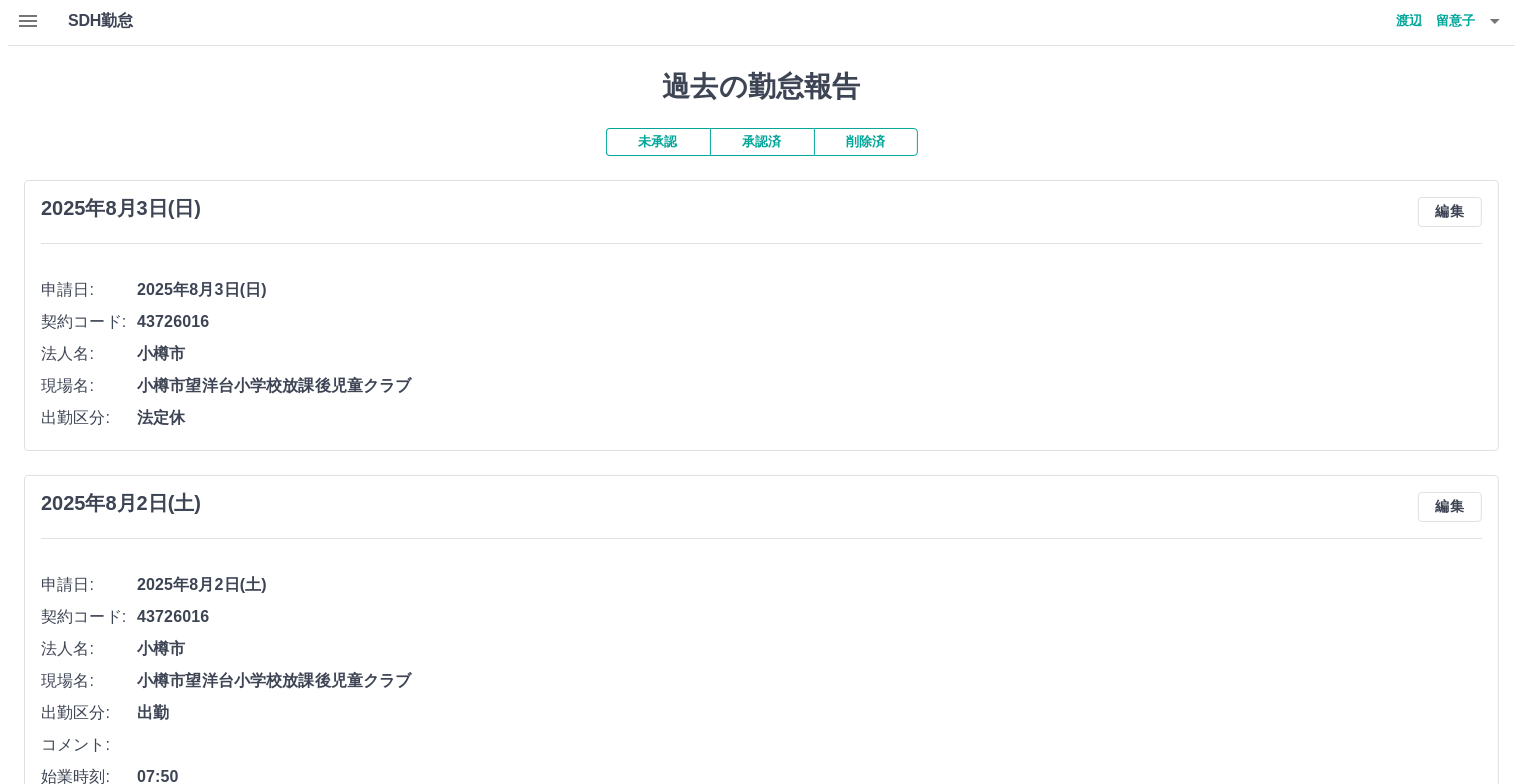 scroll, scrollTop: 0, scrollLeft: 0, axis: both 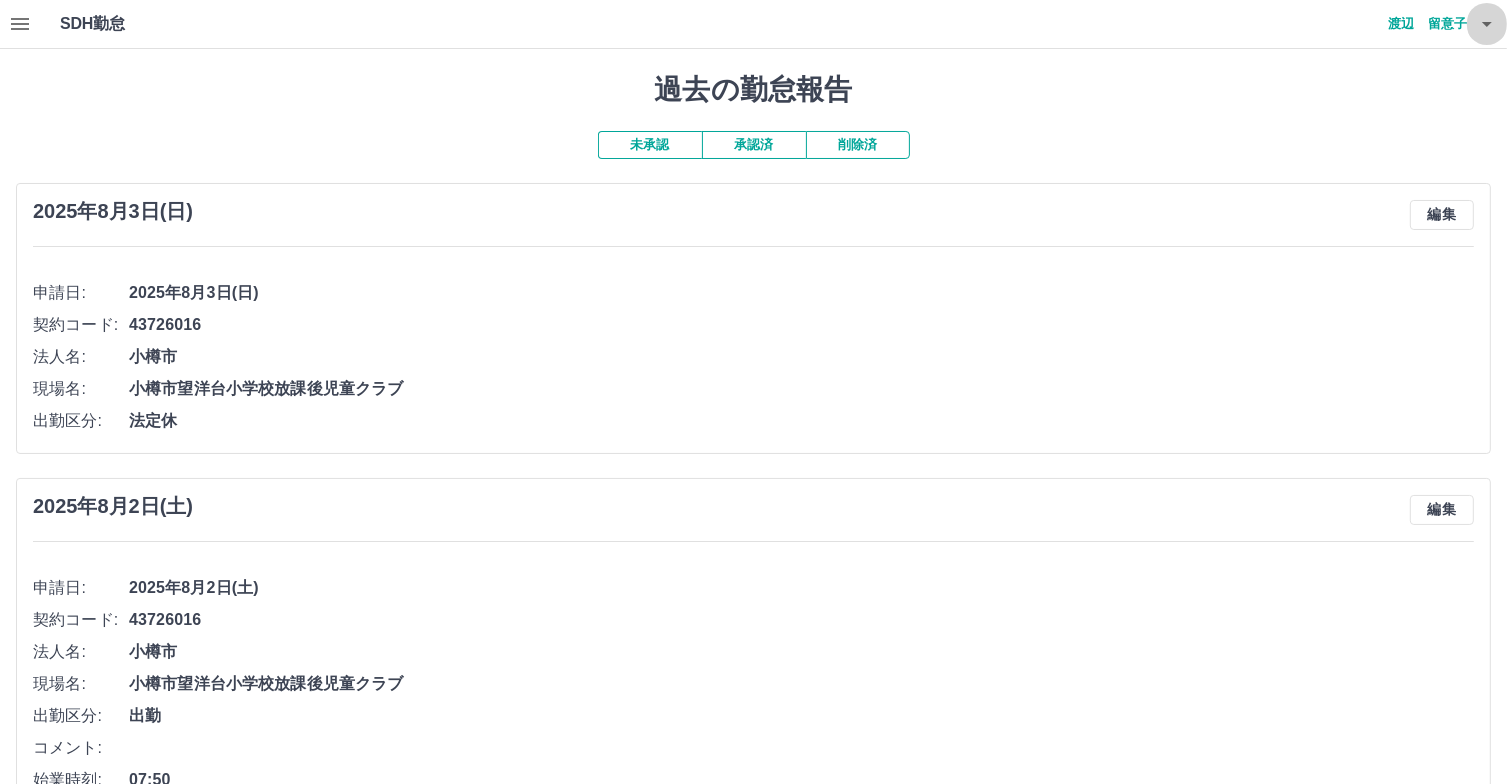 click 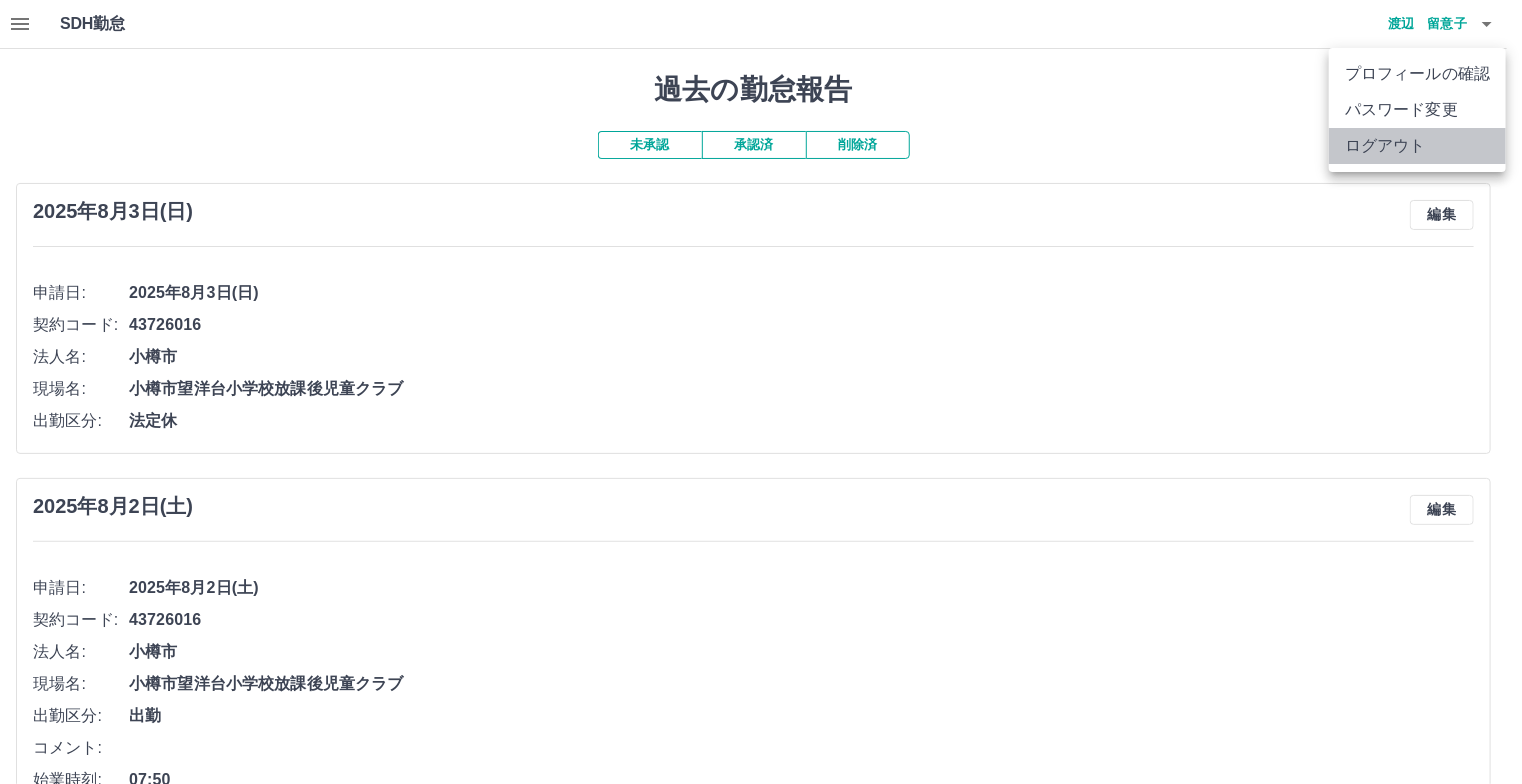 click on "ログアウト" at bounding box center [1417, 146] 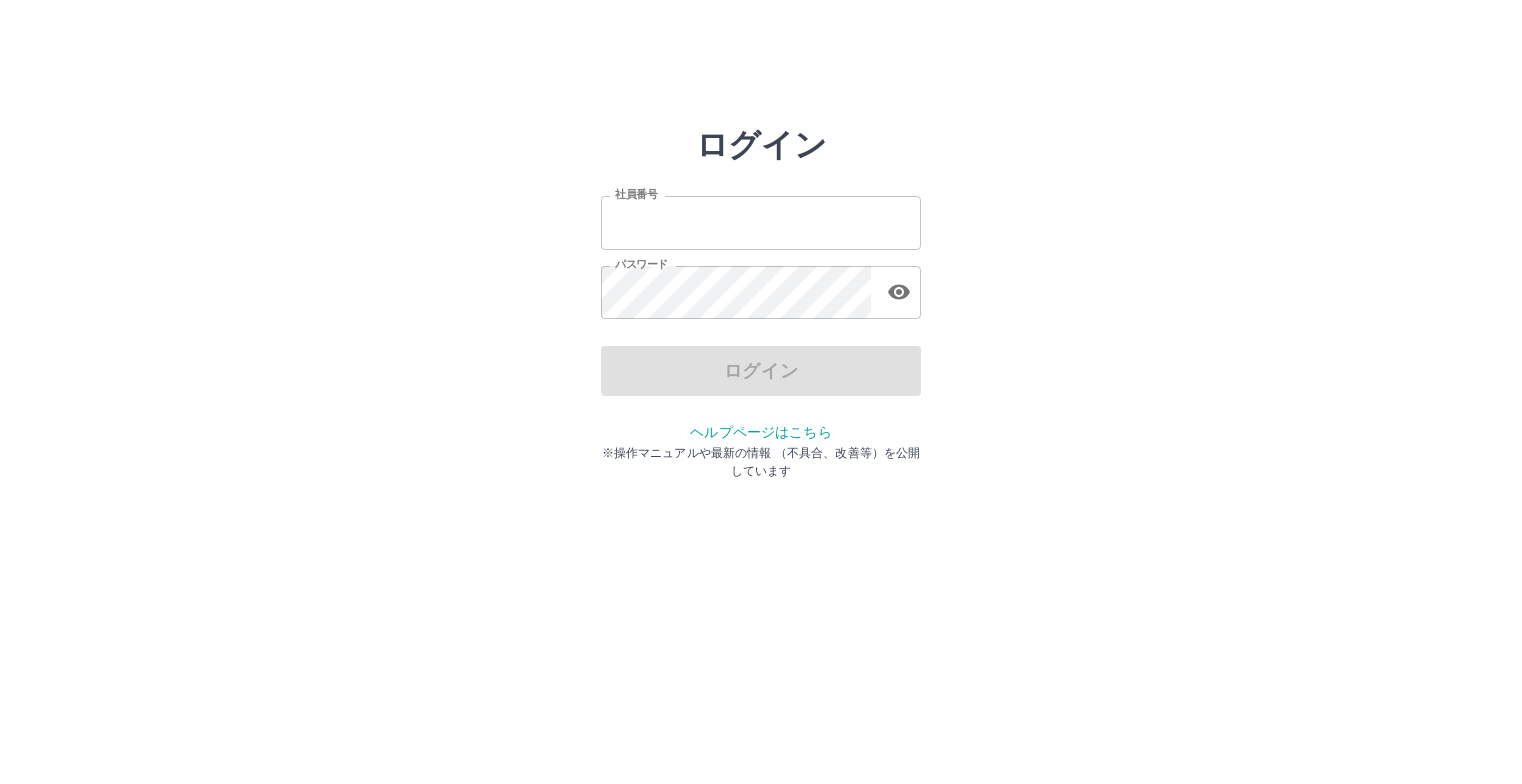 scroll, scrollTop: 0, scrollLeft: 0, axis: both 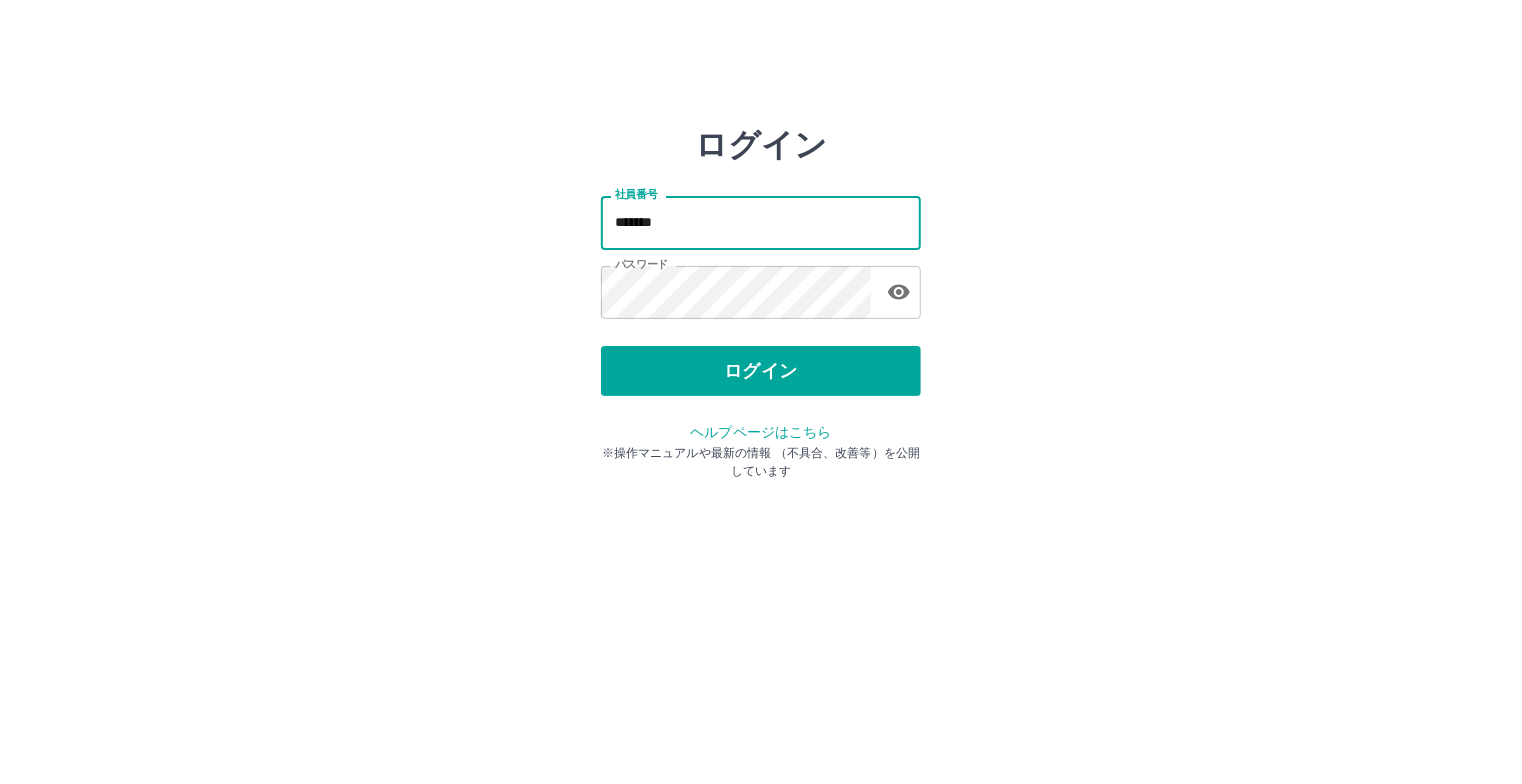 click on "*******" at bounding box center [761, 222] 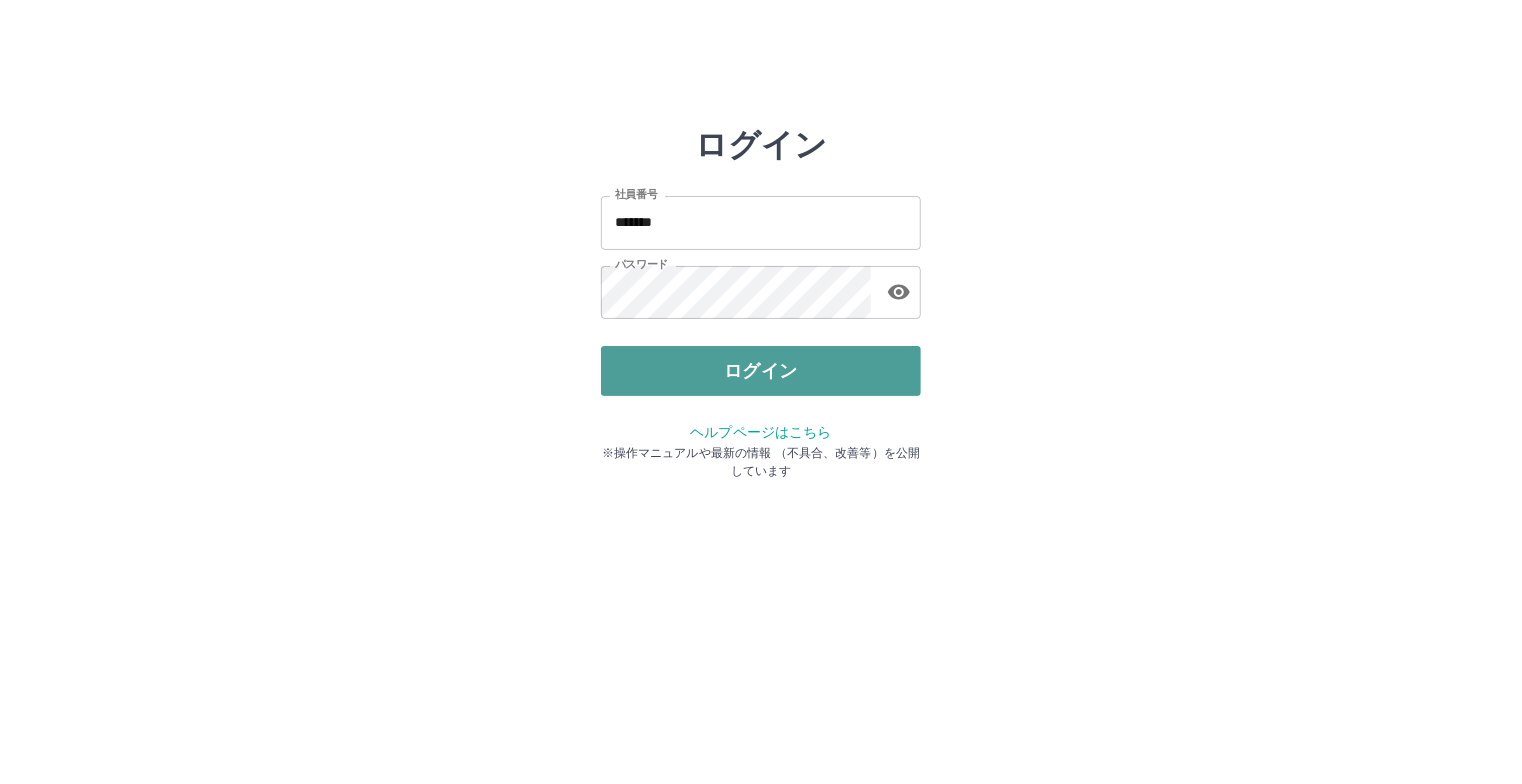 click on "ログイン" at bounding box center [761, 371] 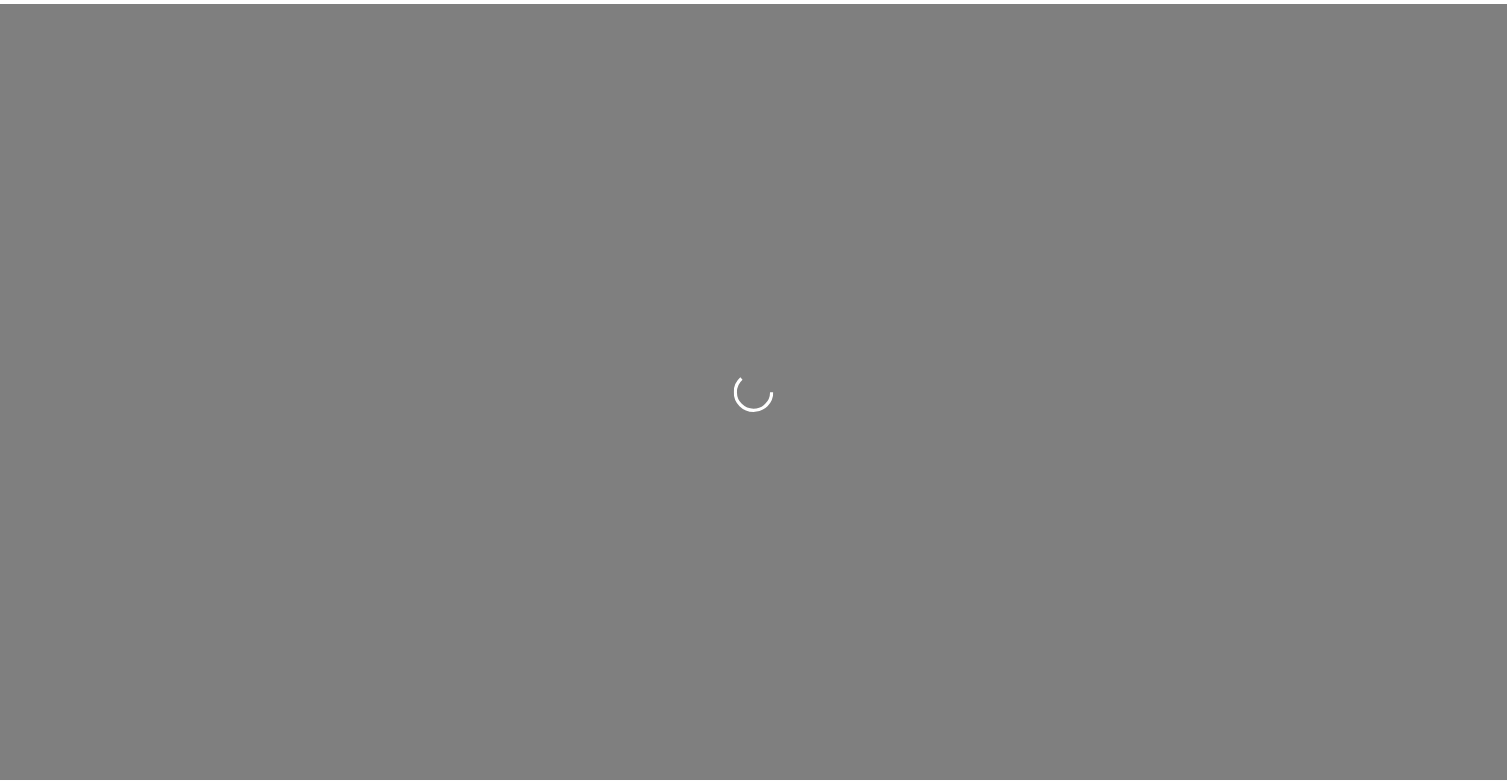 scroll, scrollTop: 0, scrollLeft: 0, axis: both 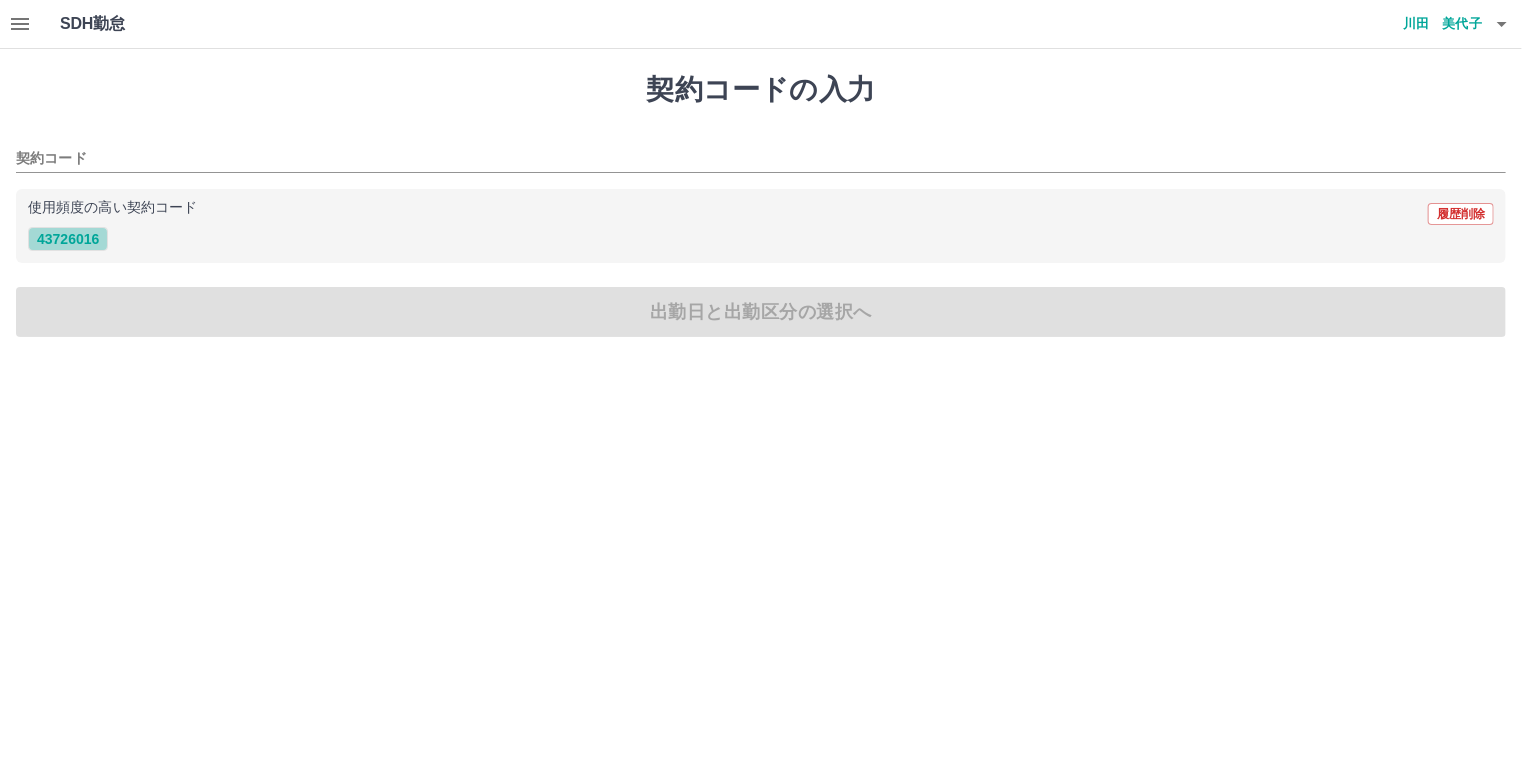 click on "43726016" at bounding box center [68, 239] 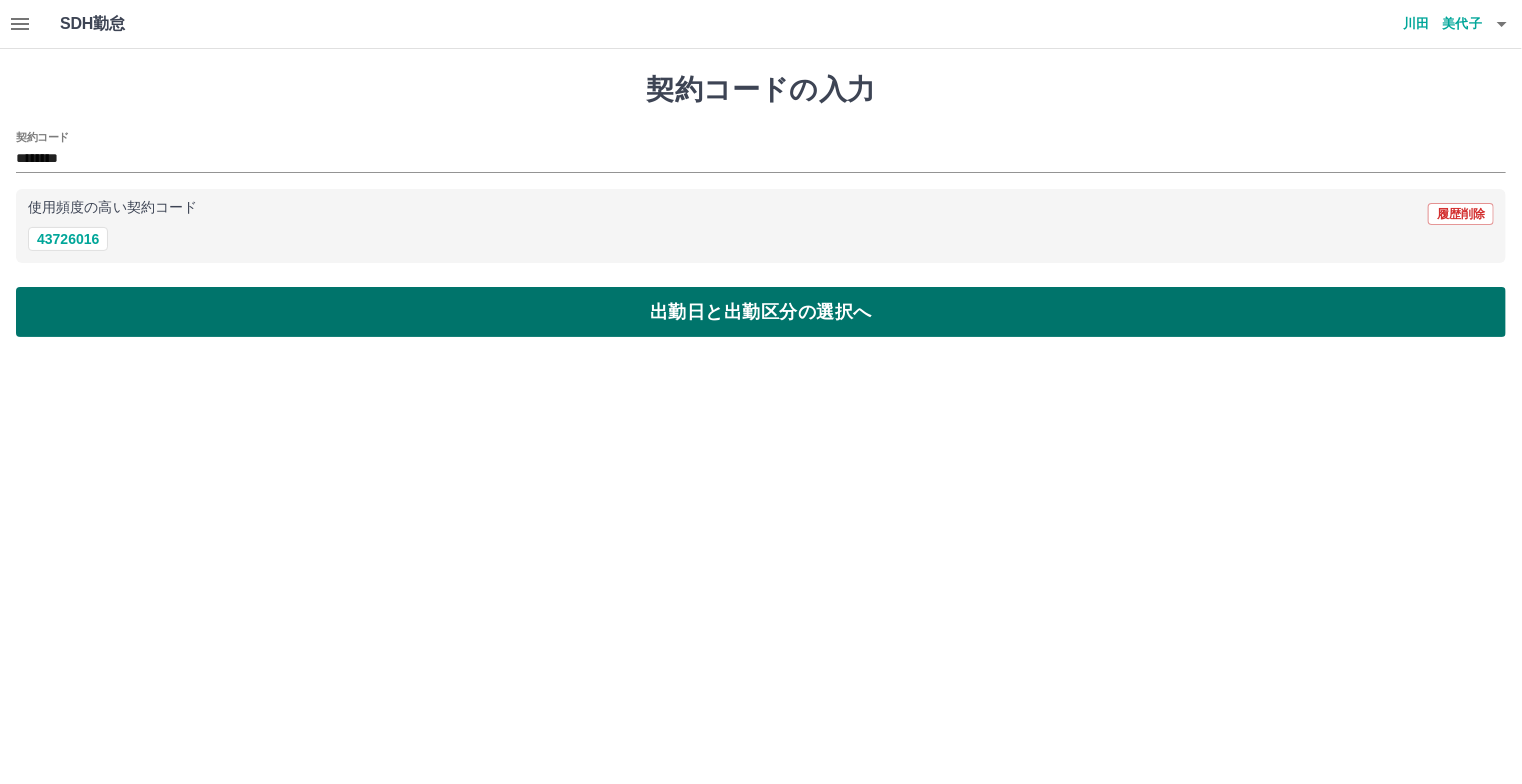 click on "出勤日と出勤区分の選択へ" at bounding box center (761, 312) 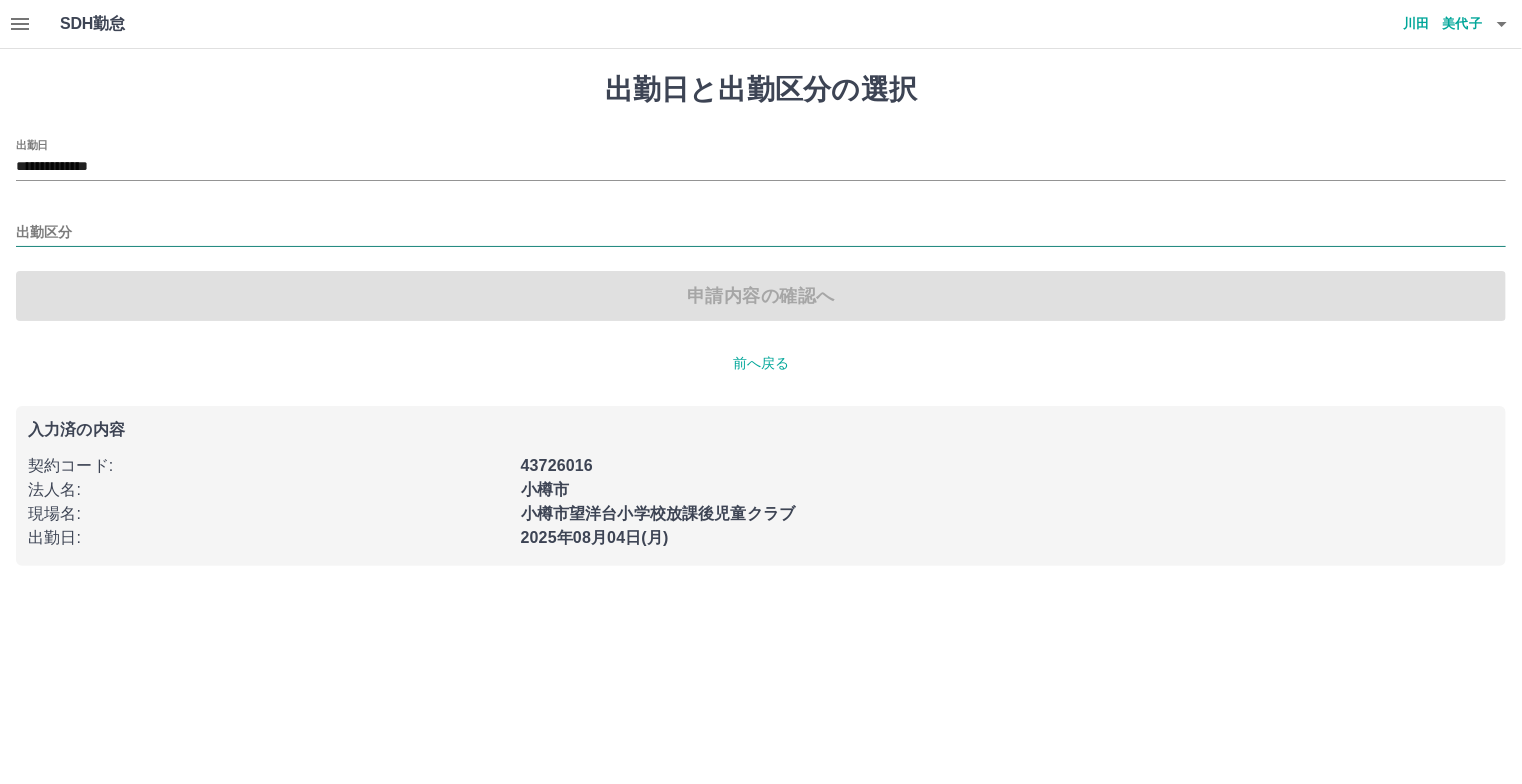click on "出勤区分" at bounding box center (761, 233) 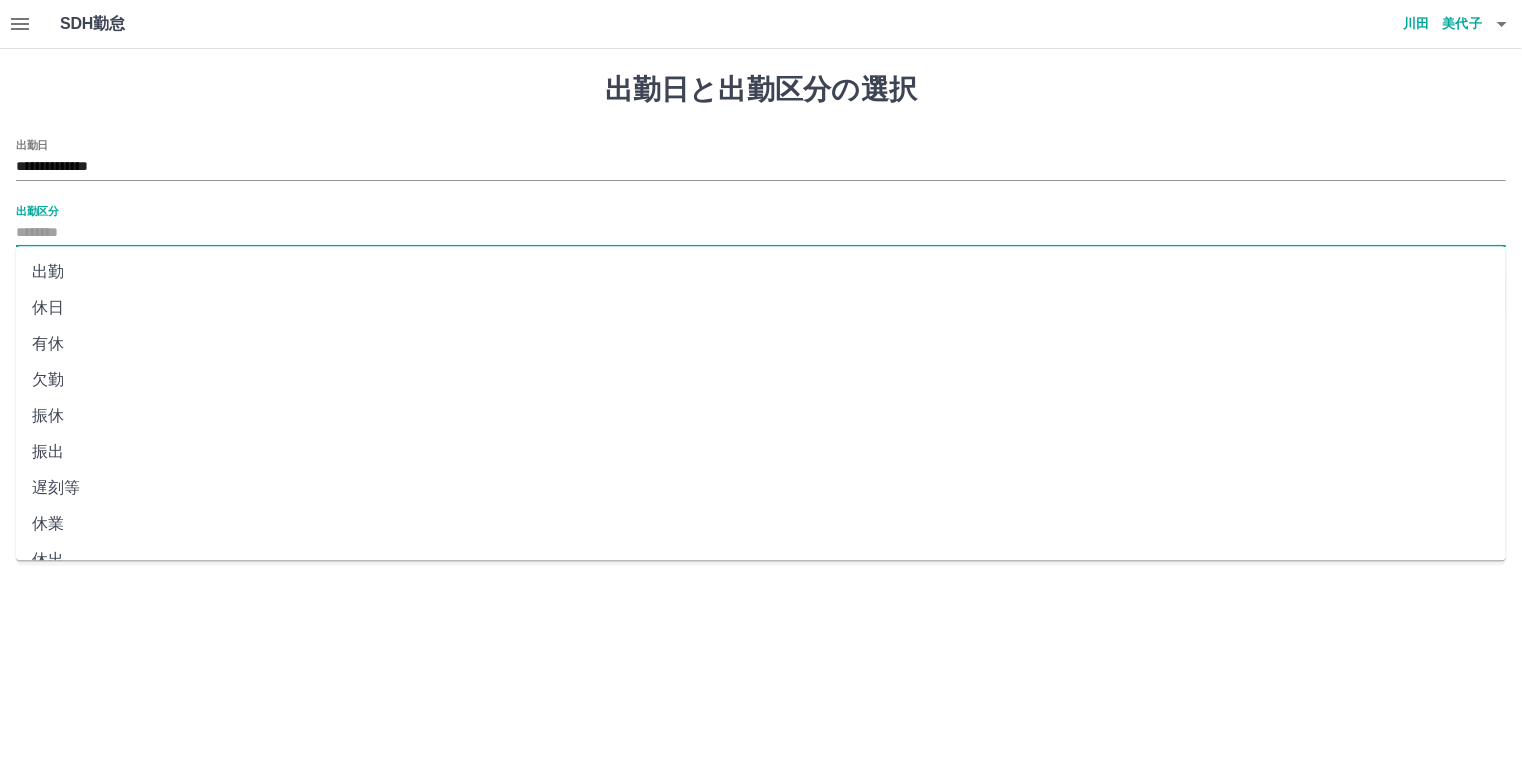 click on "出勤" at bounding box center [761, 272] 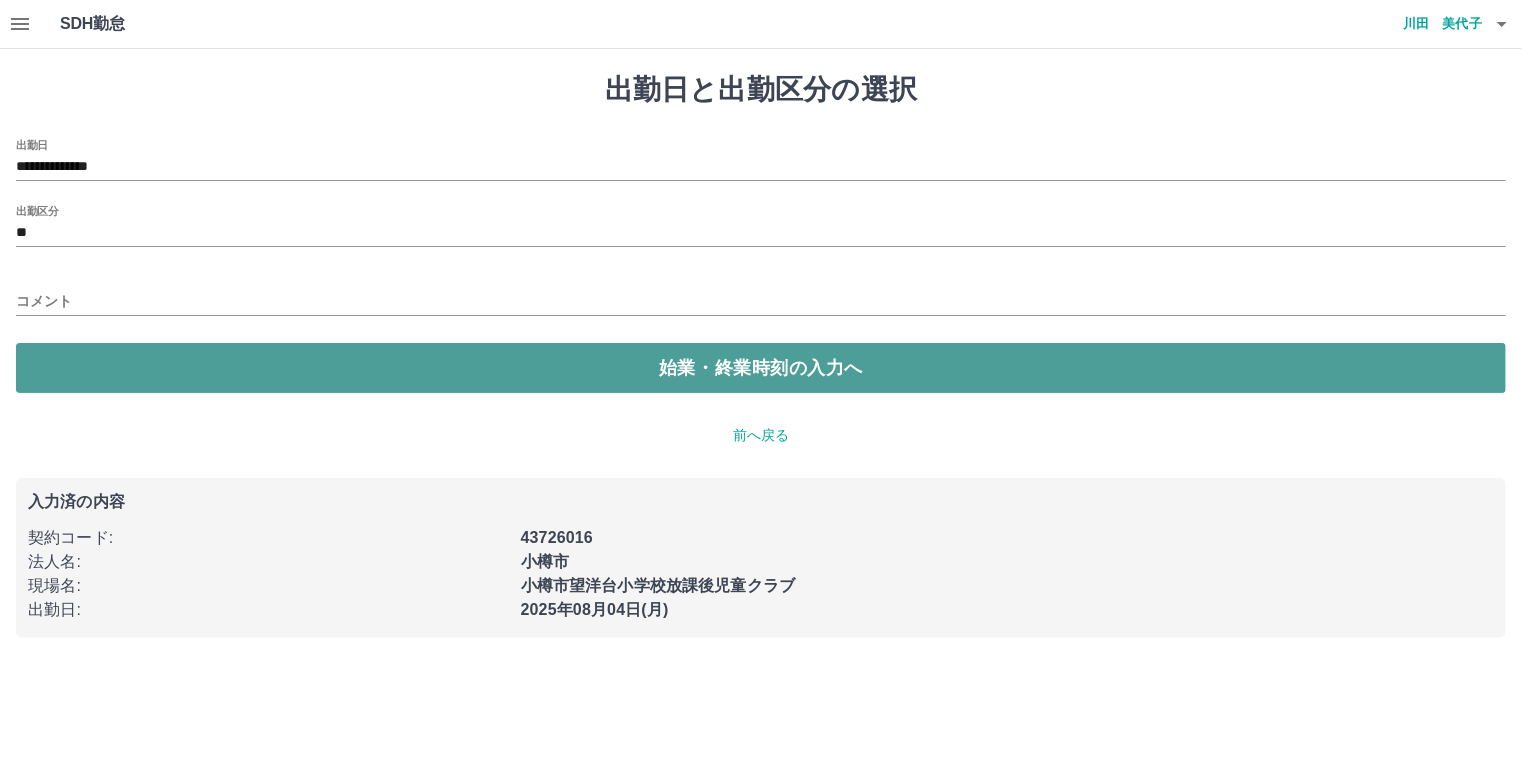 click on "始業・終業時刻の入力へ" at bounding box center (761, 368) 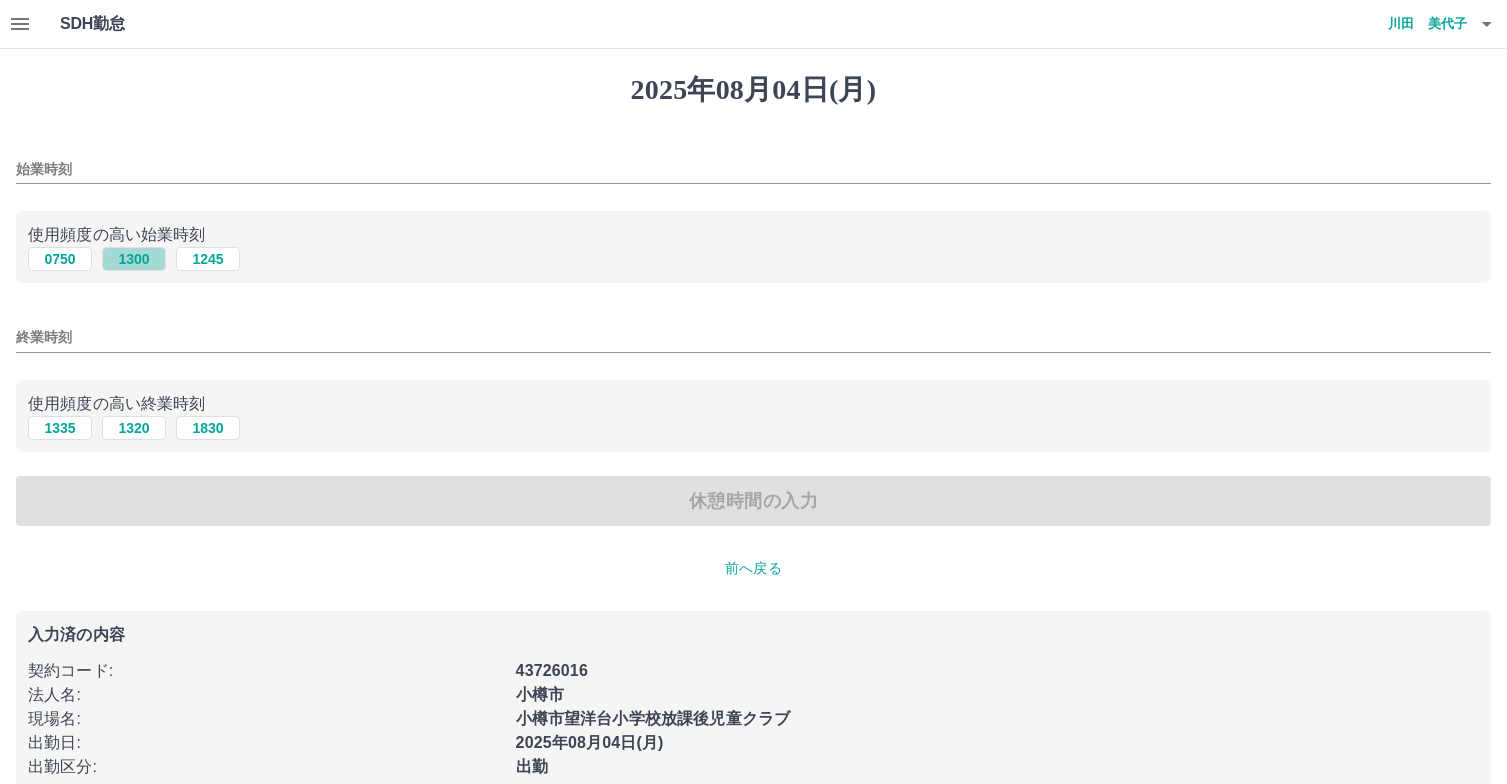 click on "1300" at bounding box center (134, 259) 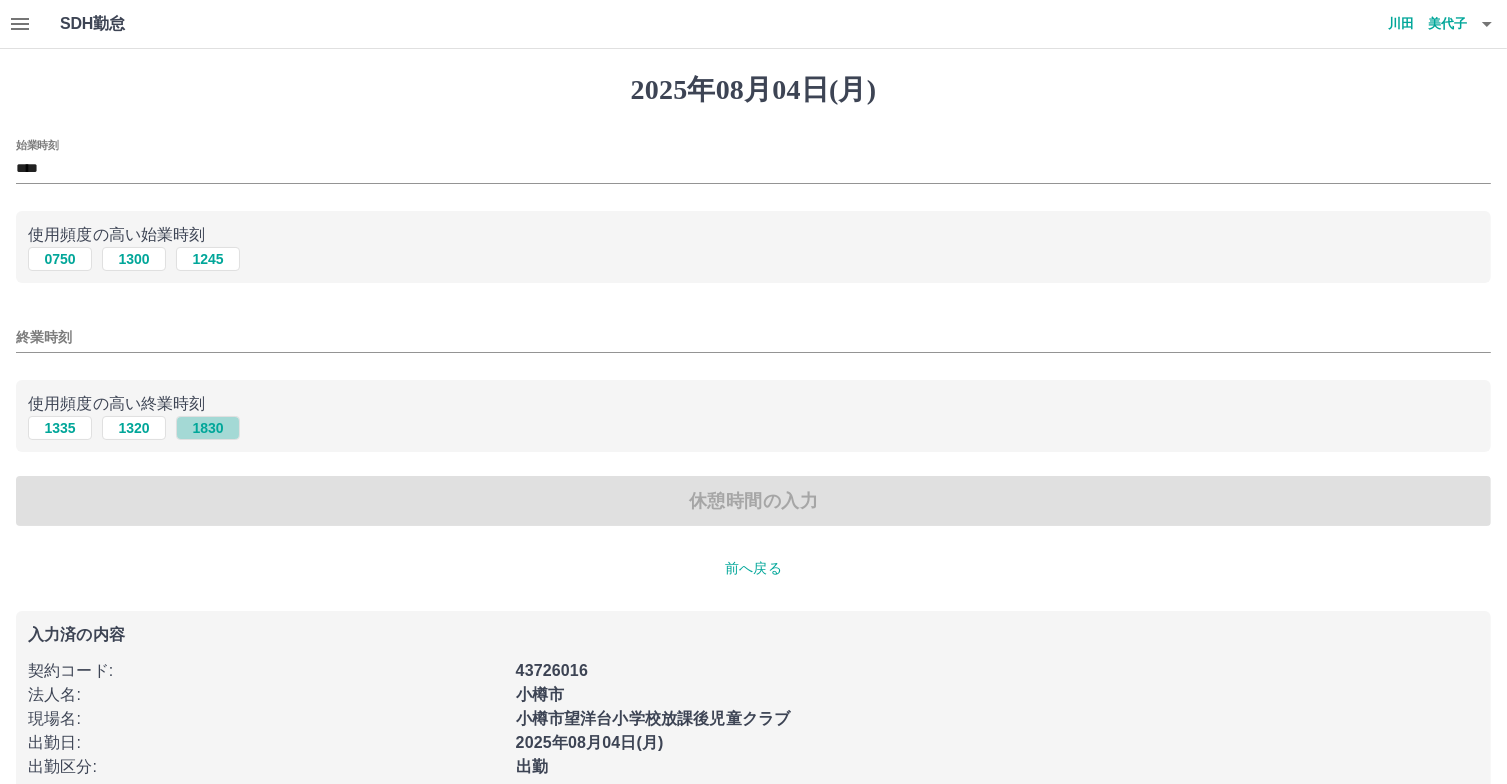 click on "1830" at bounding box center (208, 428) 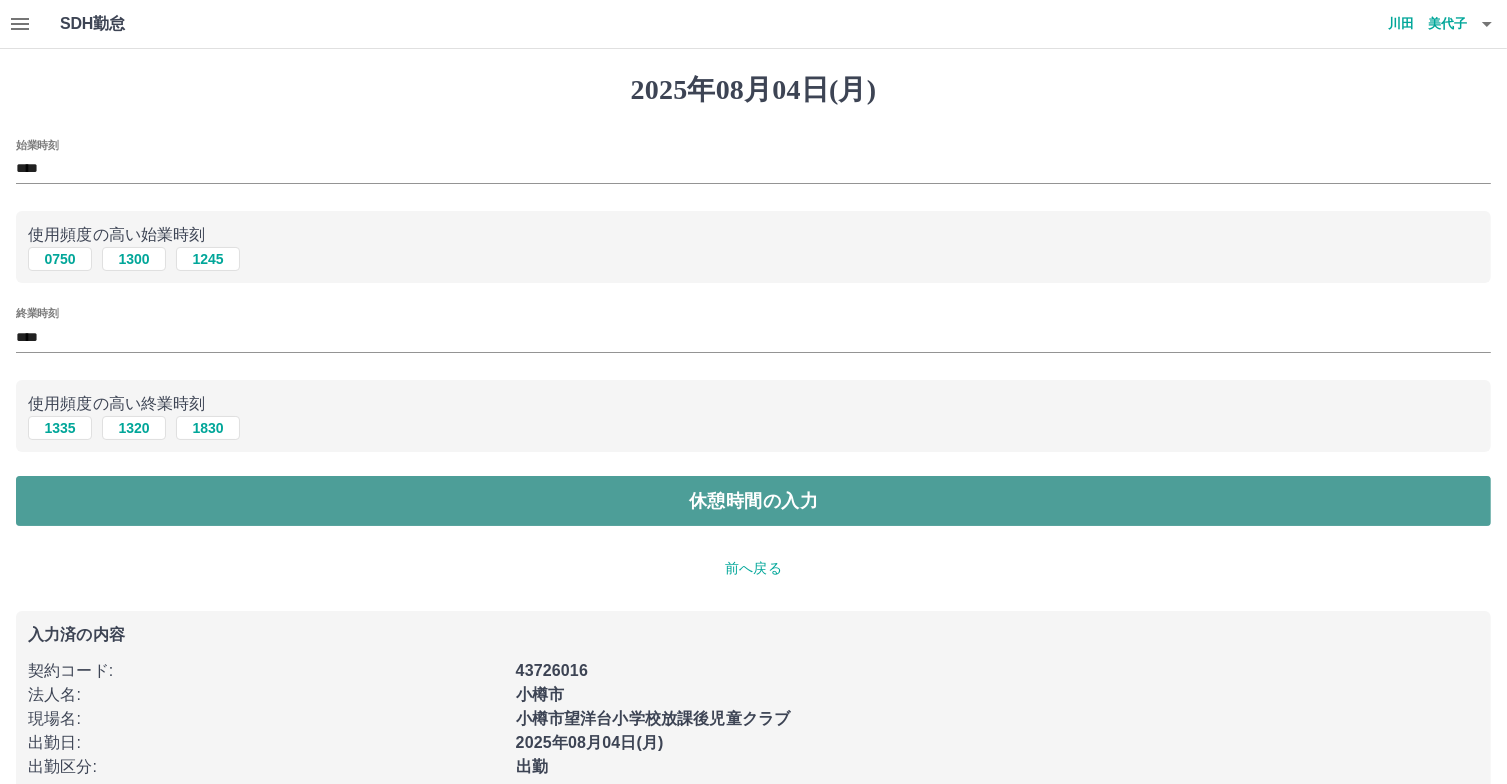 click on "休憩時間の入力" at bounding box center [753, 501] 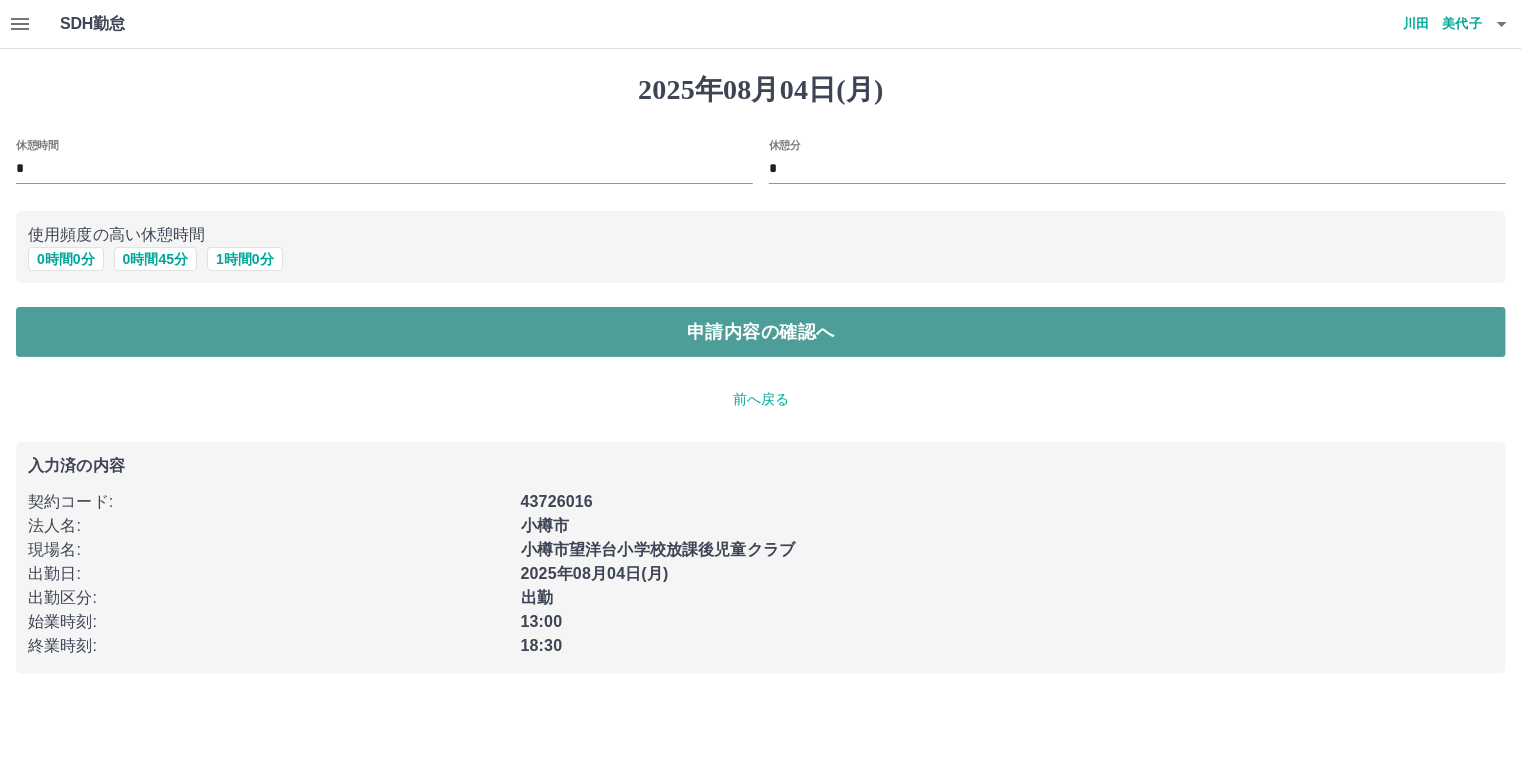 click on "申請内容の確認へ" at bounding box center [761, 332] 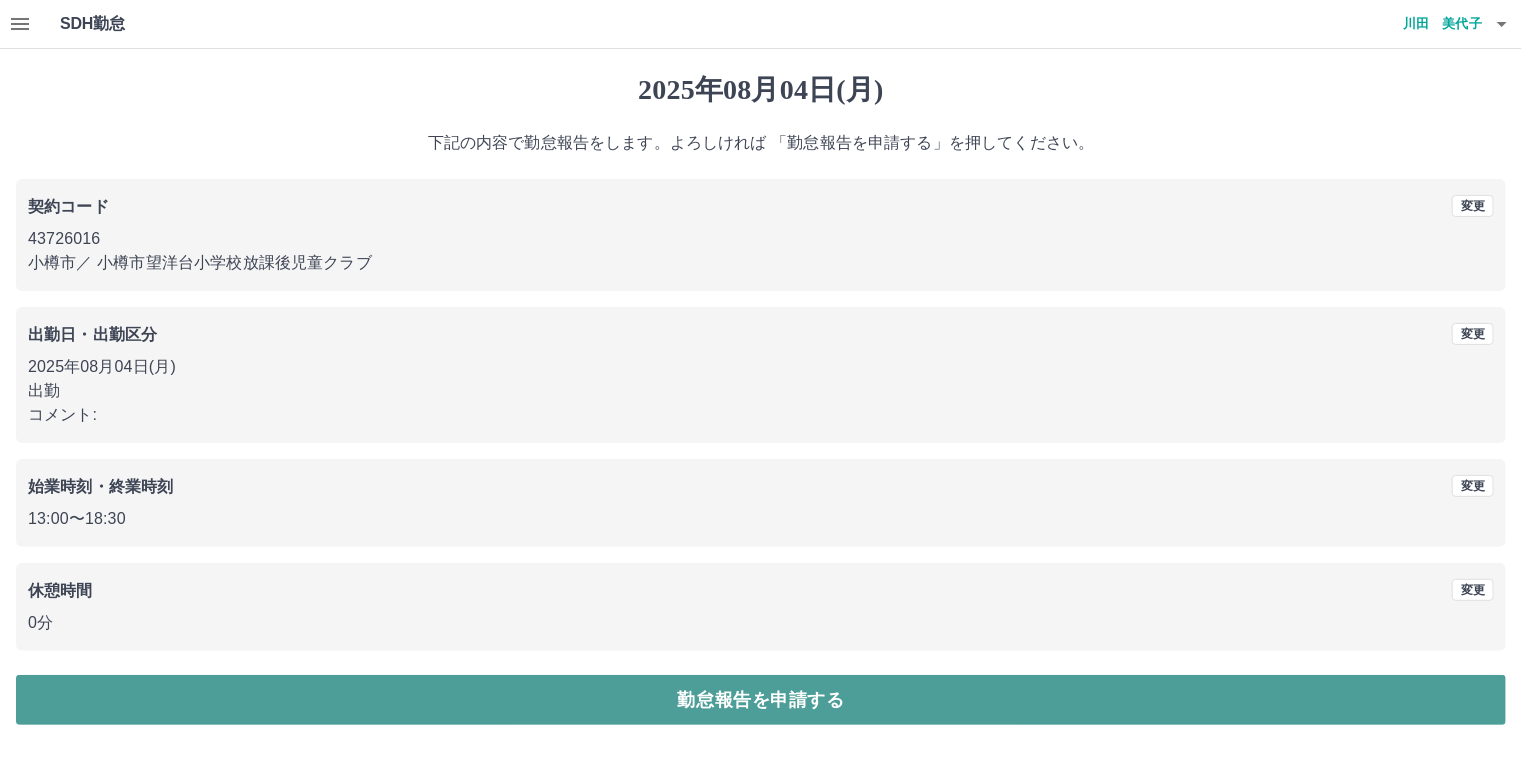 click on "勤怠報告を申請する" at bounding box center (761, 700) 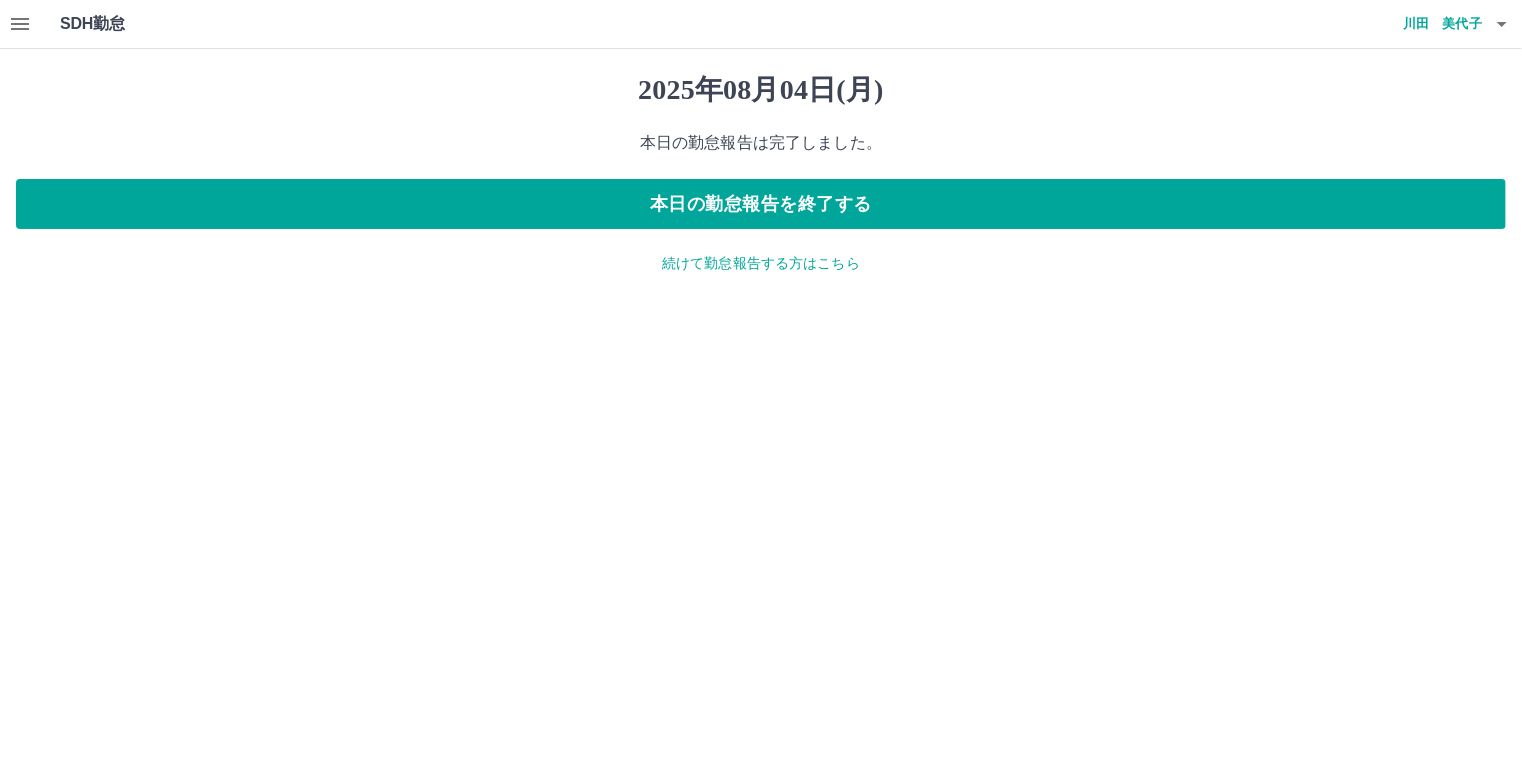 click 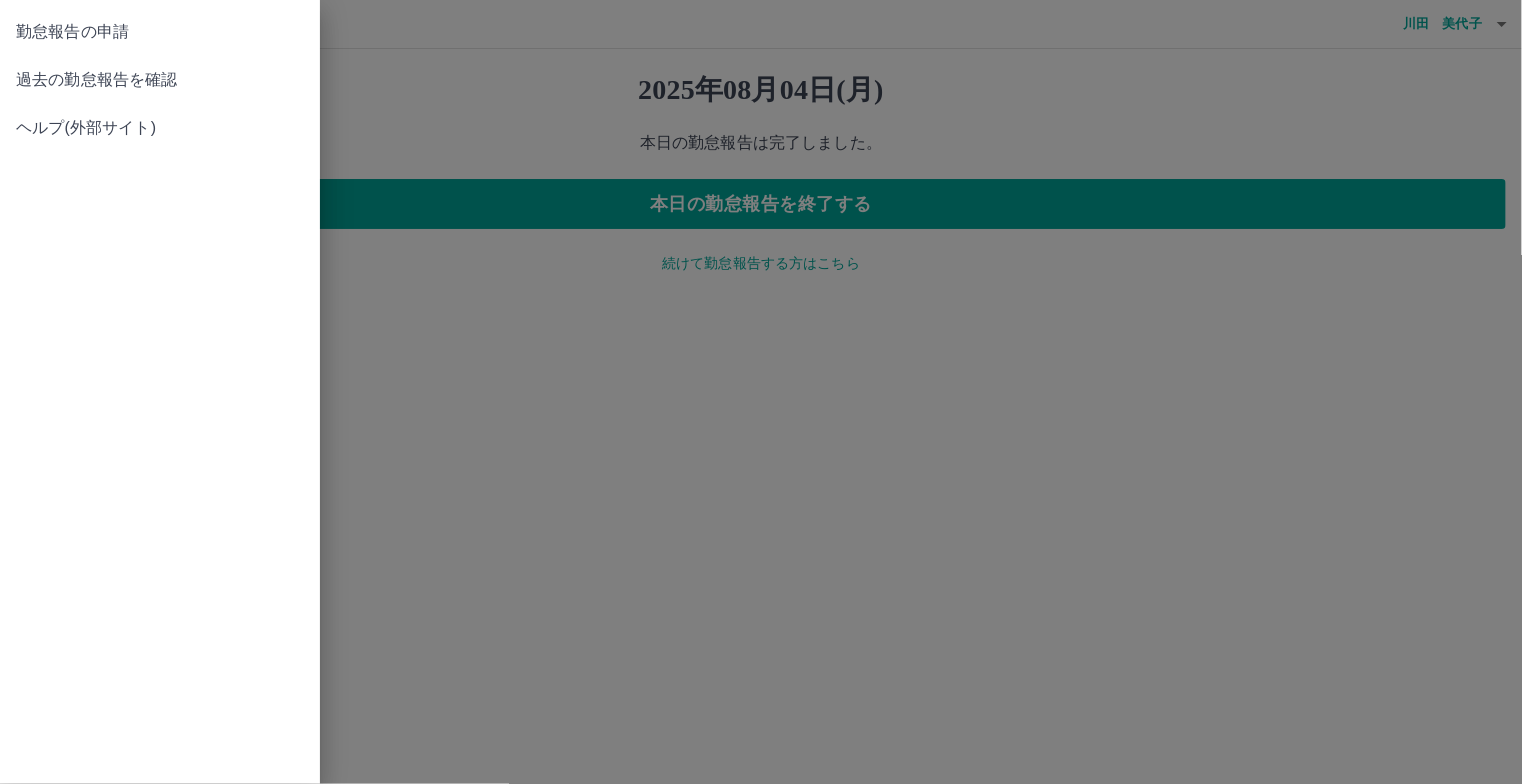click on "過去の勤怠報告を確認" at bounding box center (160, 80) 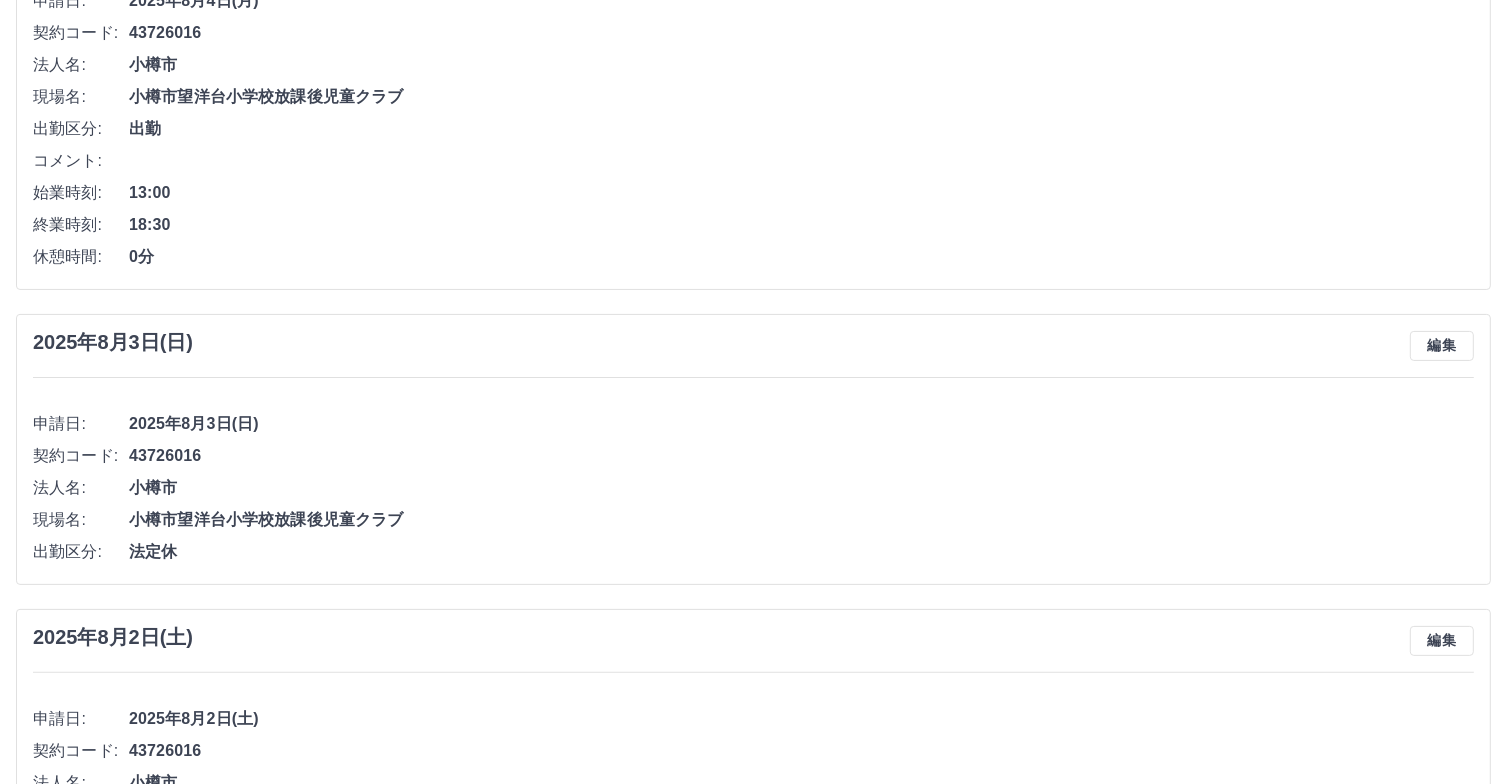 scroll, scrollTop: 100, scrollLeft: 0, axis: vertical 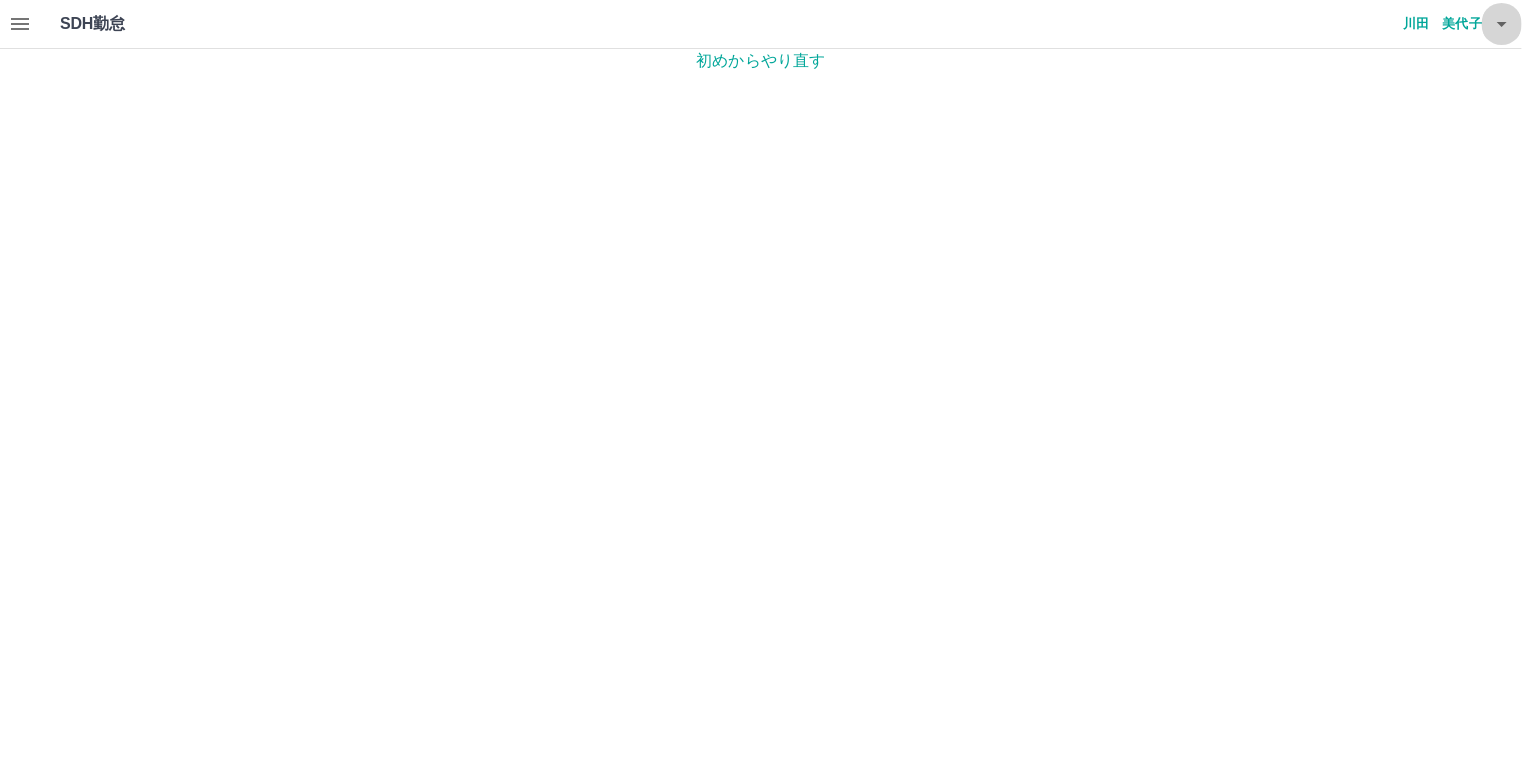 click 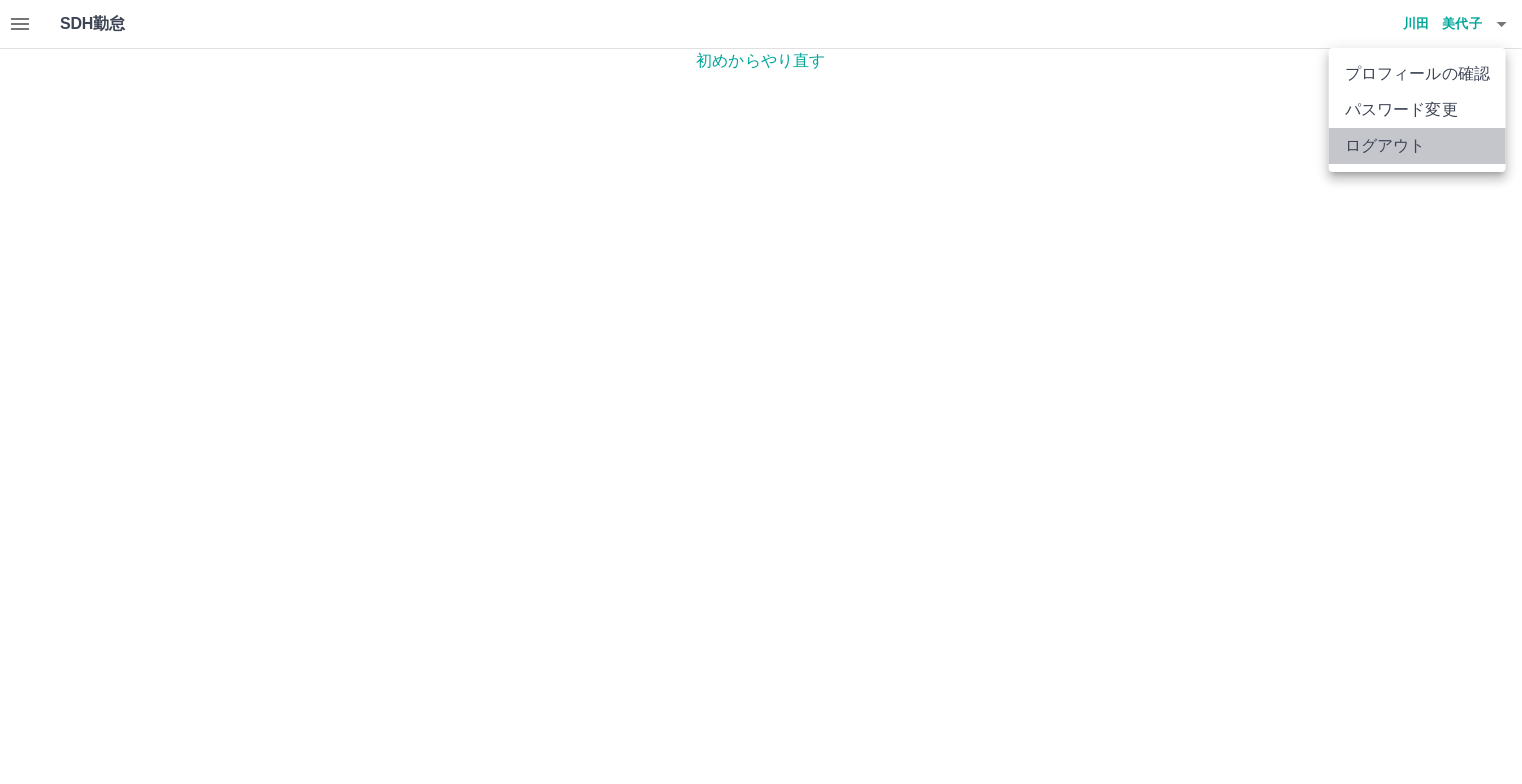 click on "ログアウト" at bounding box center (1417, 146) 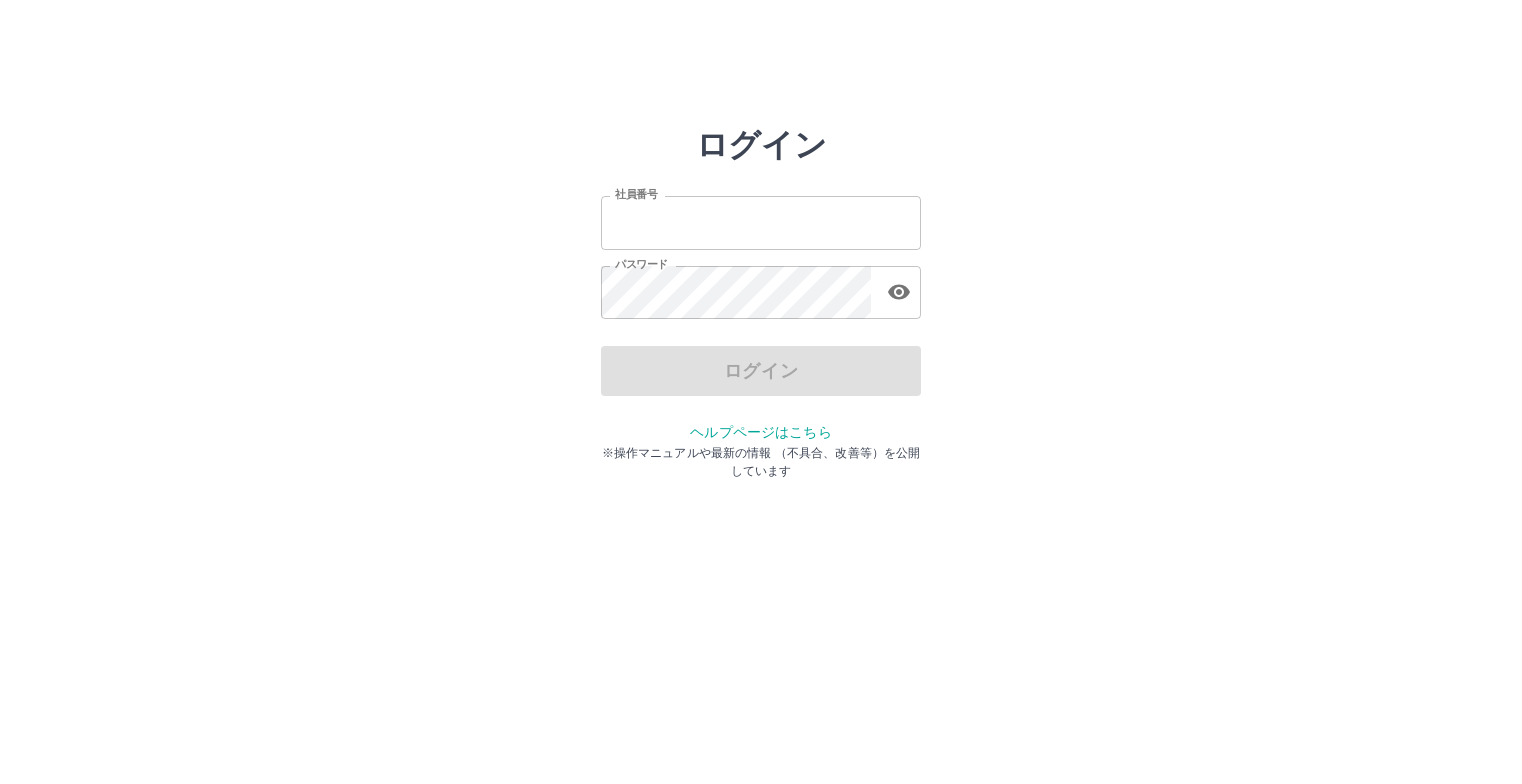 scroll, scrollTop: 0, scrollLeft: 0, axis: both 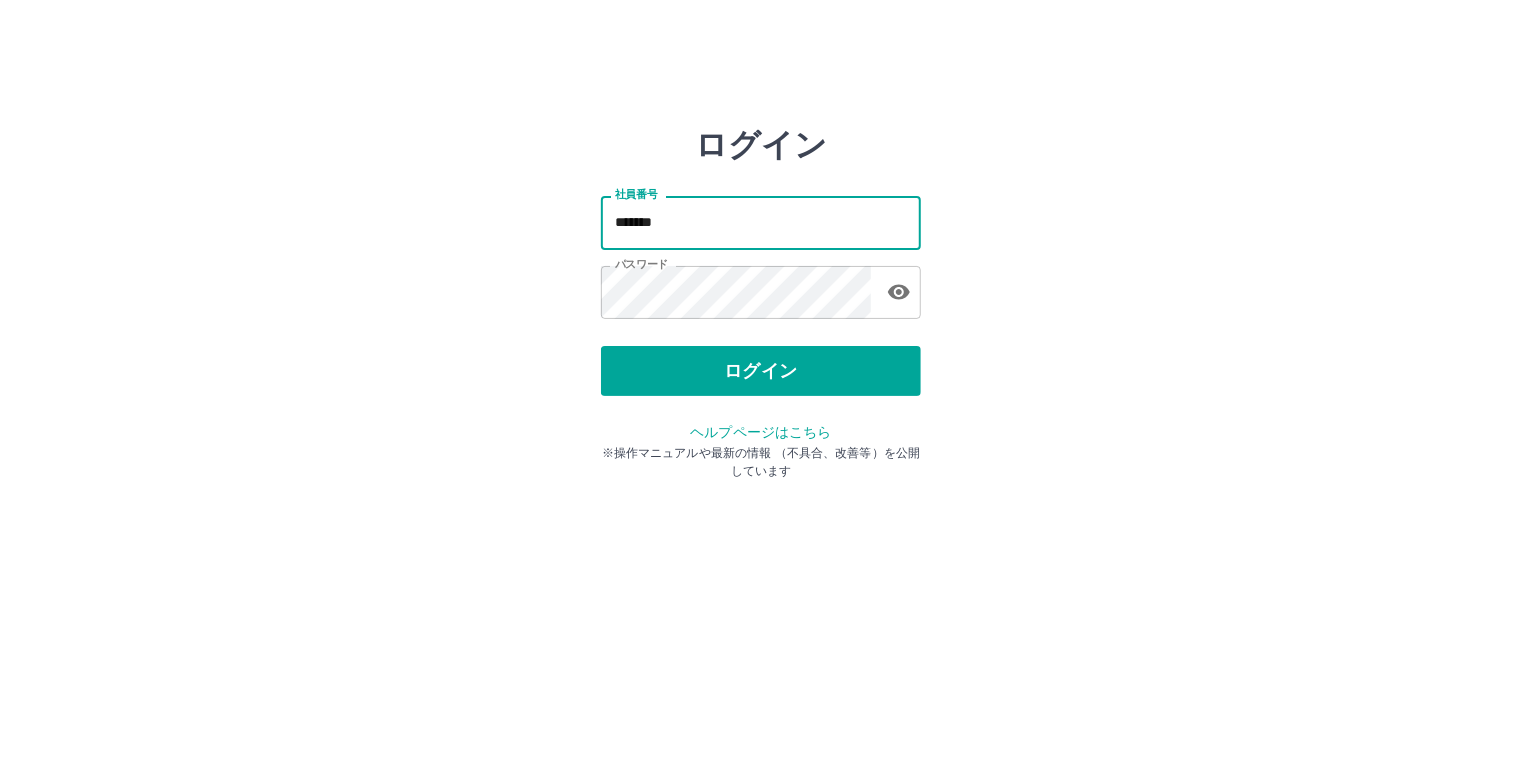 click on "*******" at bounding box center [761, 222] 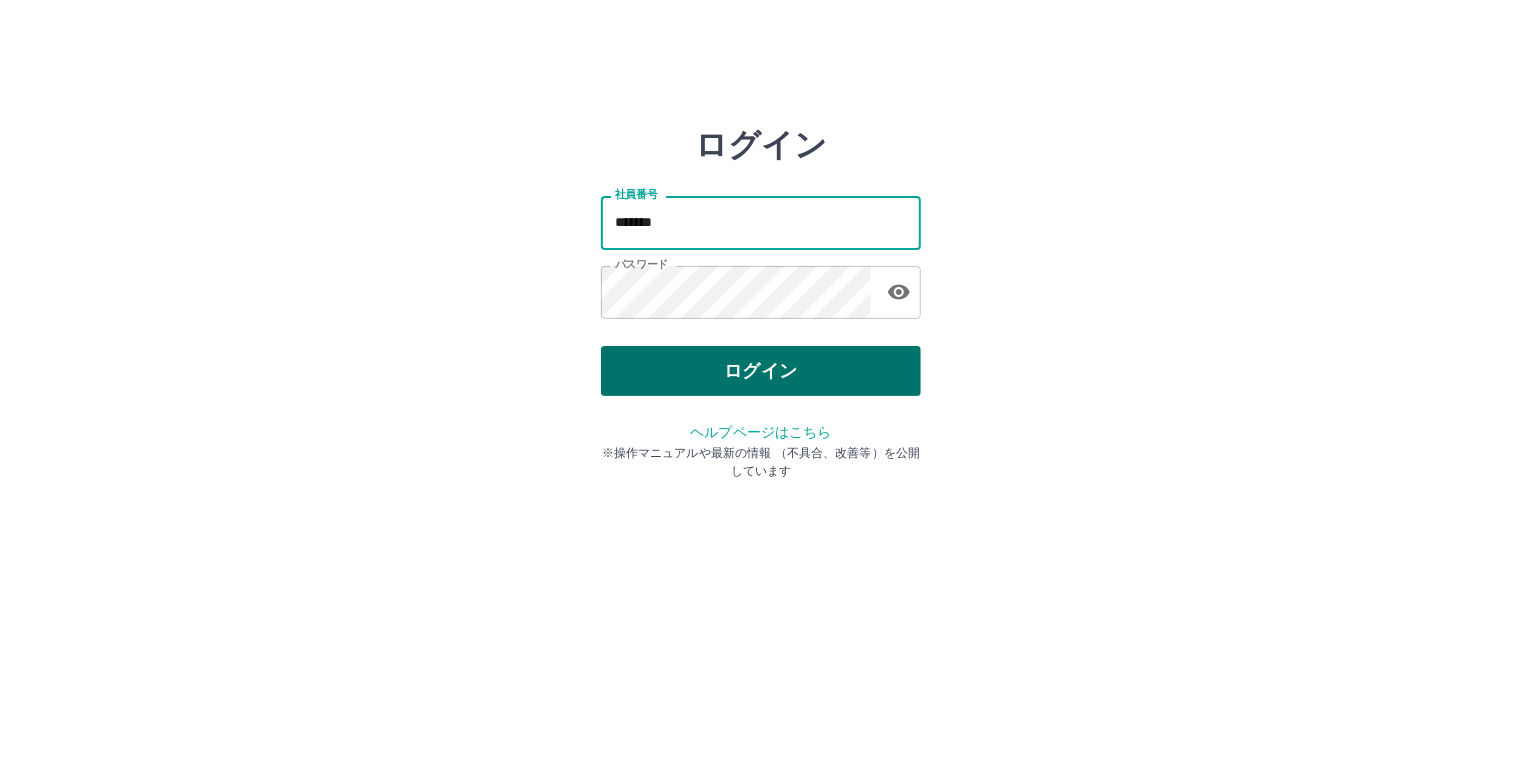 click on "ログイン" at bounding box center (761, 371) 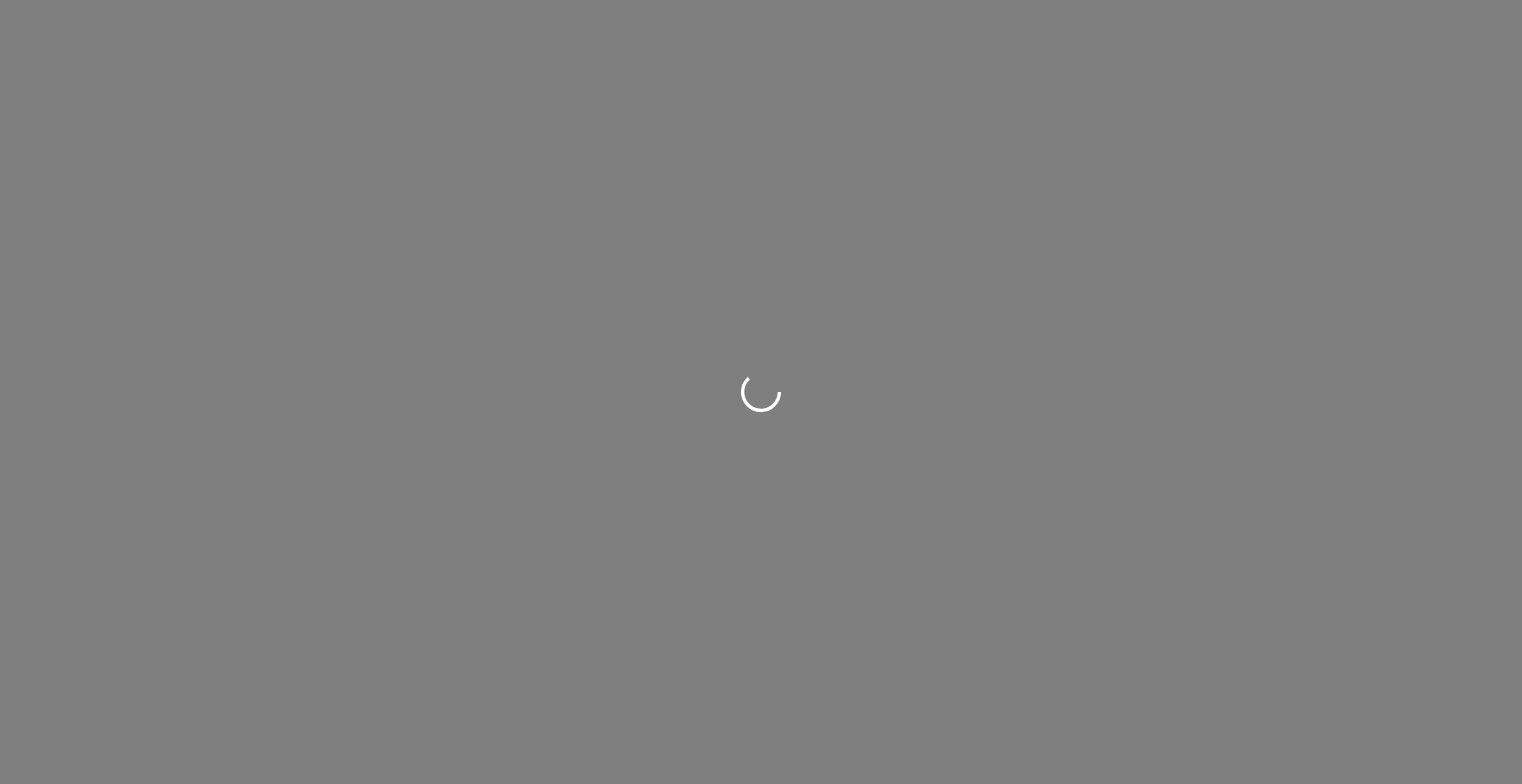 scroll, scrollTop: 0, scrollLeft: 0, axis: both 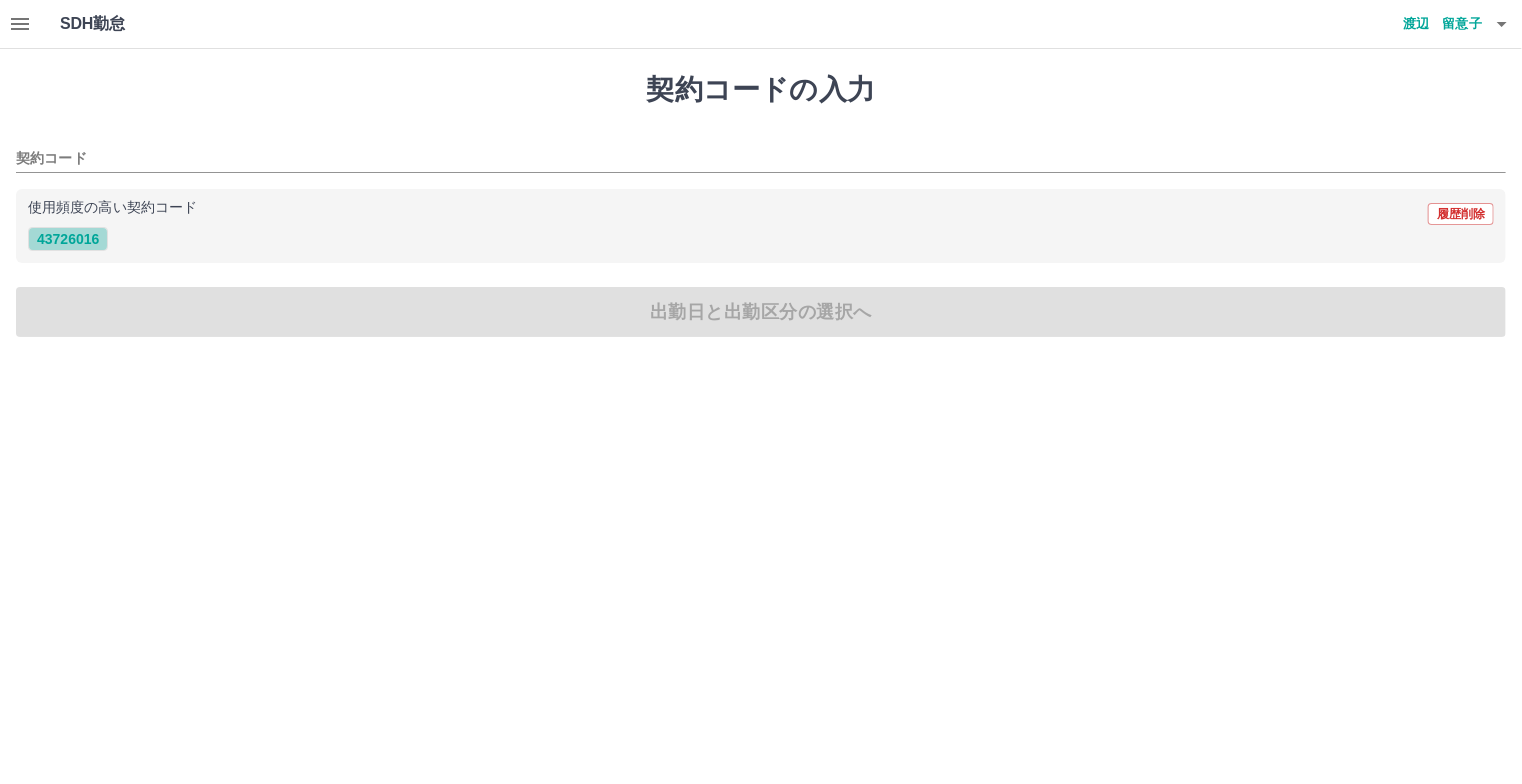 click on "43726016" at bounding box center (68, 239) 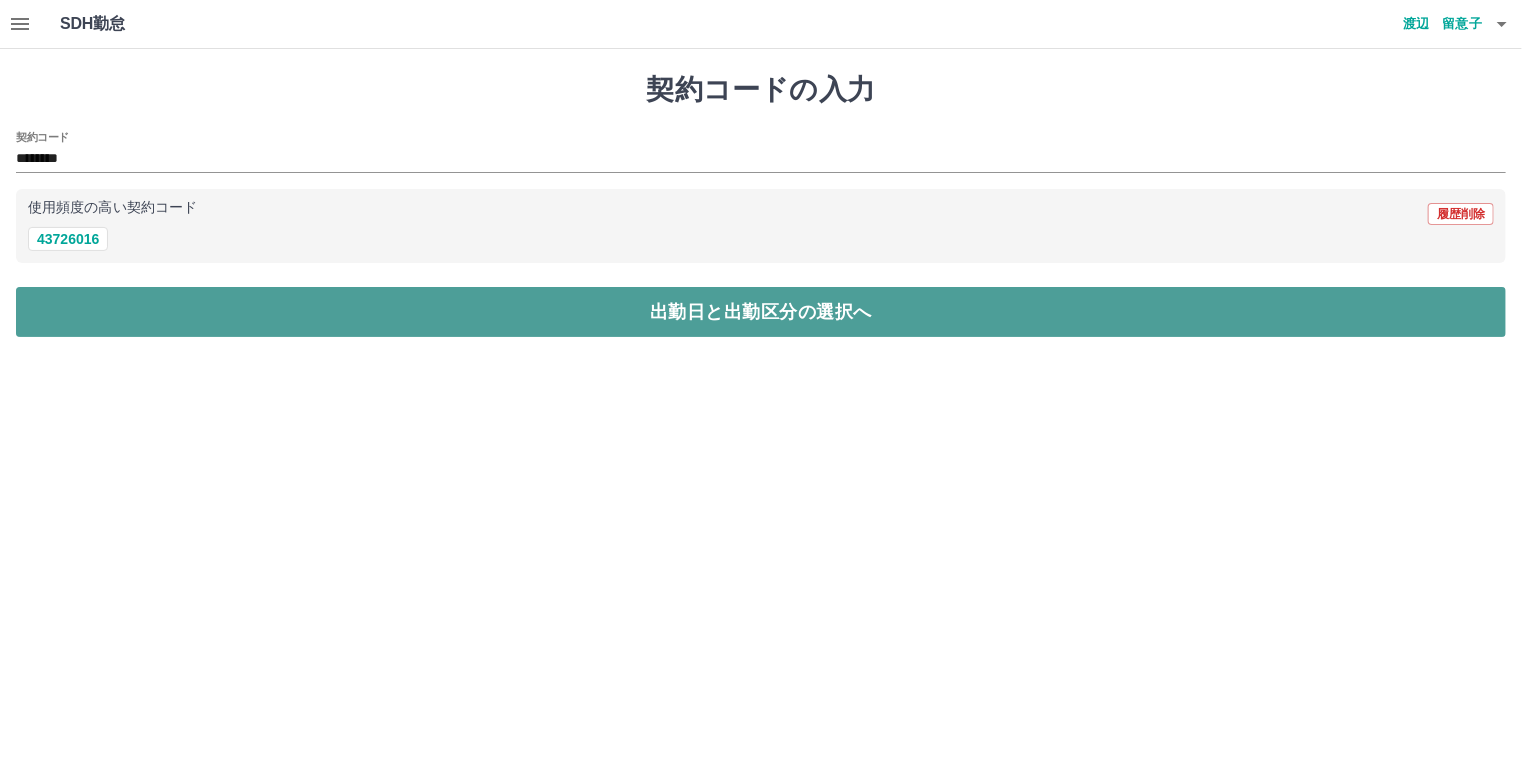 click on "出勤日と出勤区分の選択へ" at bounding box center (761, 312) 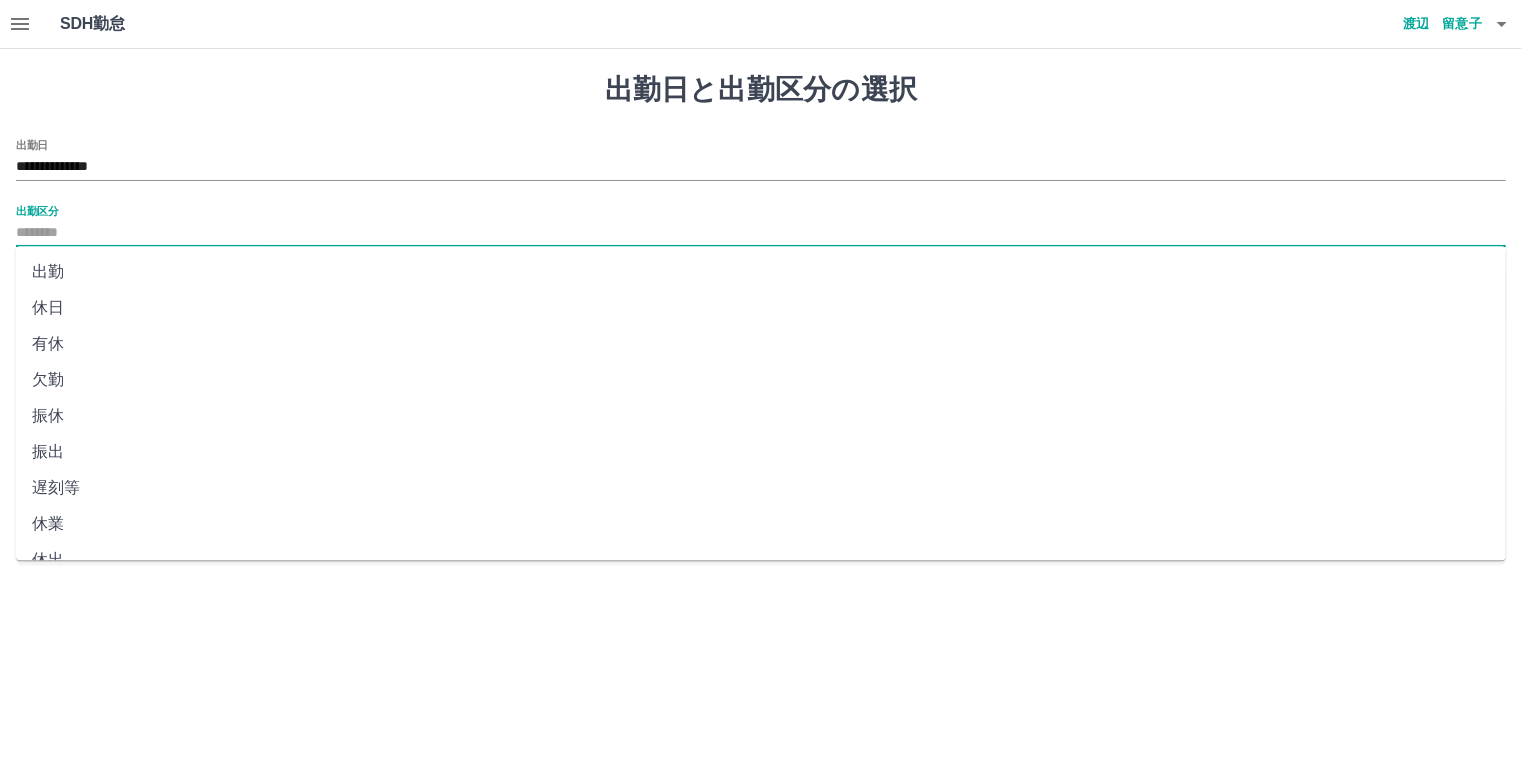 click on "出勤区分" at bounding box center [761, 233] 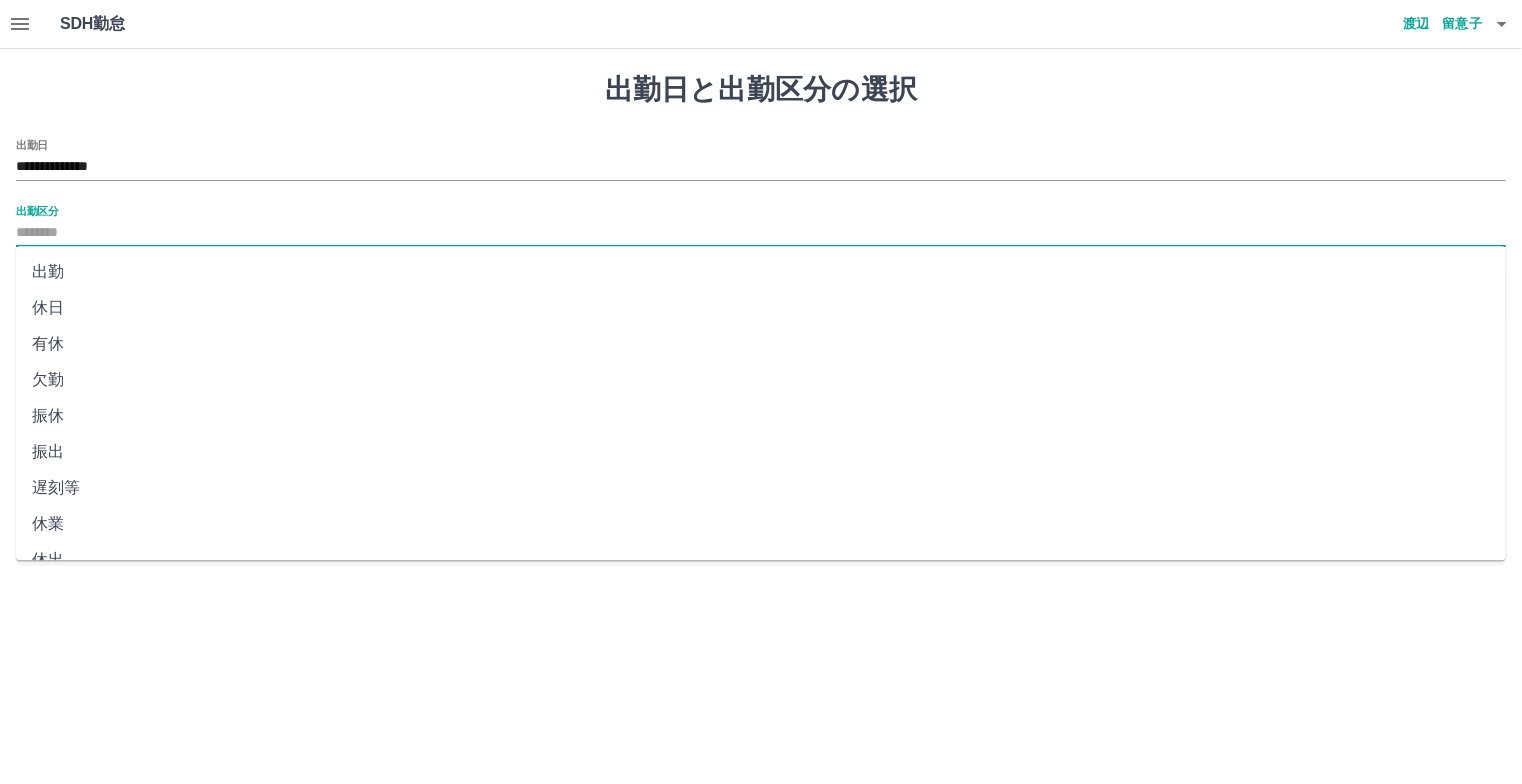 click on "休日" at bounding box center [761, 308] 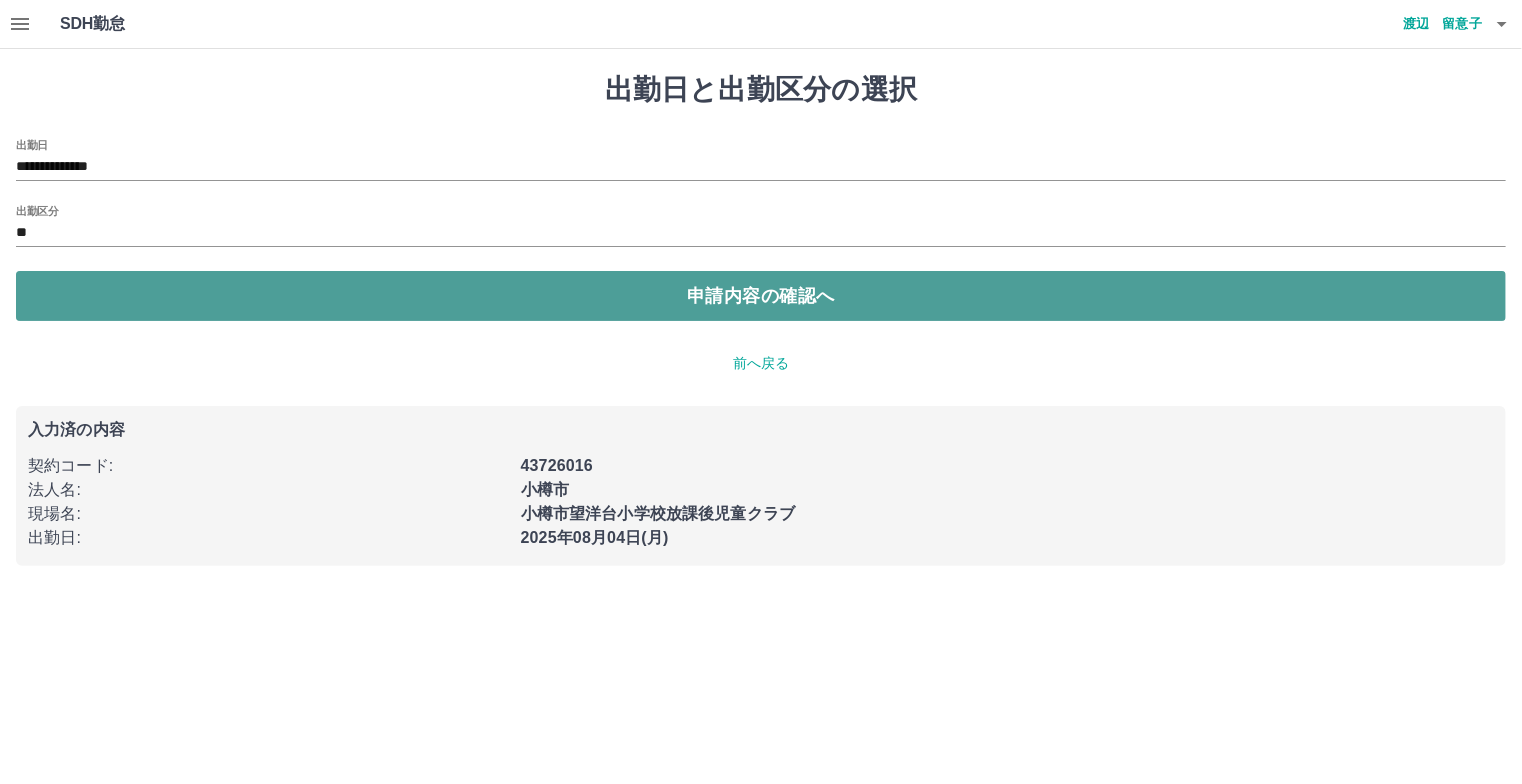 click on "申請内容の確認へ" at bounding box center (761, 296) 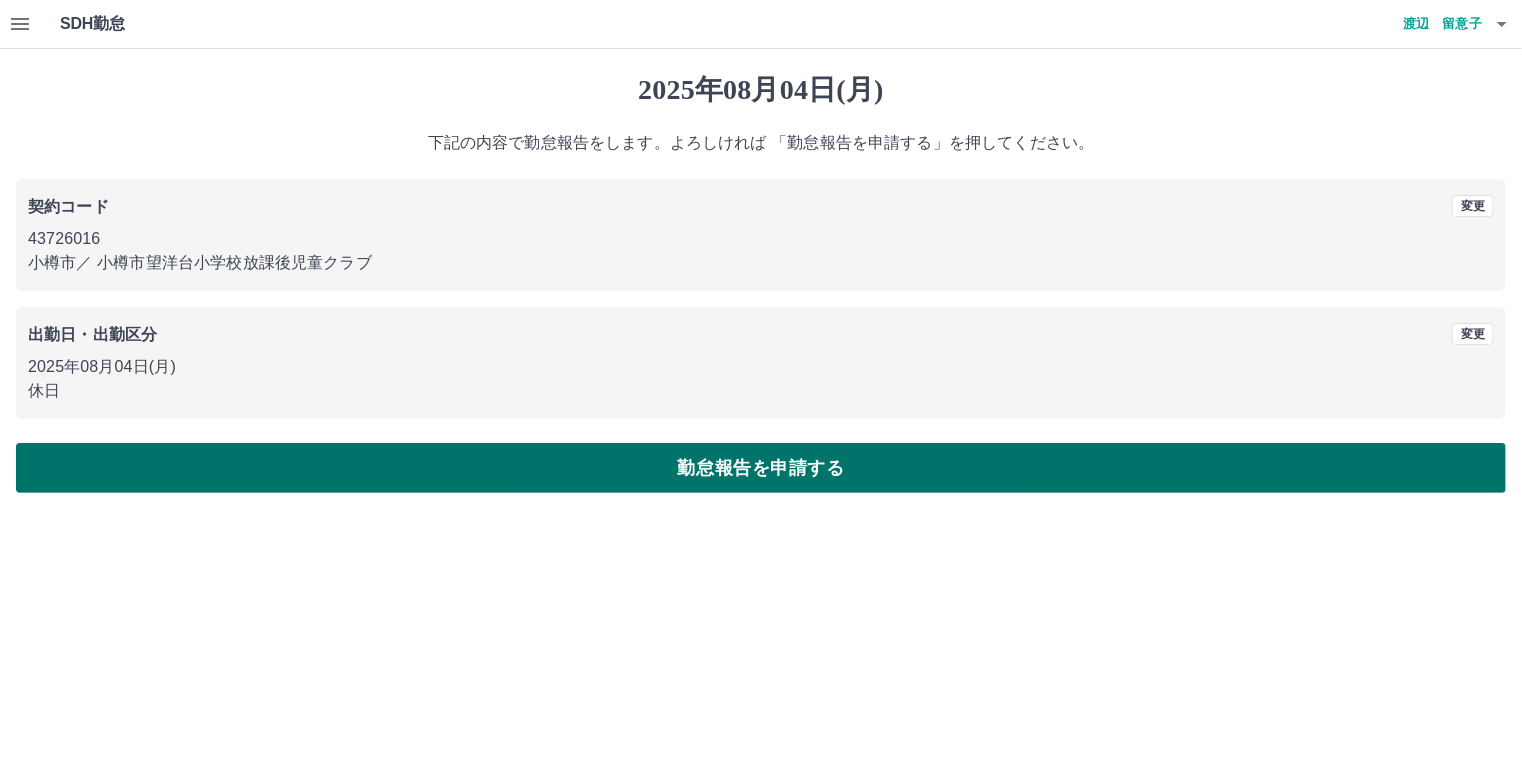 click on "勤怠報告を申請する" at bounding box center (761, 468) 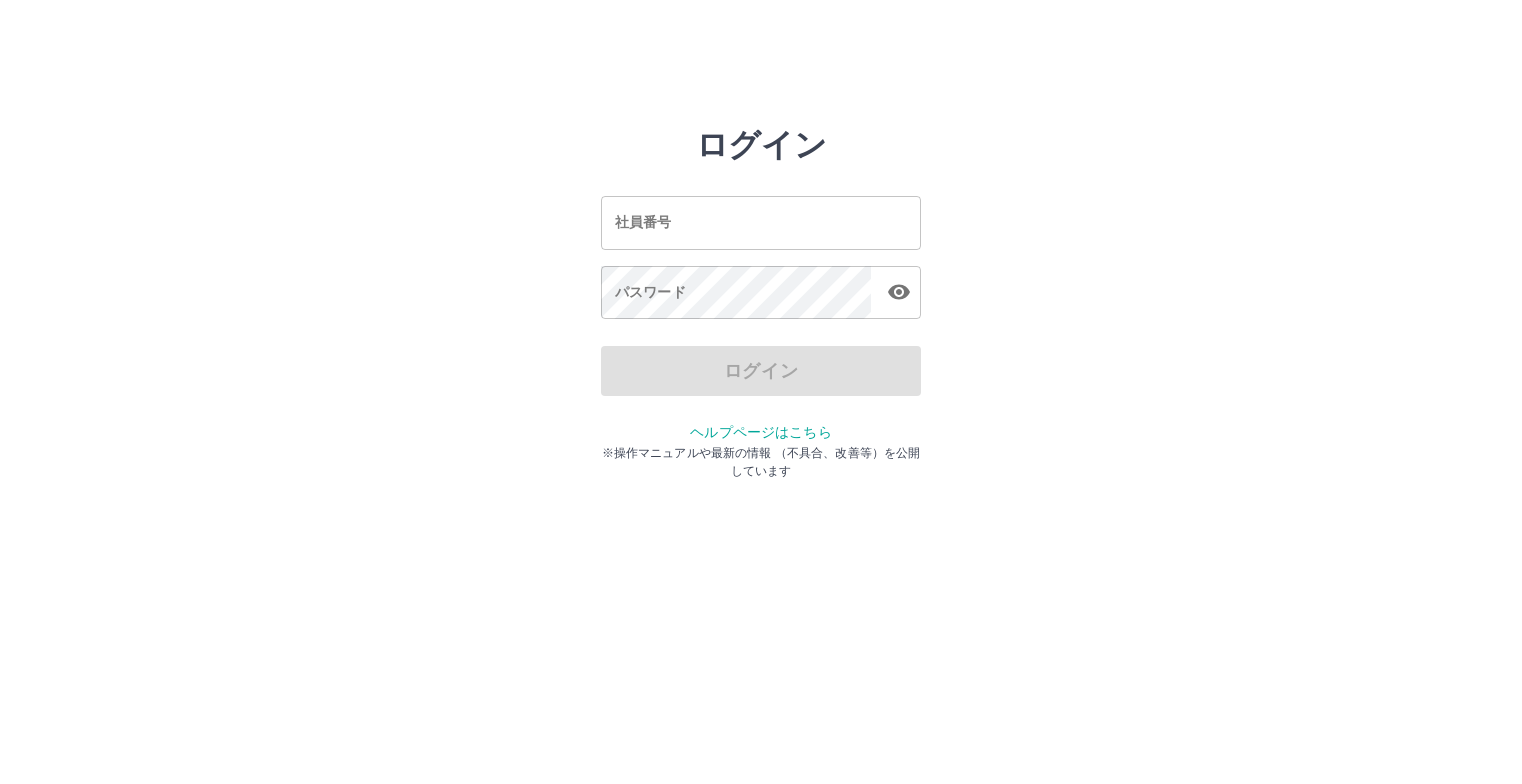 scroll, scrollTop: 0, scrollLeft: 0, axis: both 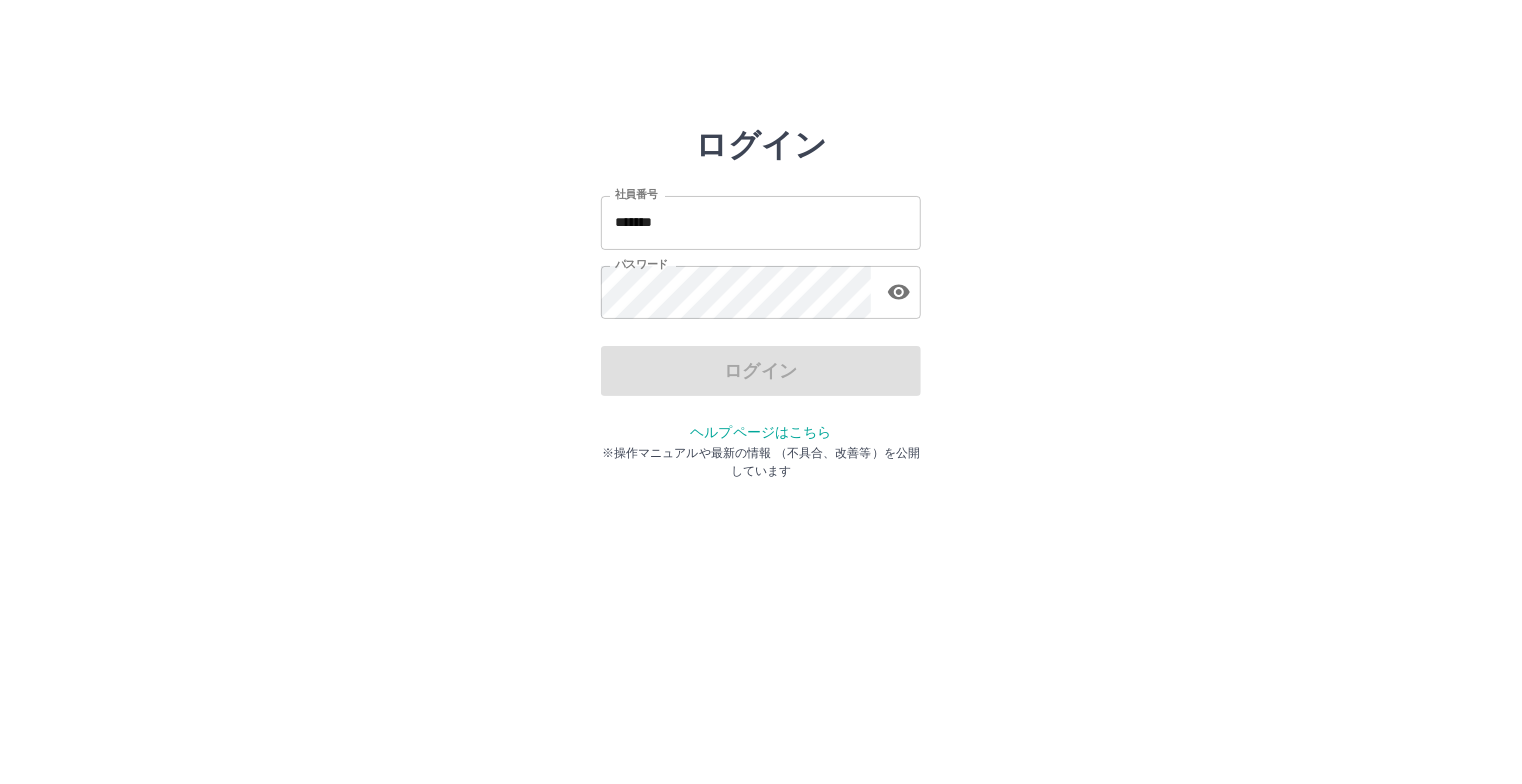 click on "*******" at bounding box center (761, 222) 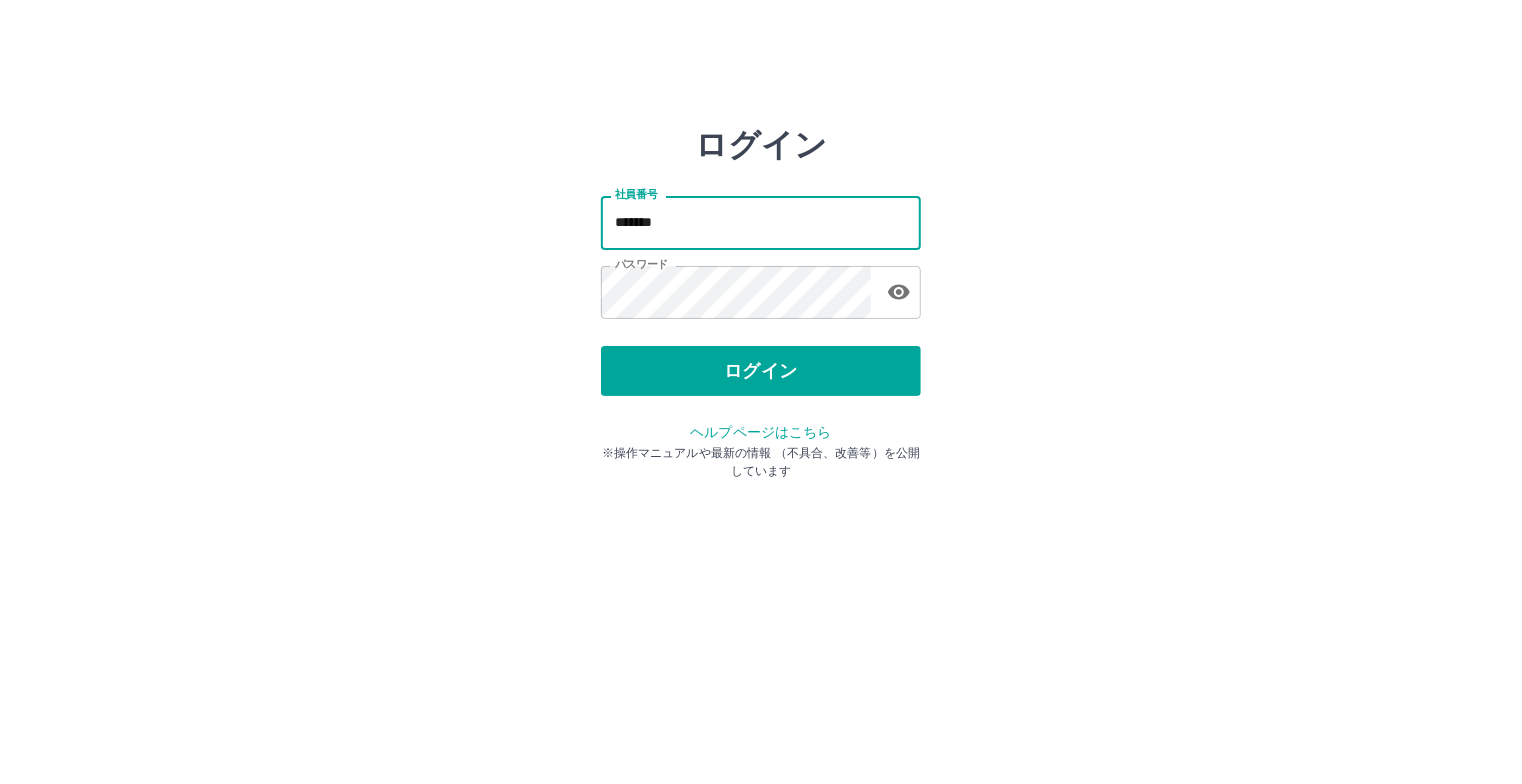 type on "*******" 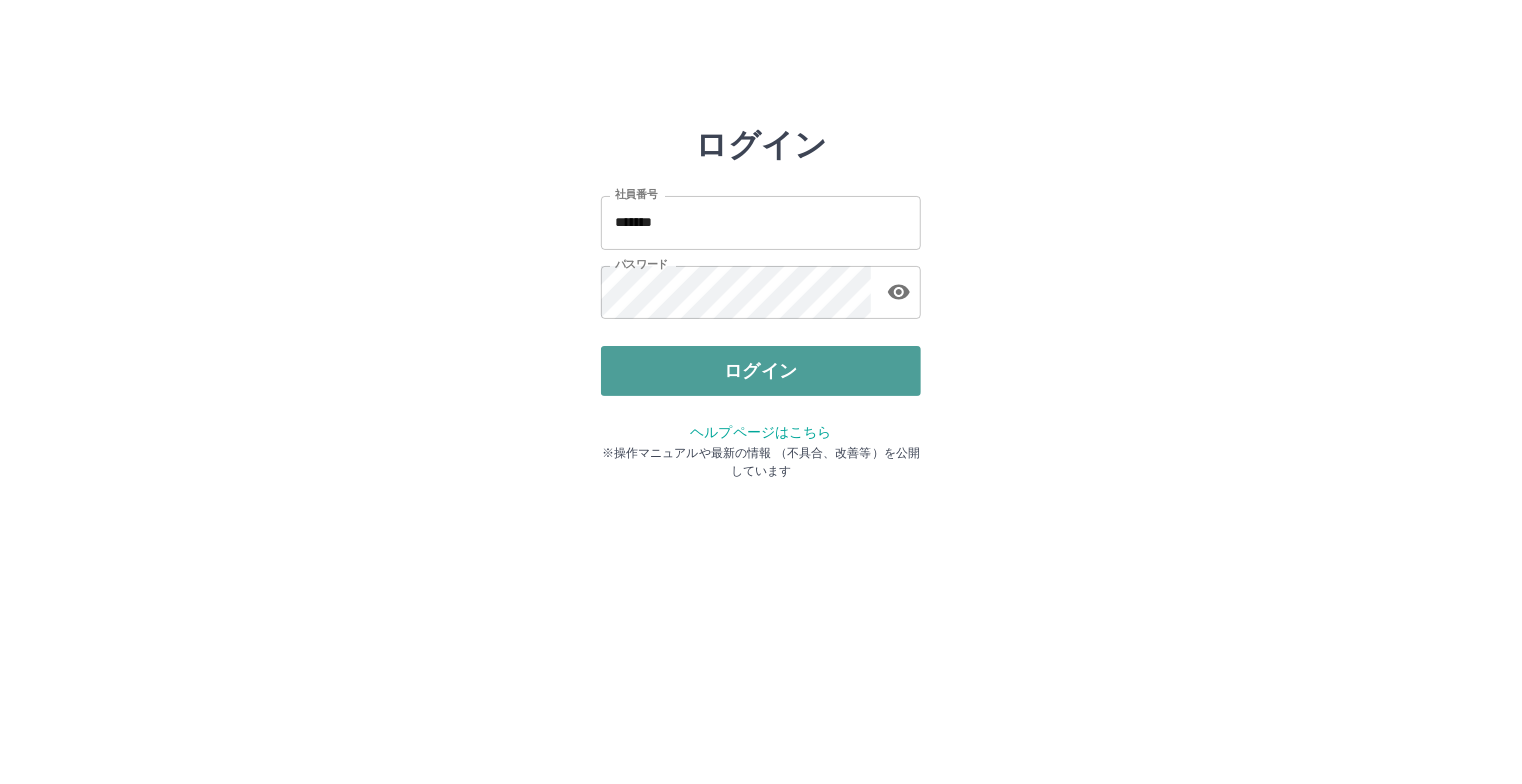 click on "ログイン" at bounding box center (761, 371) 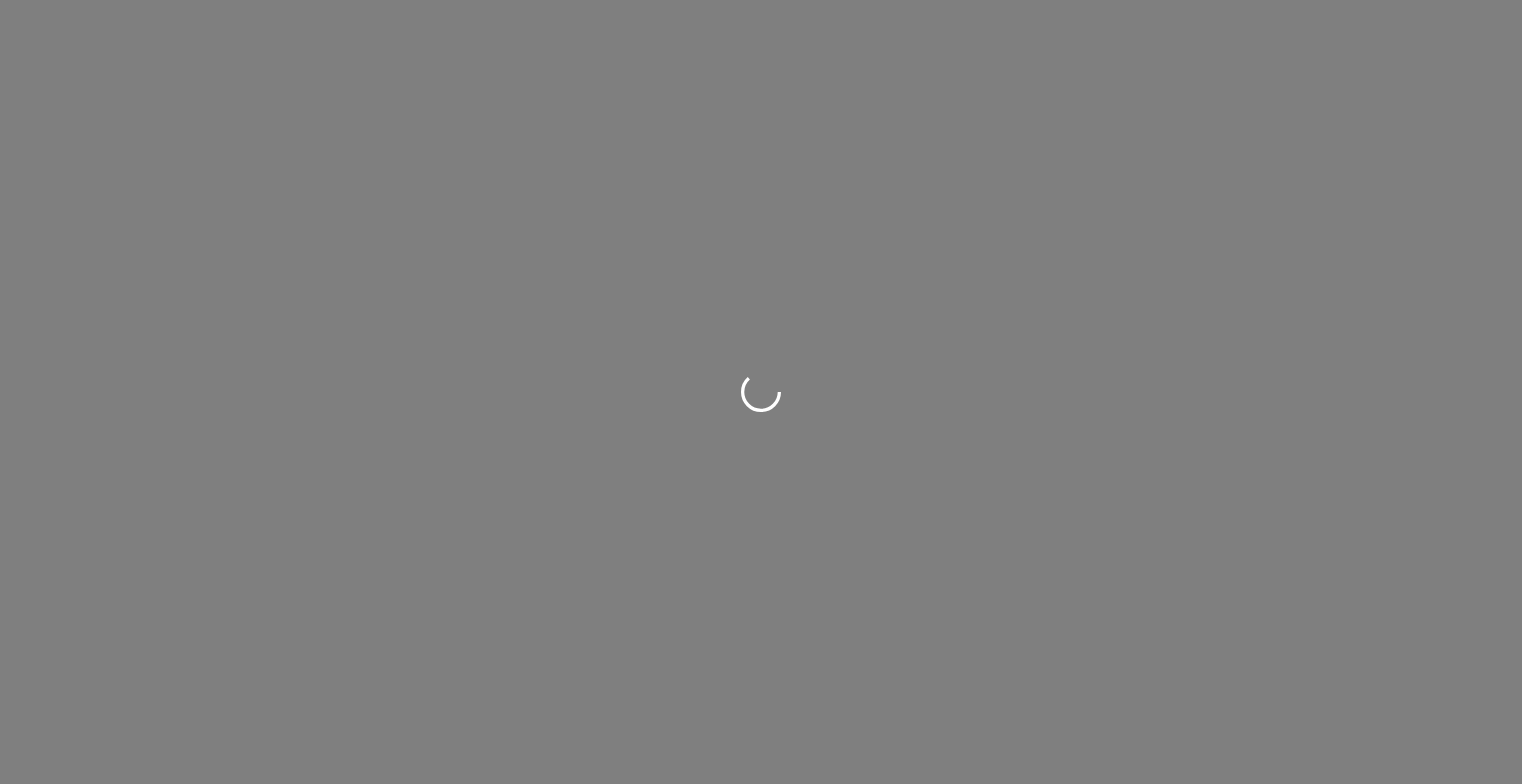 scroll, scrollTop: 0, scrollLeft: 0, axis: both 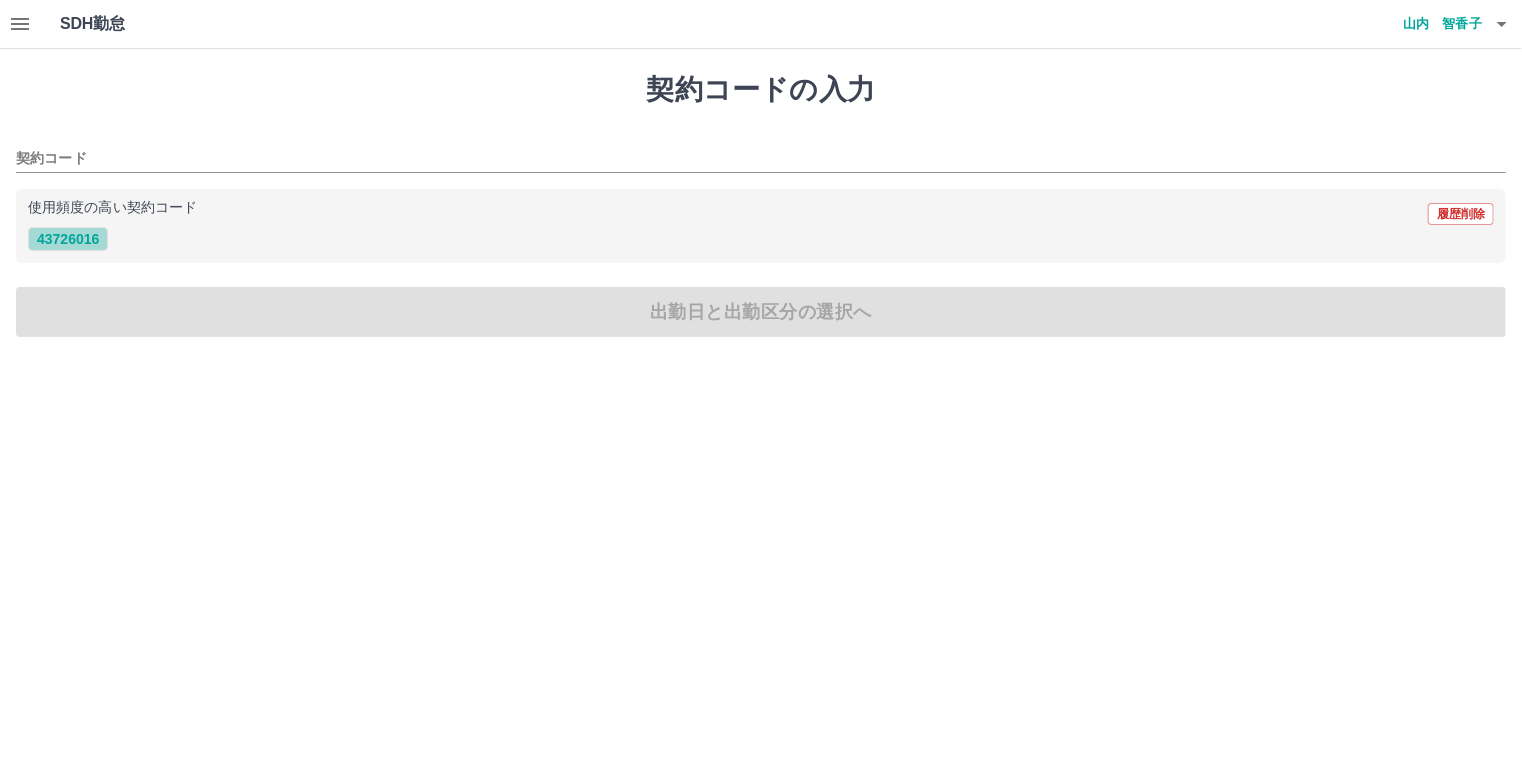 click on "43726016" at bounding box center (68, 239) 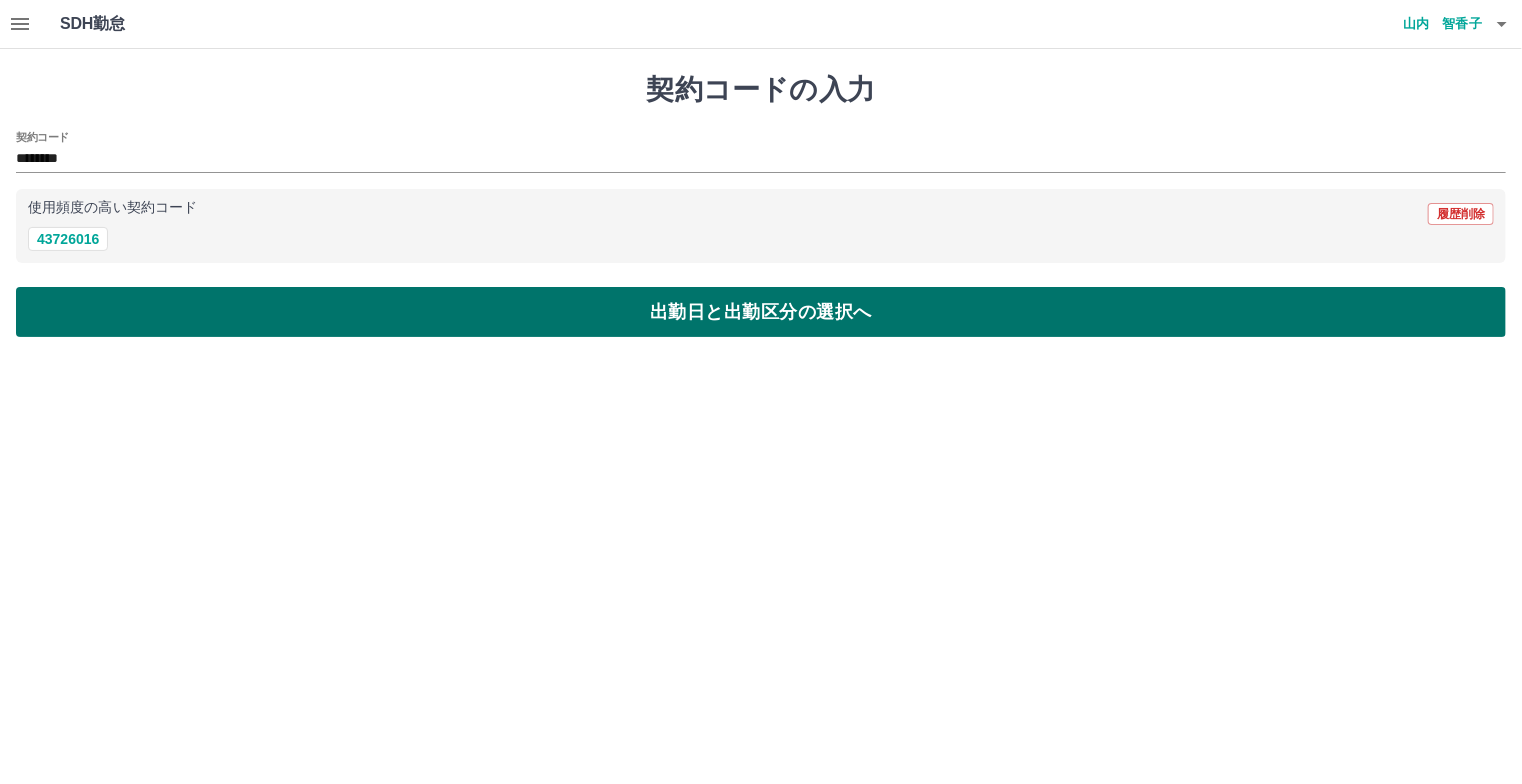 click on "出勤日と出勤区分の選択へ" at bounding box center [761, 312] 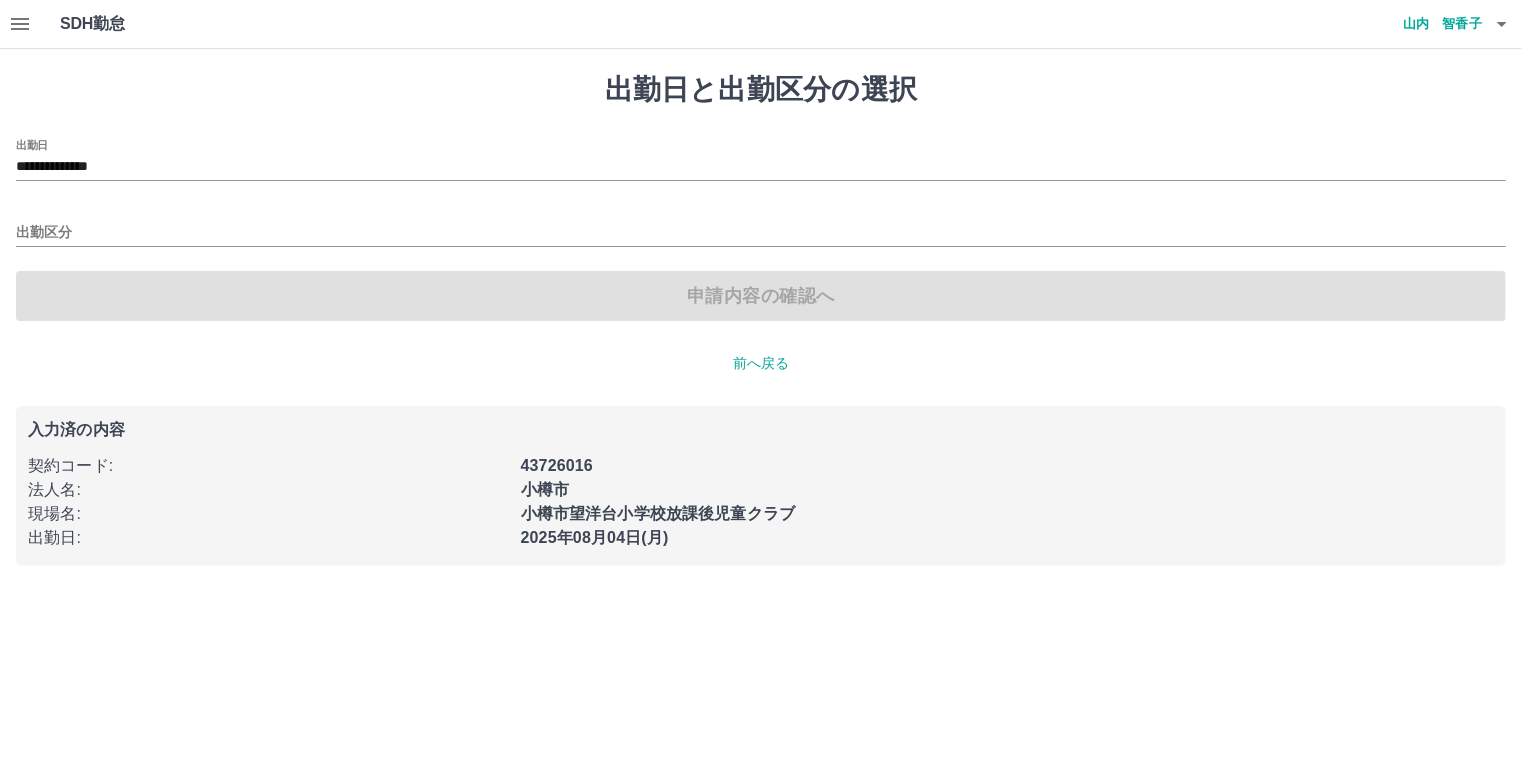 click on "出勤区分" at bounding box center (761, 226) 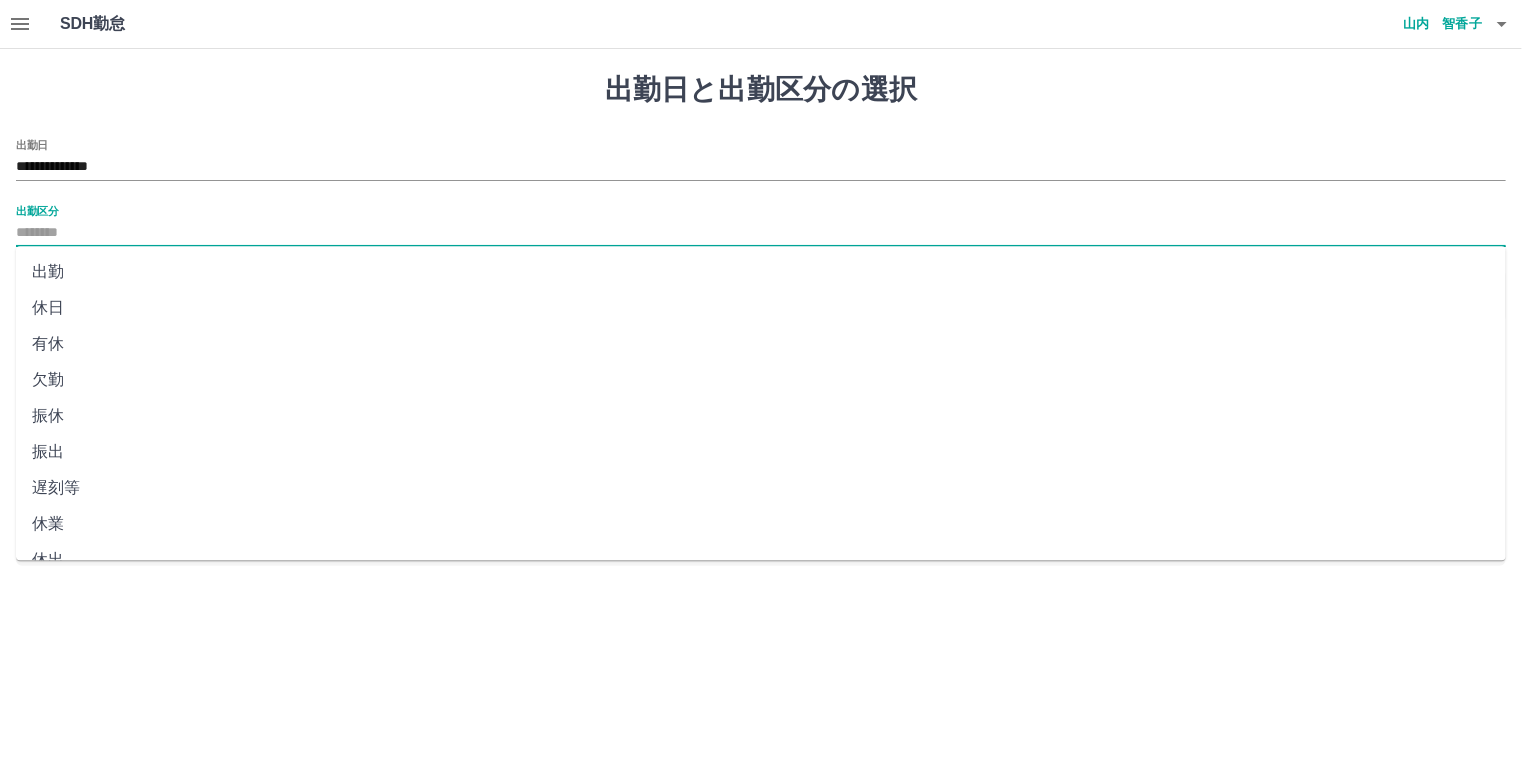 click on "出勤区分" at bounding box center (761, 233) 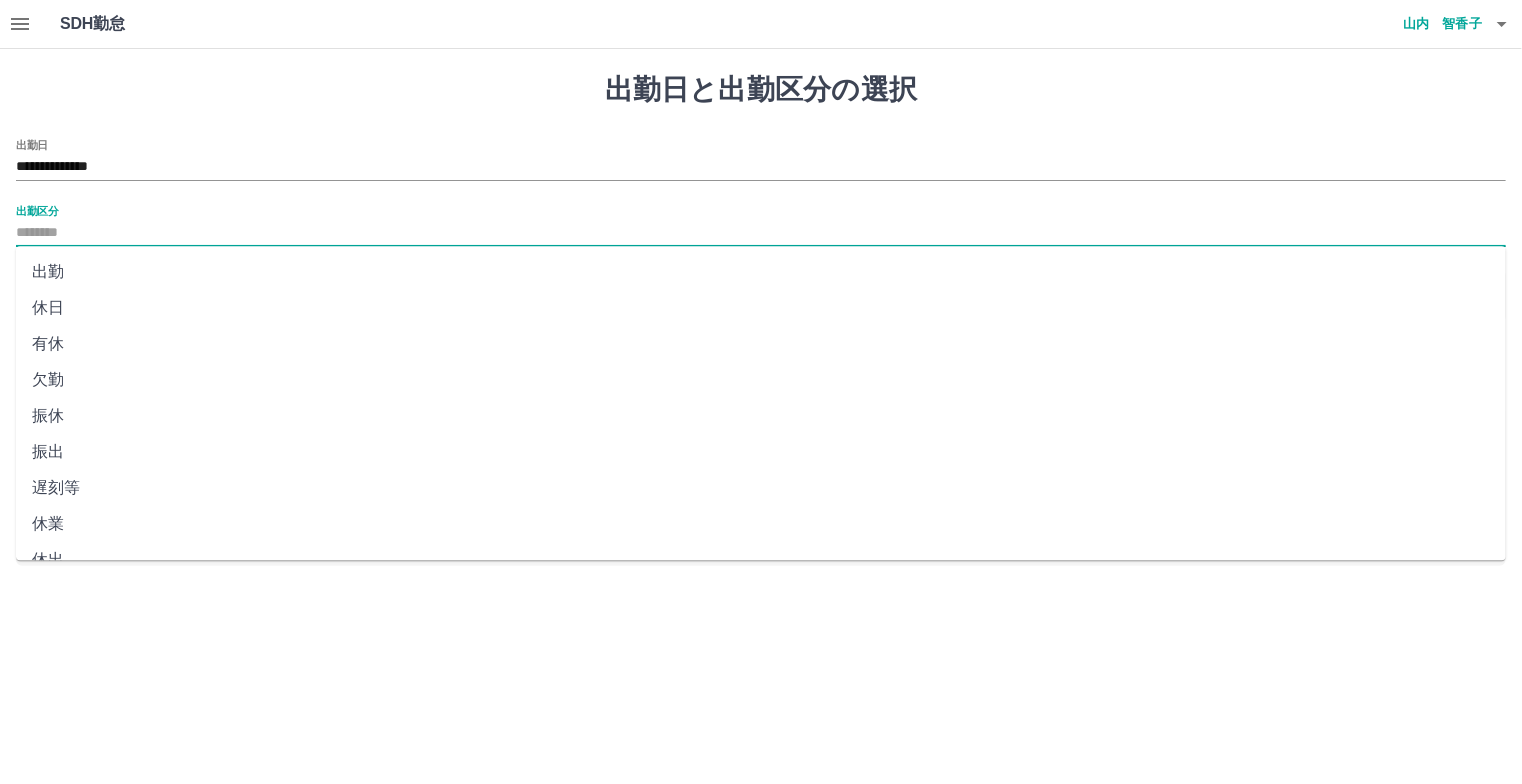 click on "出勤" at bounding box center (761, 272) 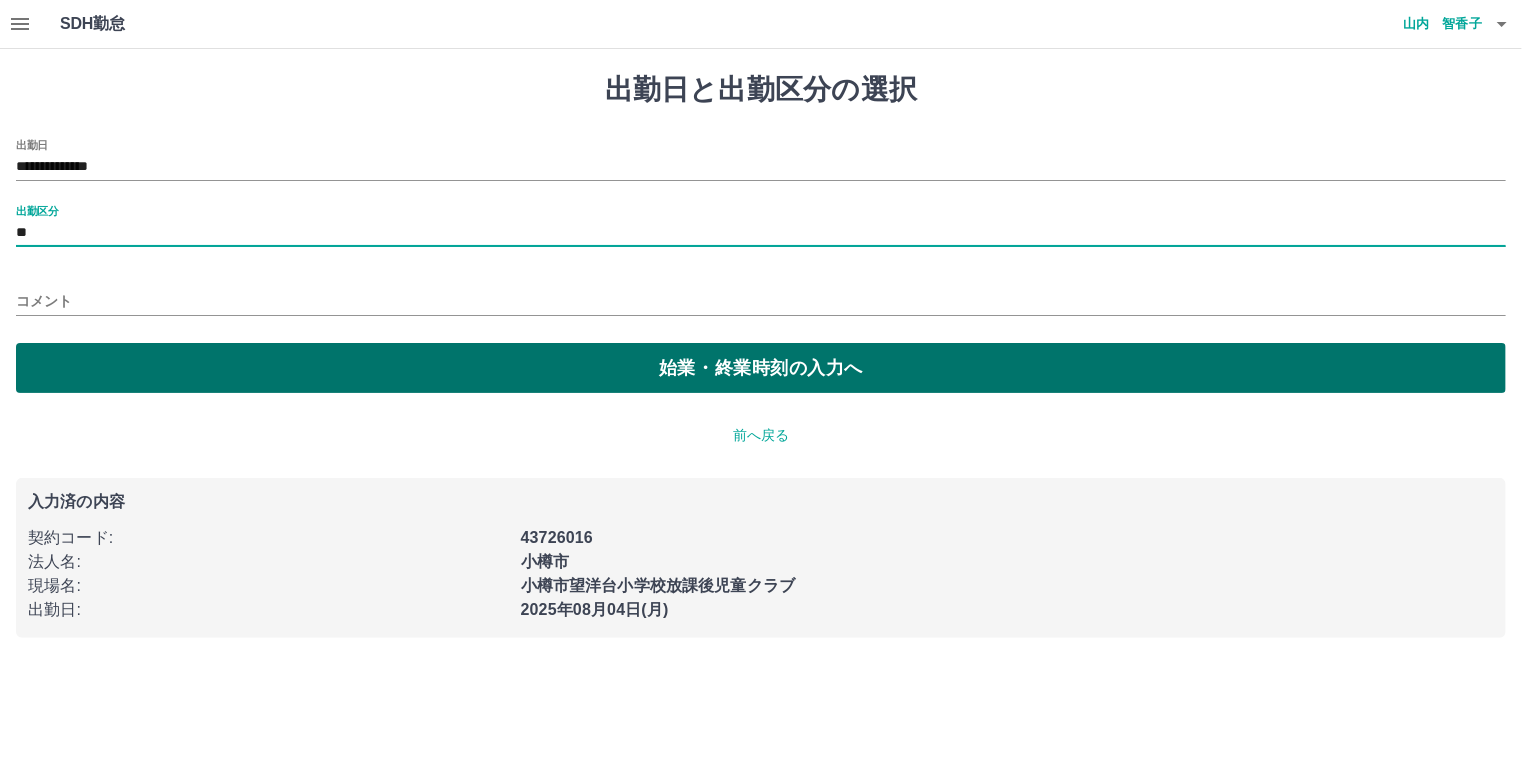 click on "始業・終業時刻の入力へ" at bounding box center (761, 368) 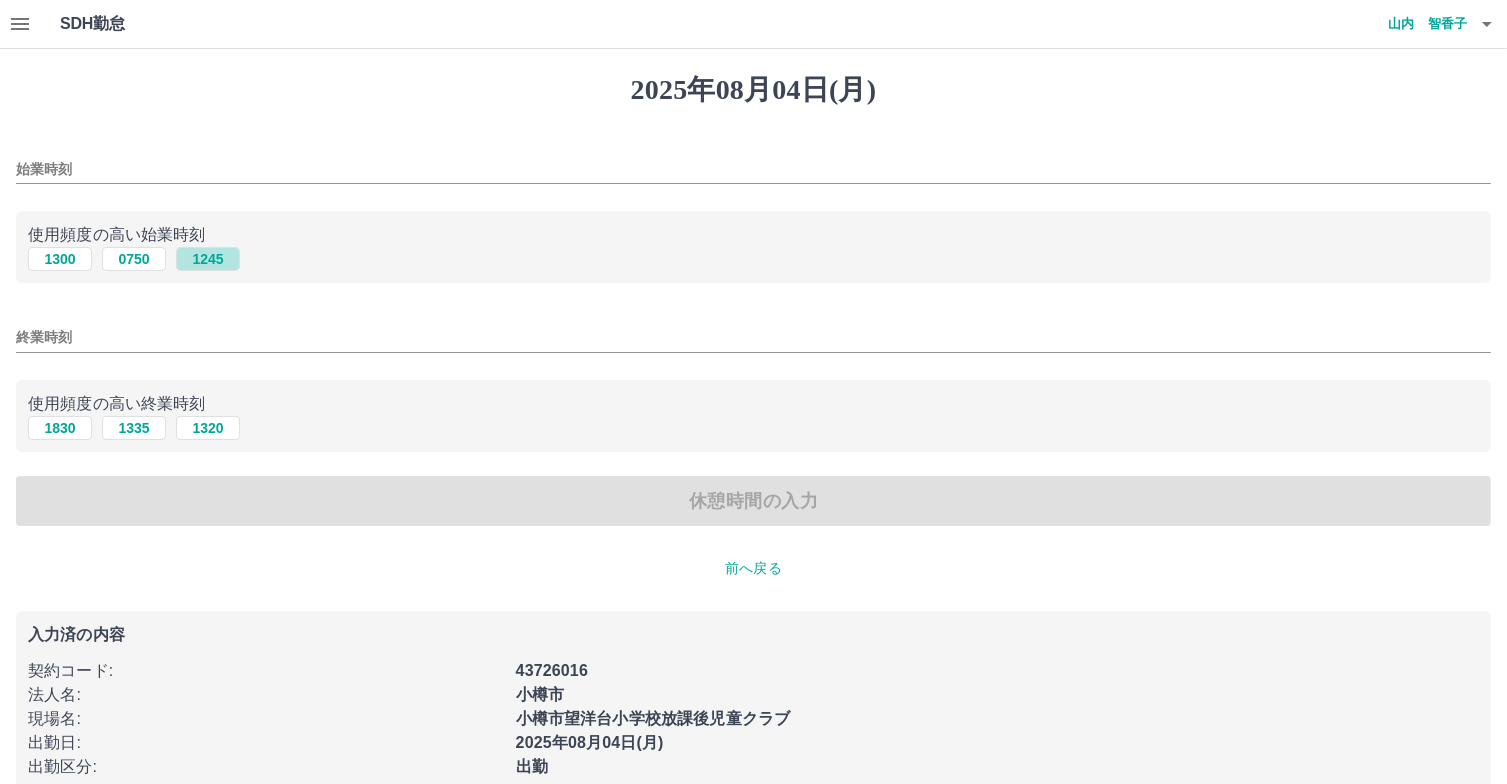 drag, startPoint x: 206, startPoint y: 251, endPoint x: 207, endPoint y: 275, distance: 24.020824 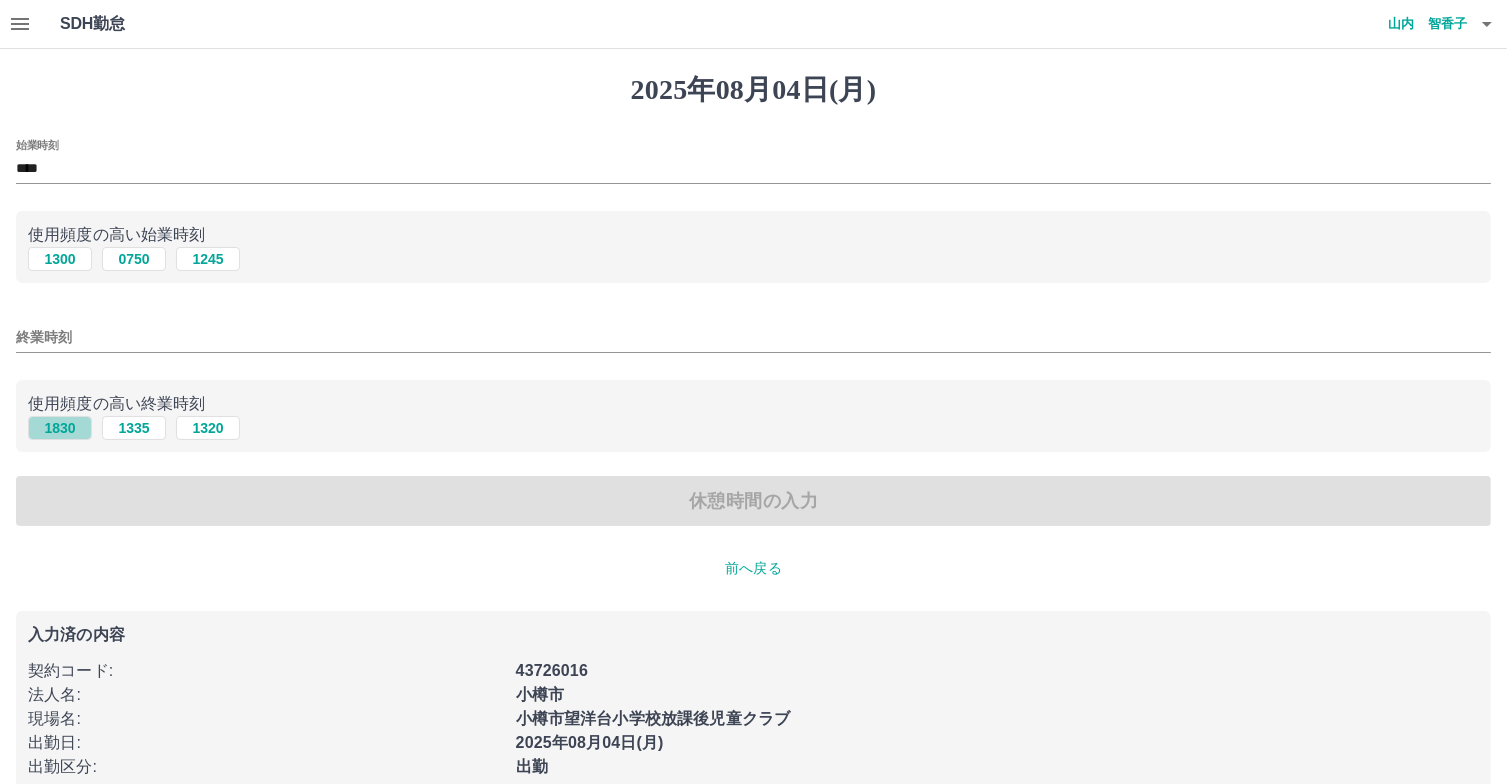 click on "1830" at bounding box center [60, 428] 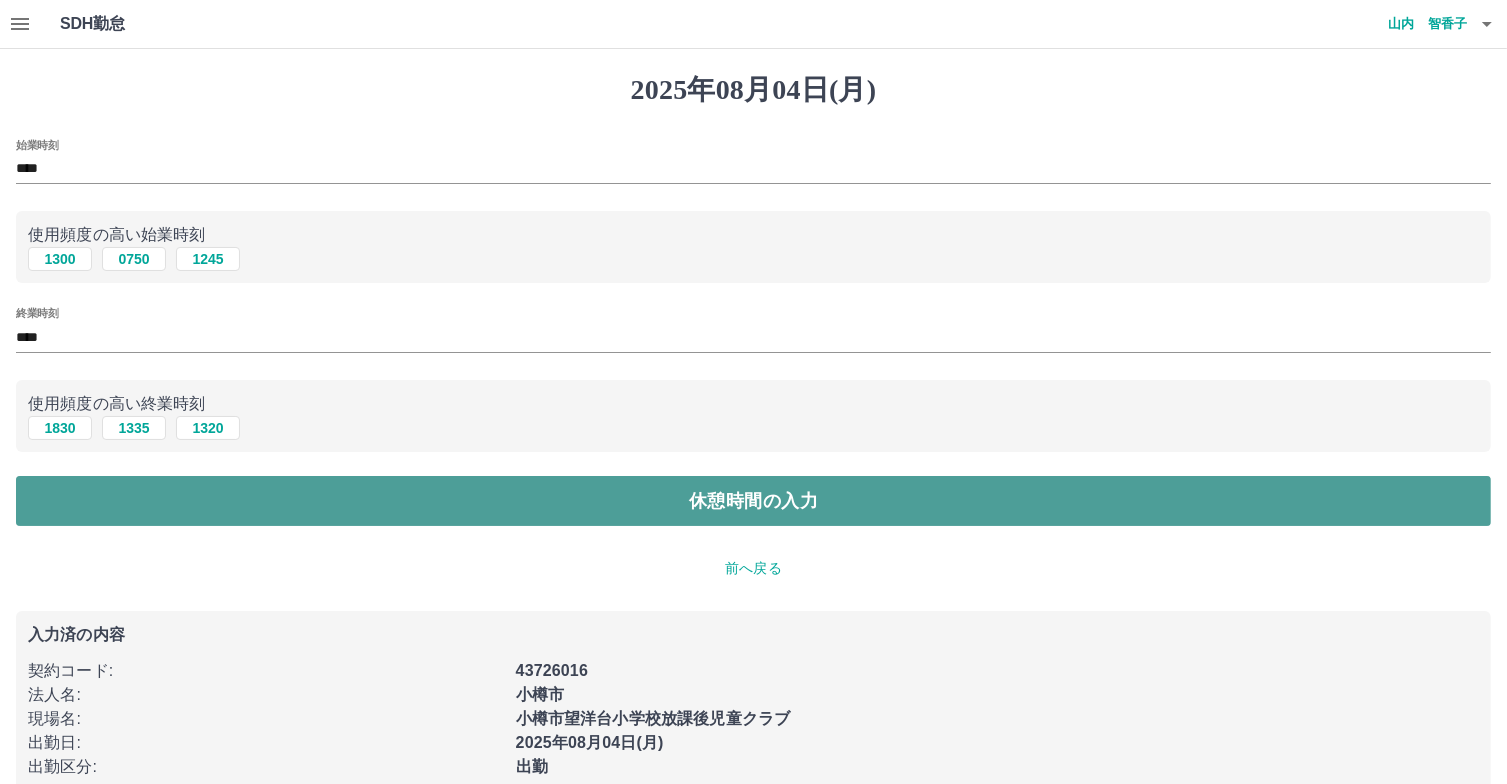 click on "休憩時間の入力" at bounding box center [753, 501] 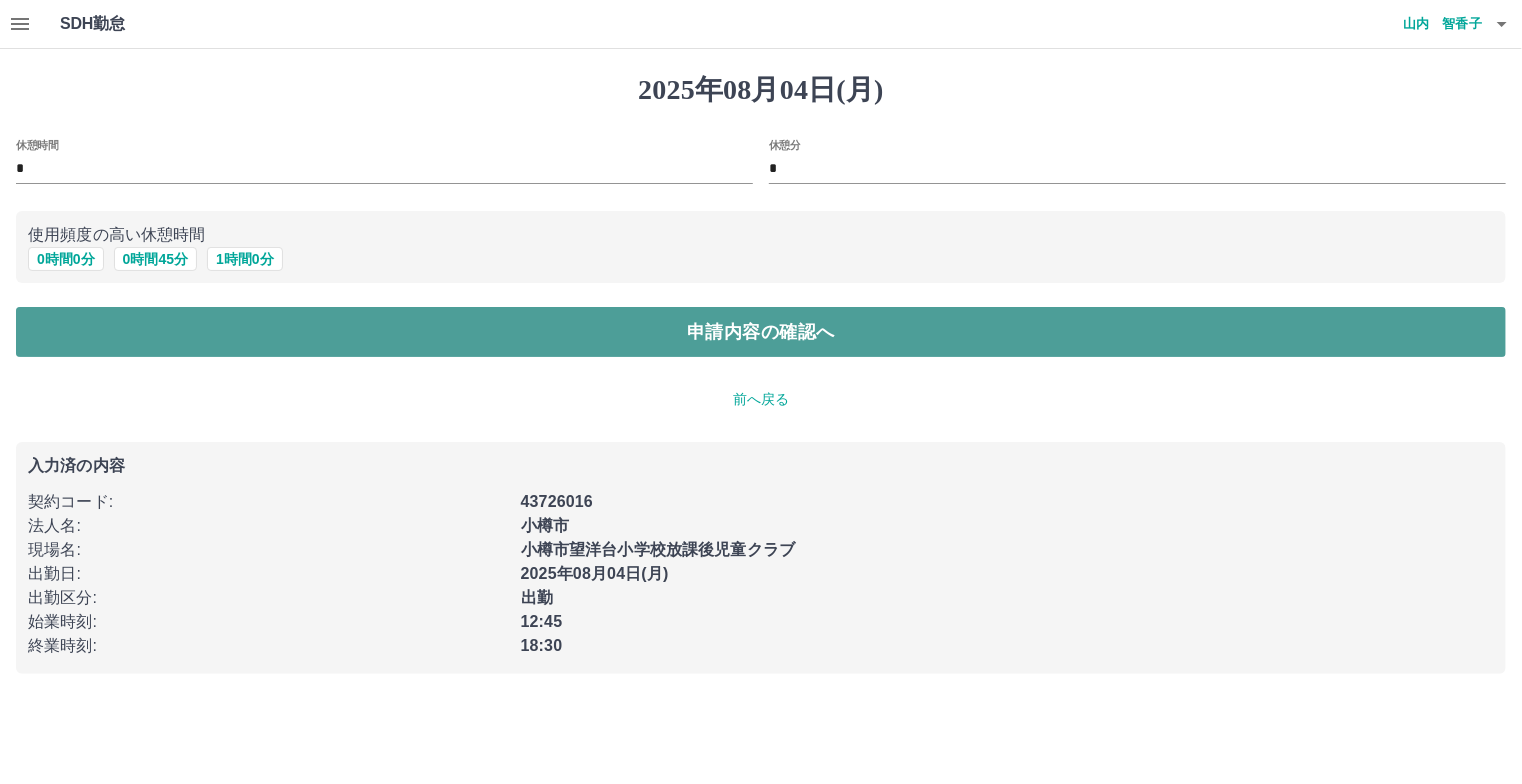 click on "申請内容の確認へ" at bounding box center (761, 332) 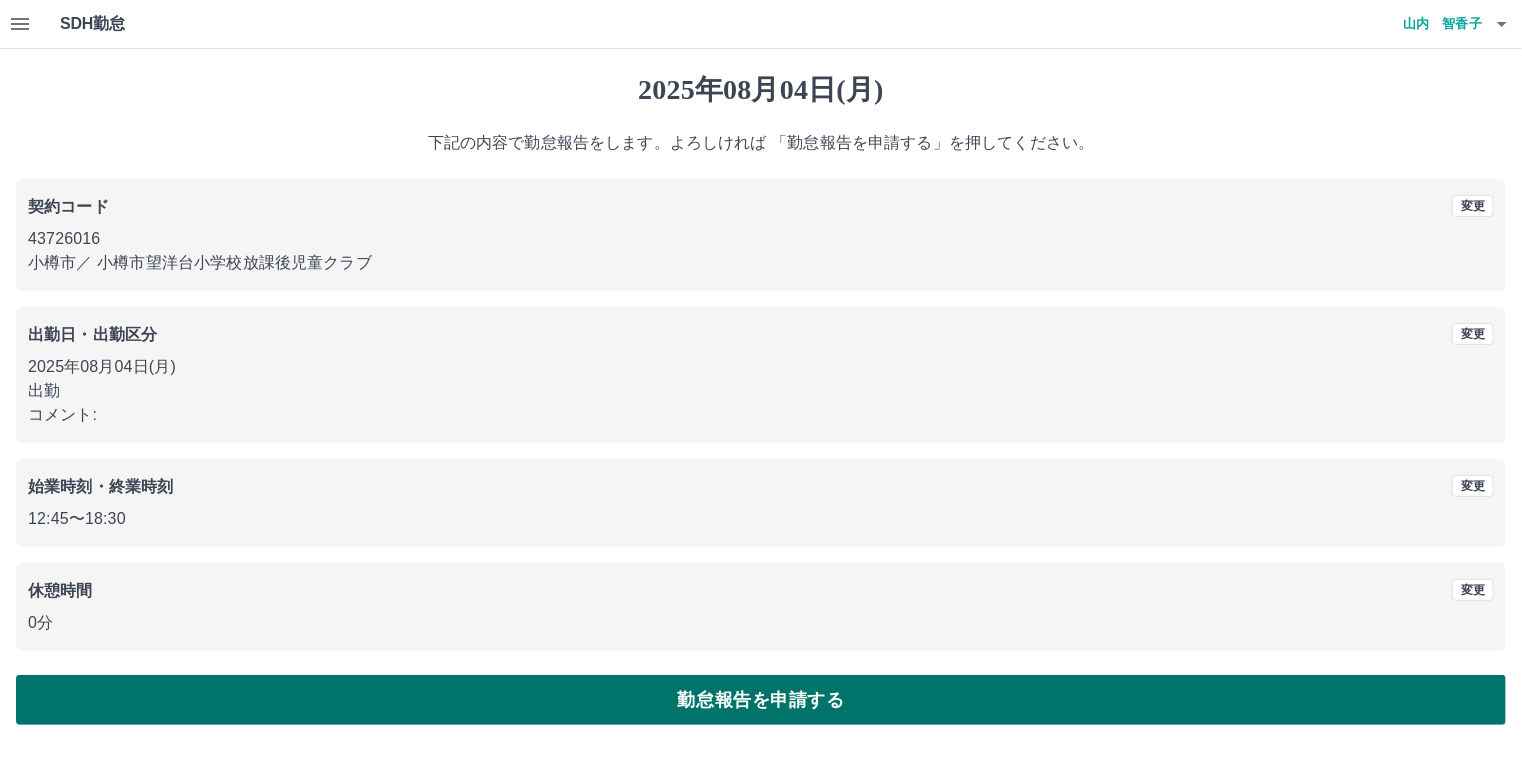 click on "勤怠報告を申請する" at bounding box center (761, 700) 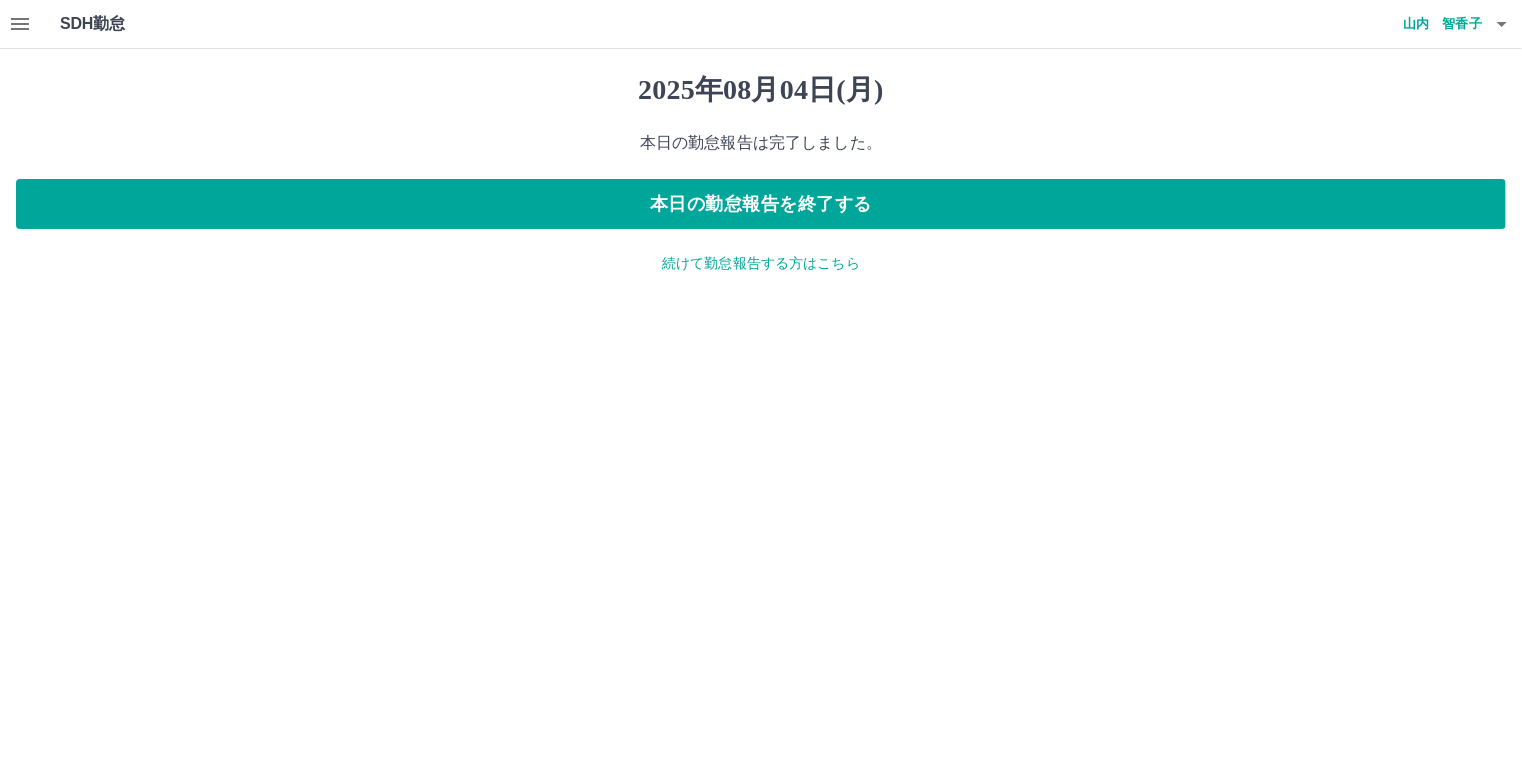 click on "続けて勤怠報告する方はこちら" at bounding box center [761, 263] 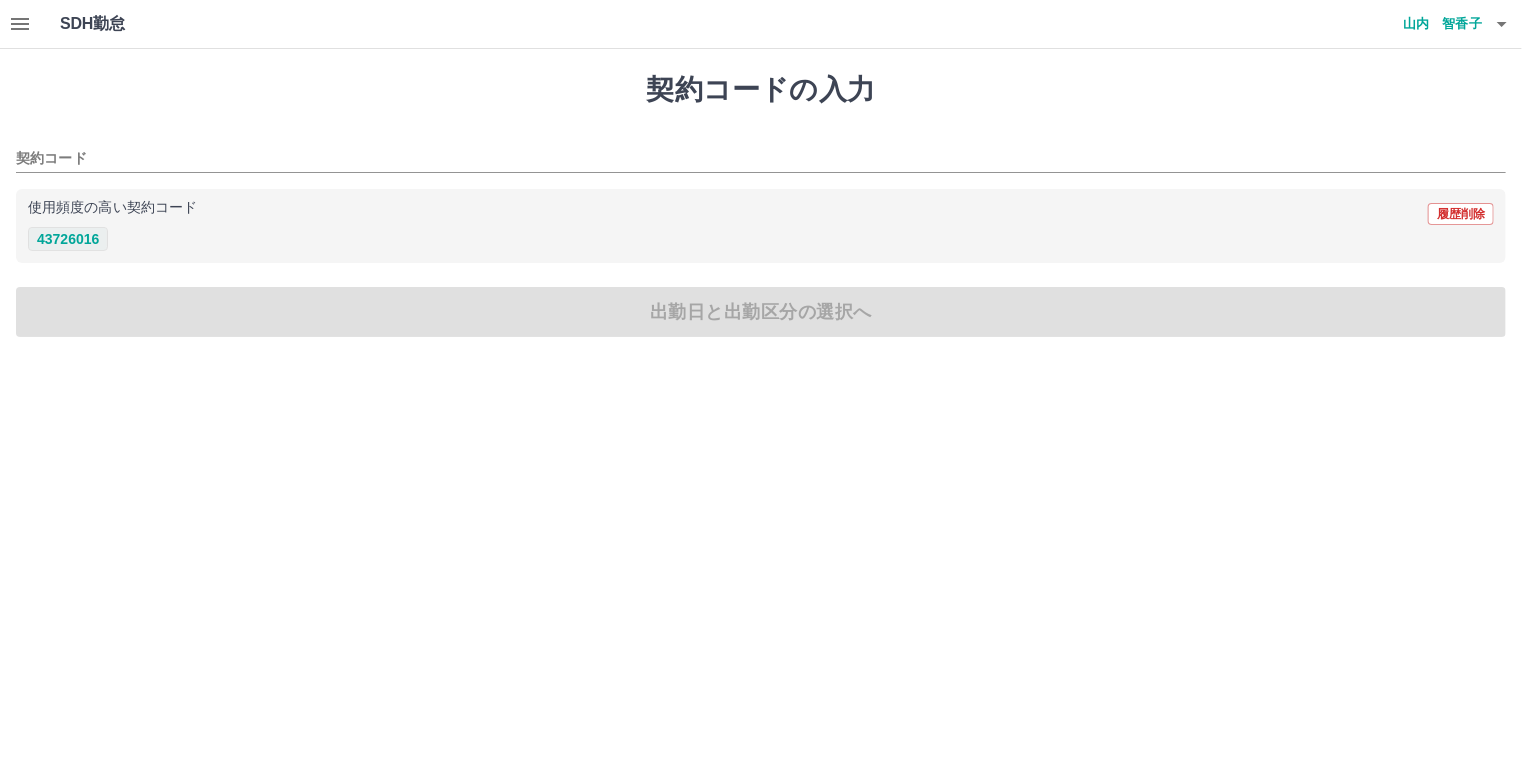 click on "43726016" at bounding box center (68, 239) 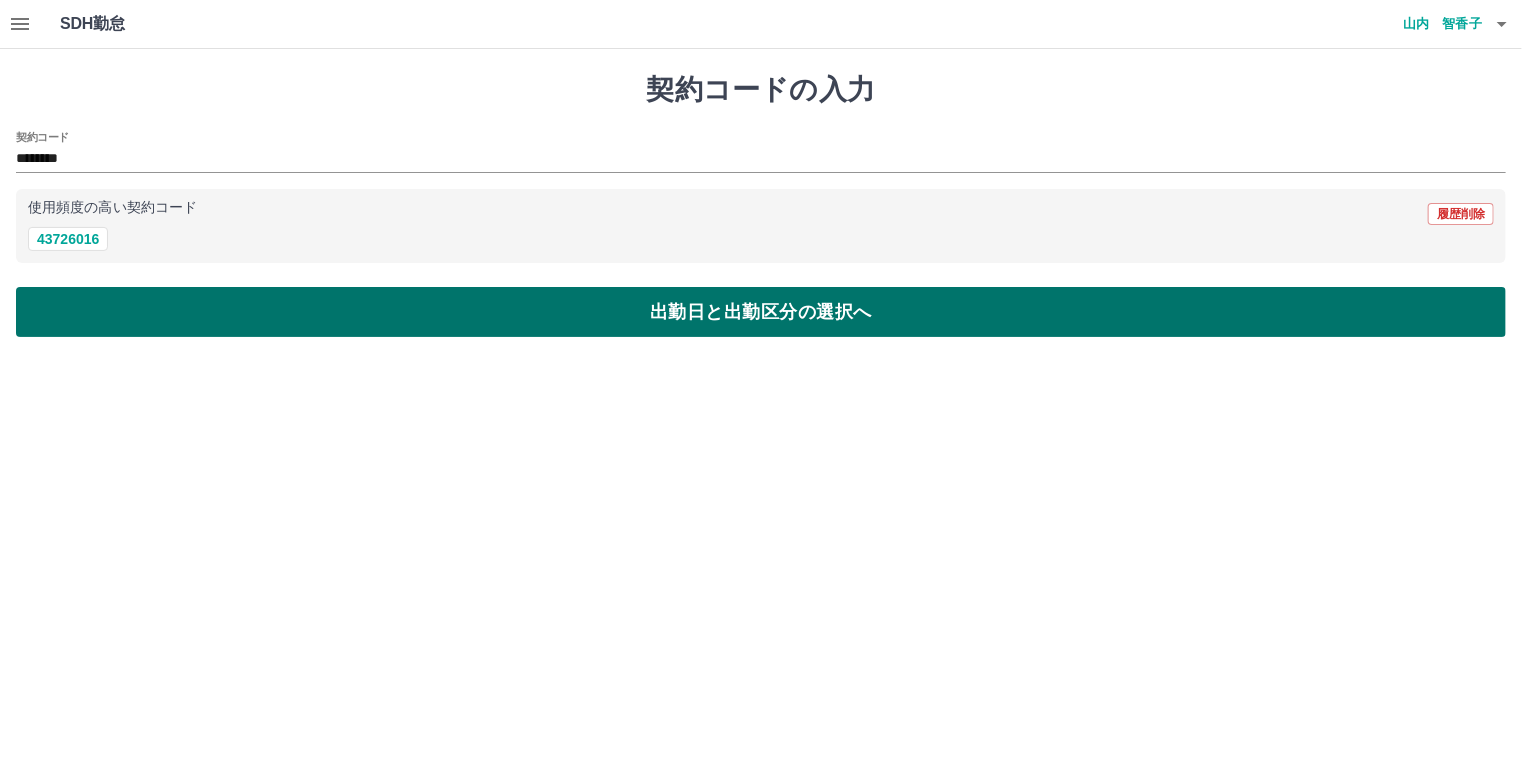 click on "出勤日と出勤区分の選択へ" at bounding box center (761, 312) 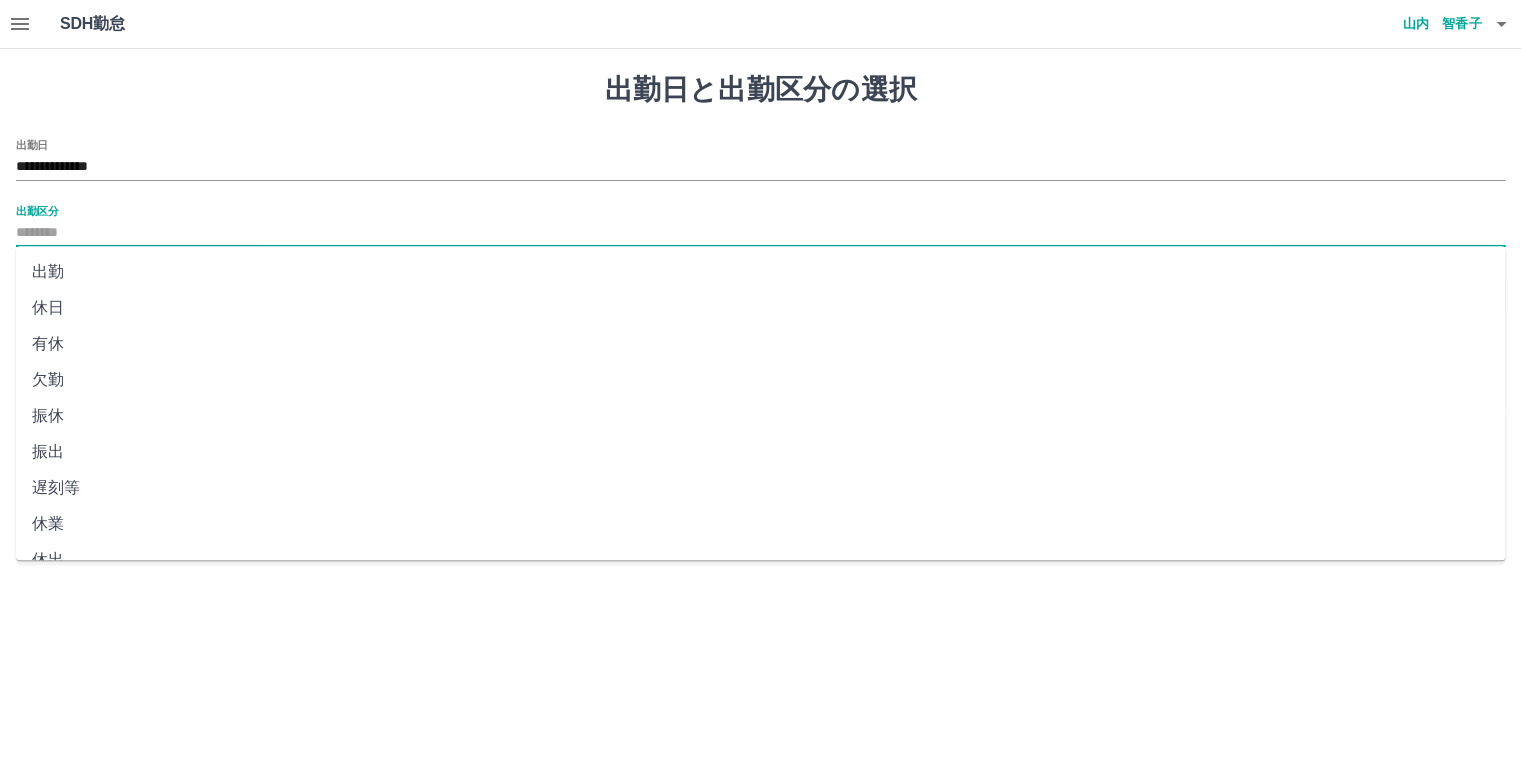 click on "出勤区分" at bounding box center [761, 233] 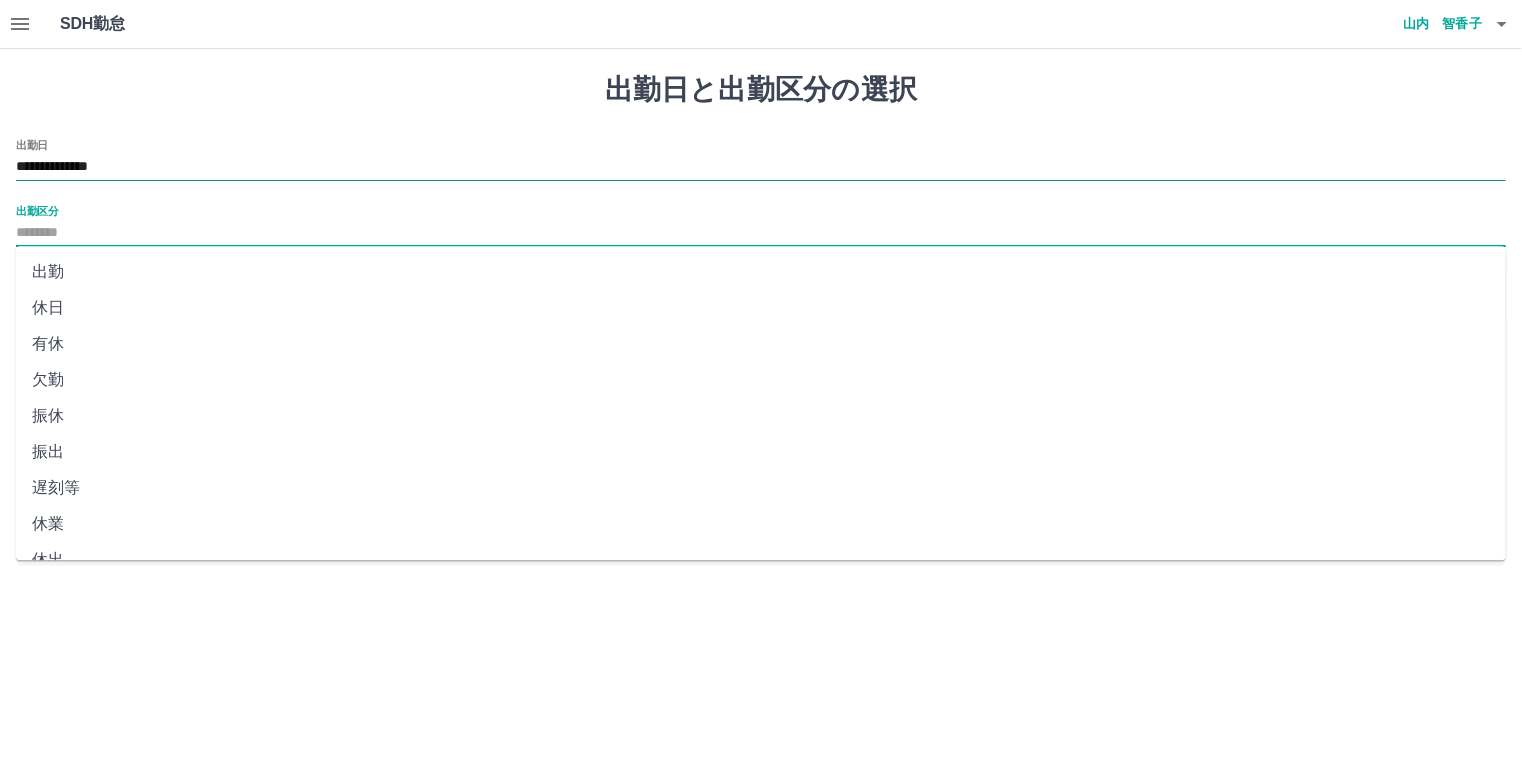 click on "**********" at bounding box center [761, 167] 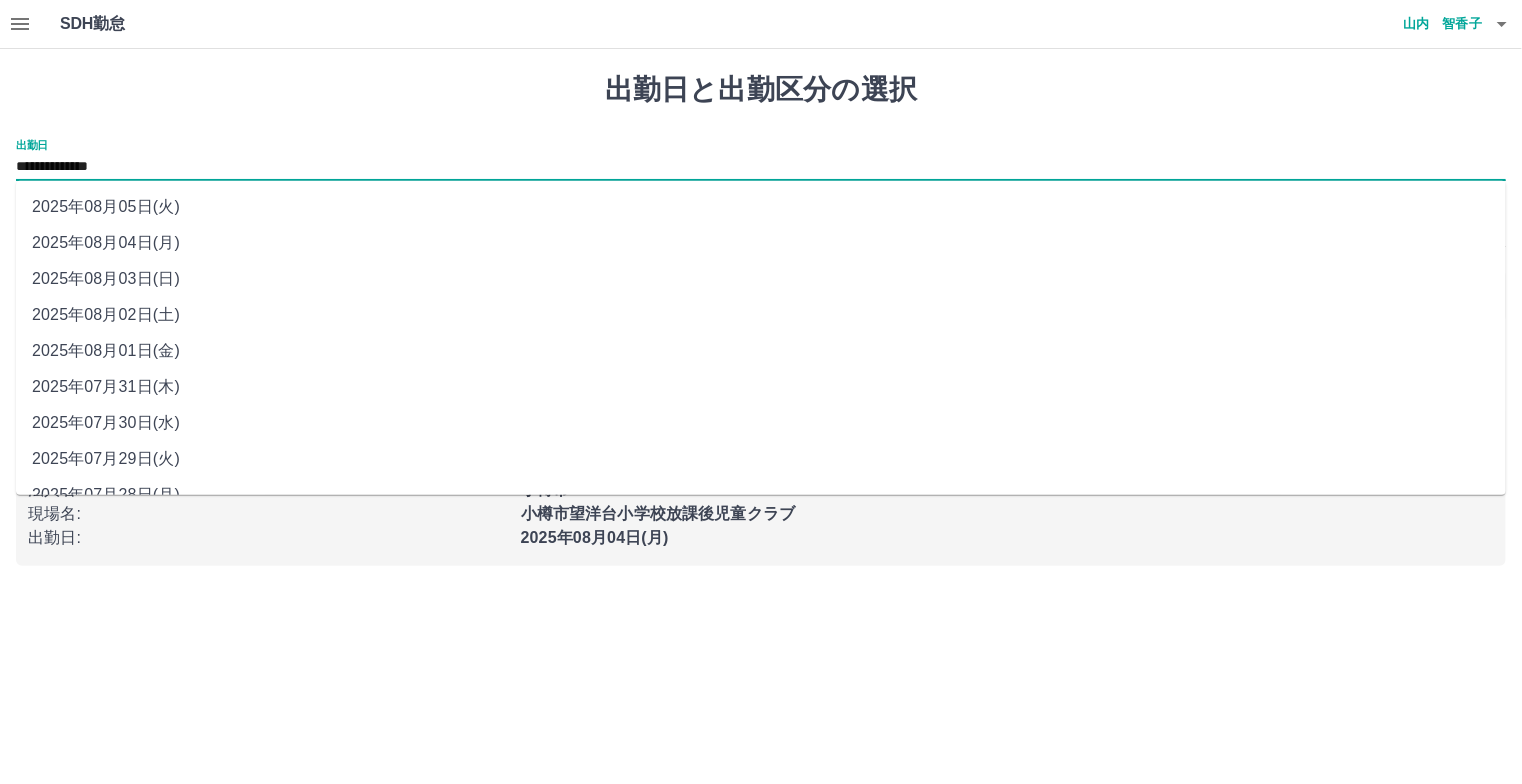 click on "2025年08月02日(土)" at bounding box center [761, 315] 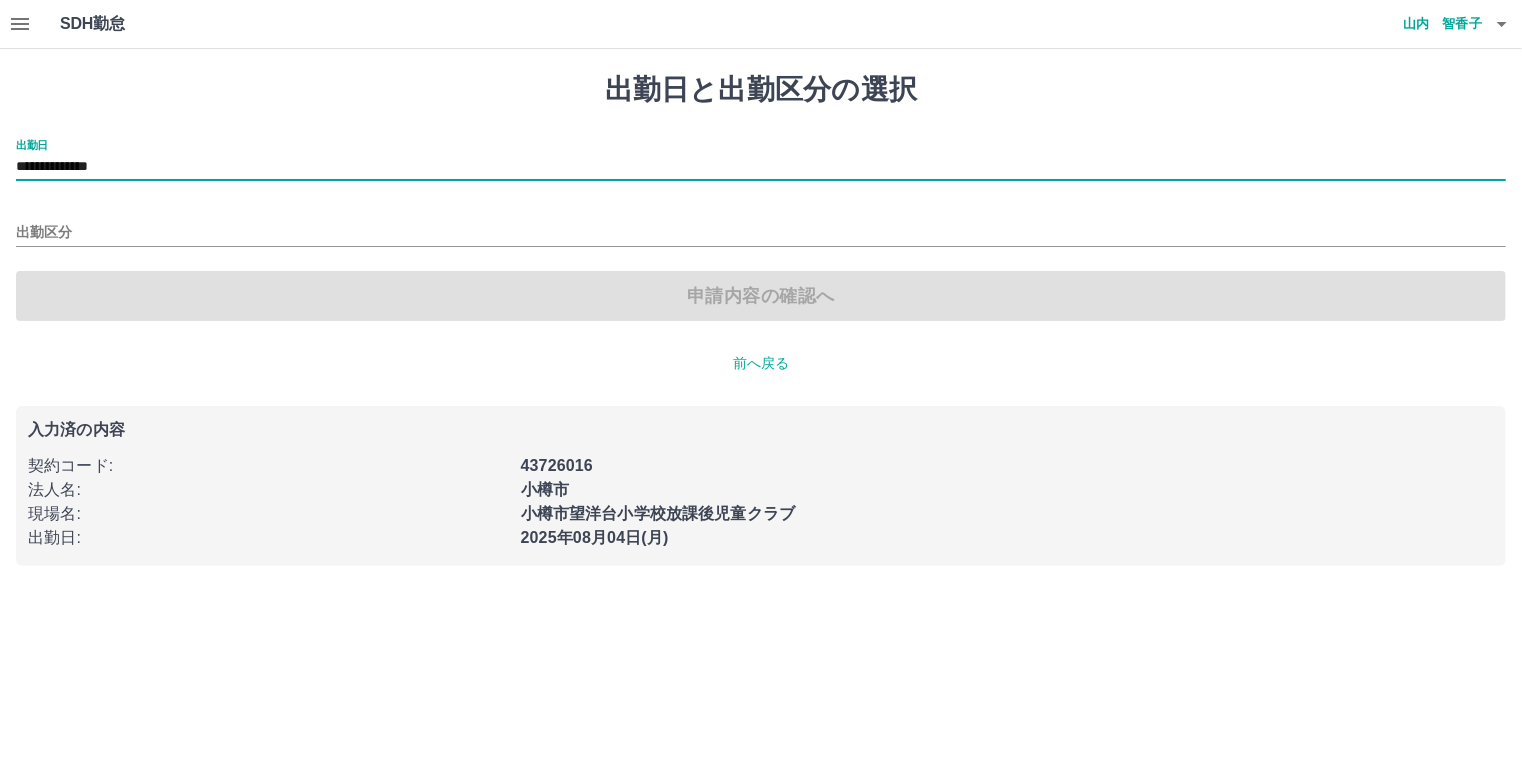 type on "**********" 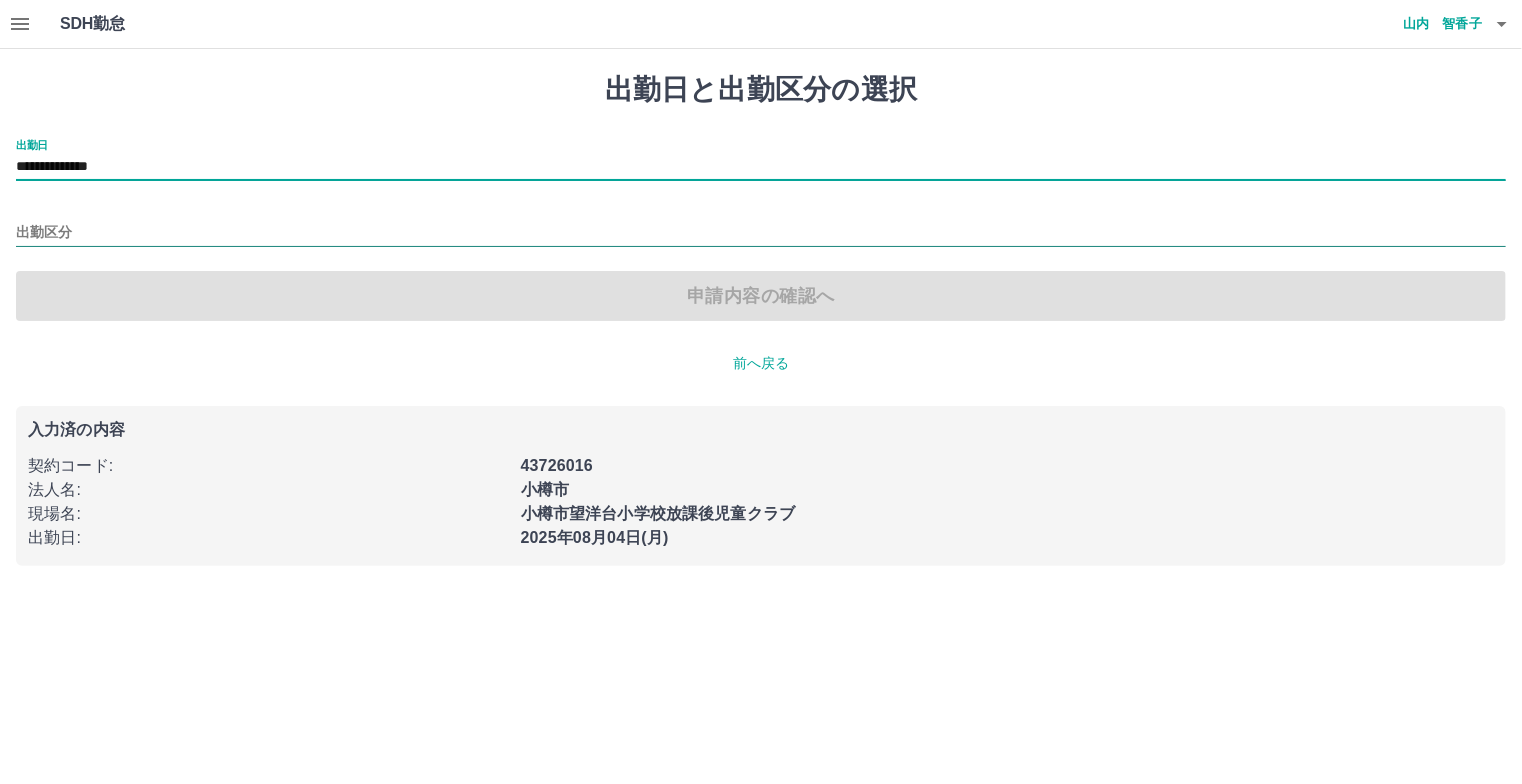 click on "出勤区分" at bounding box center (761, 233) 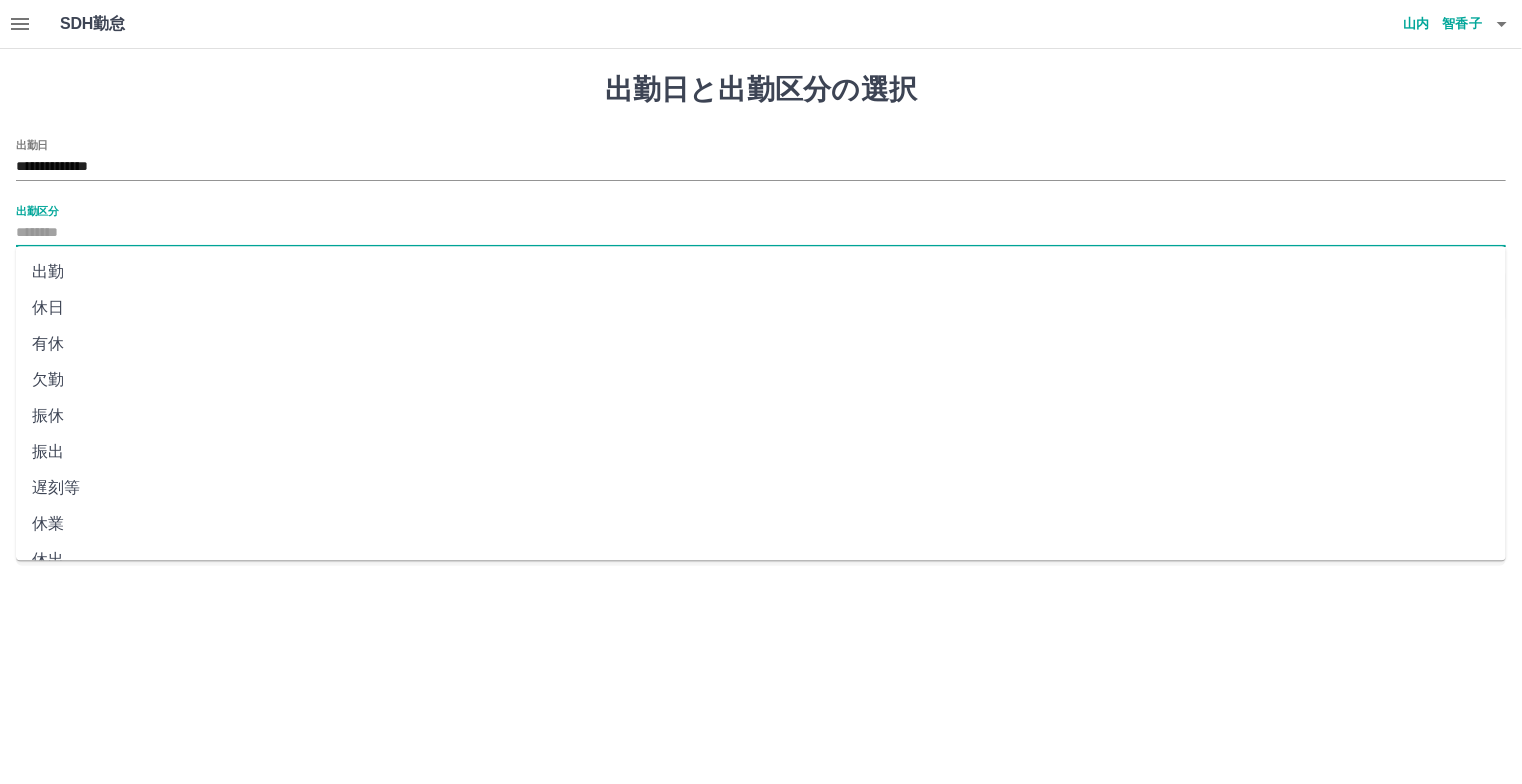 click on "休日" at bounding box center [761, 308] 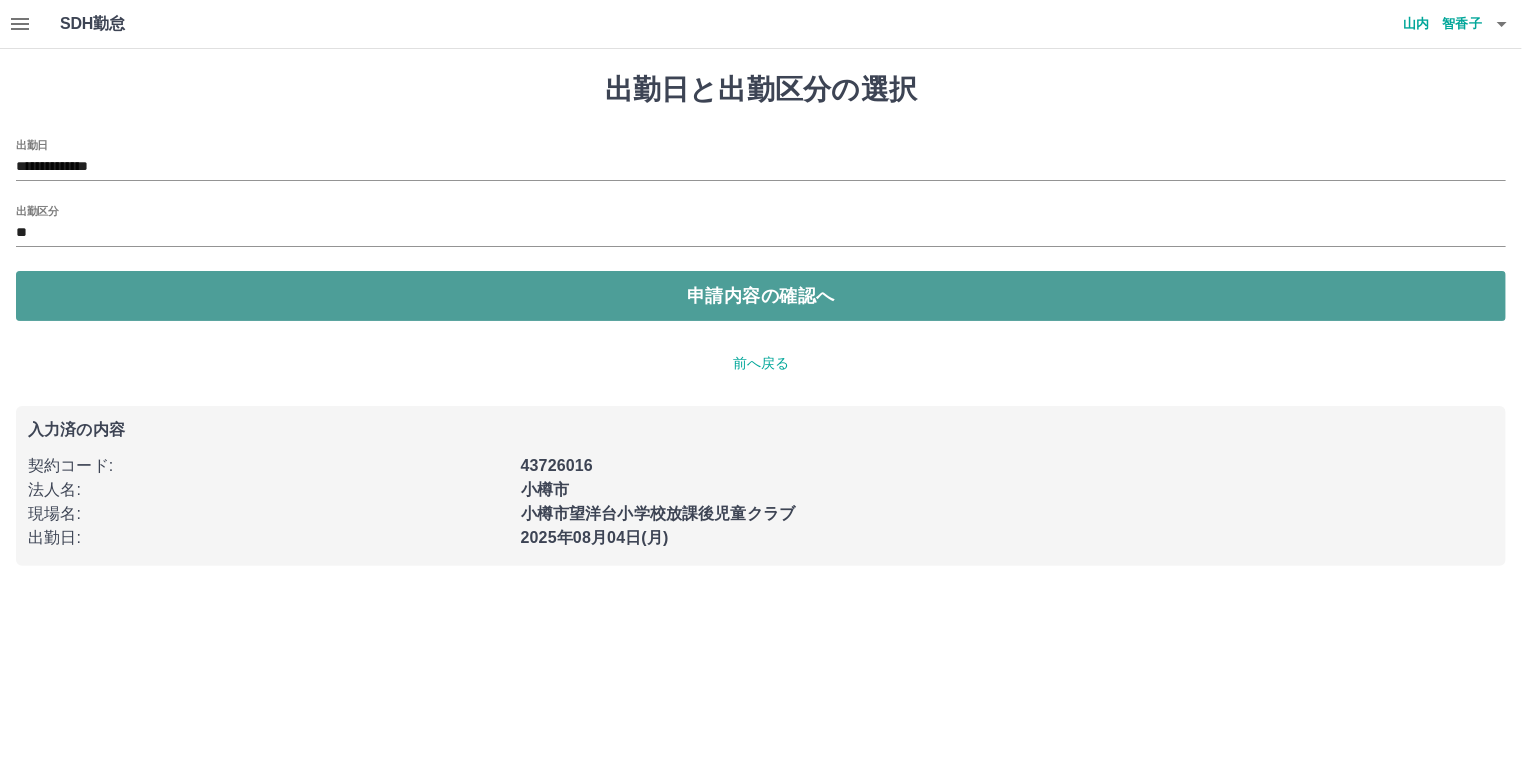 click on "申請内容の確認へ" at bounding box center (761, 296) 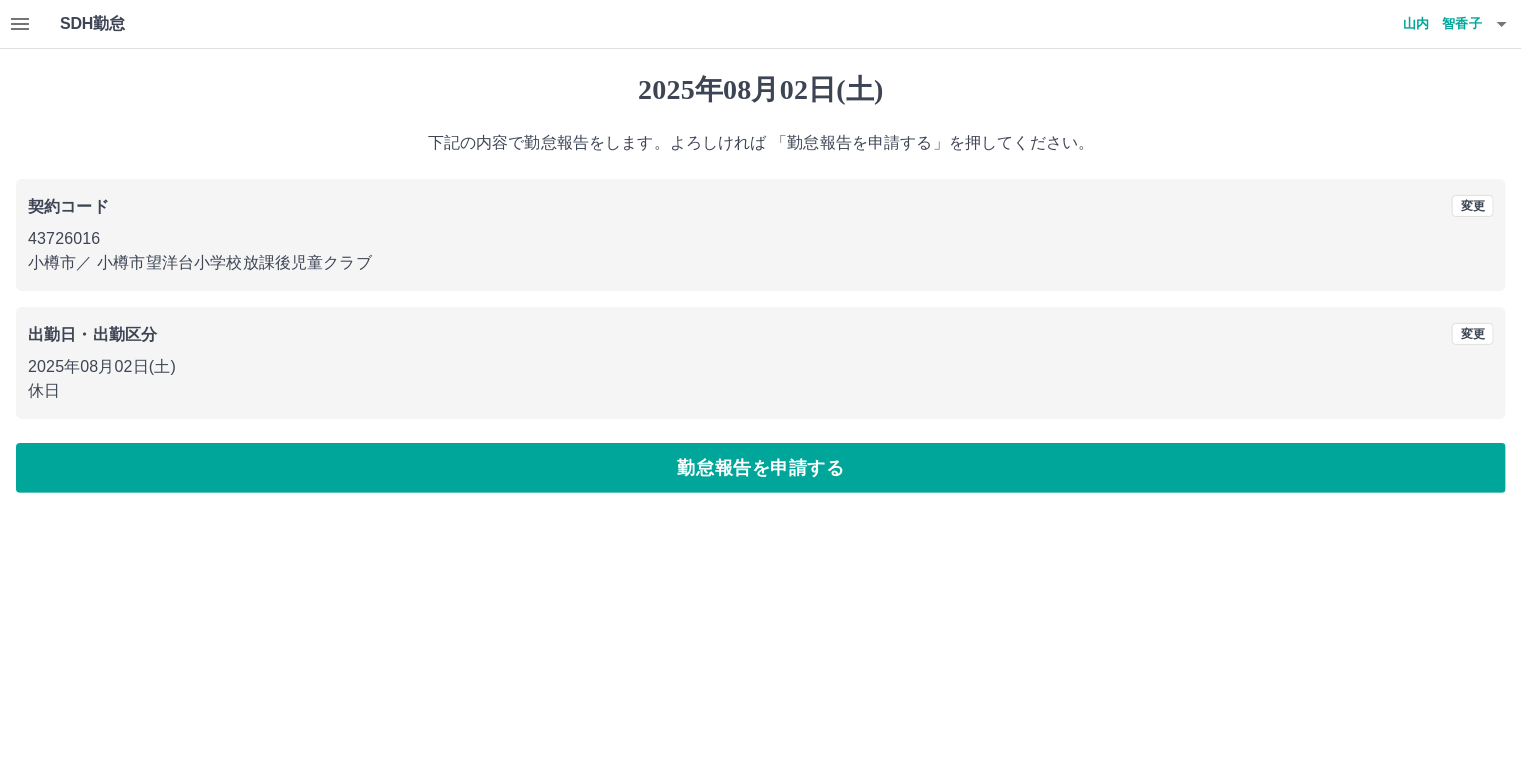 click on "勤怠報告を申請する" at bounding box center (761, 468) 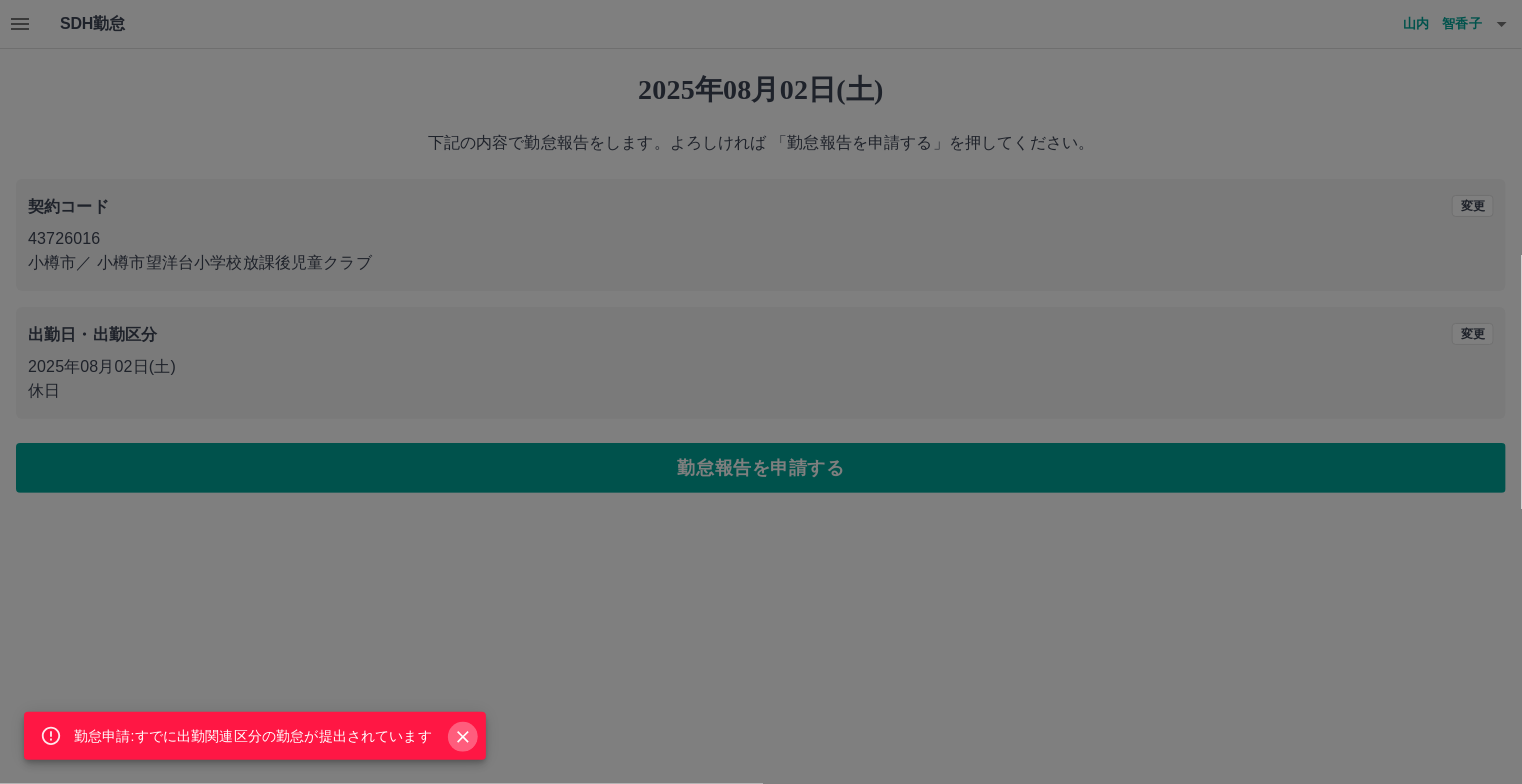click 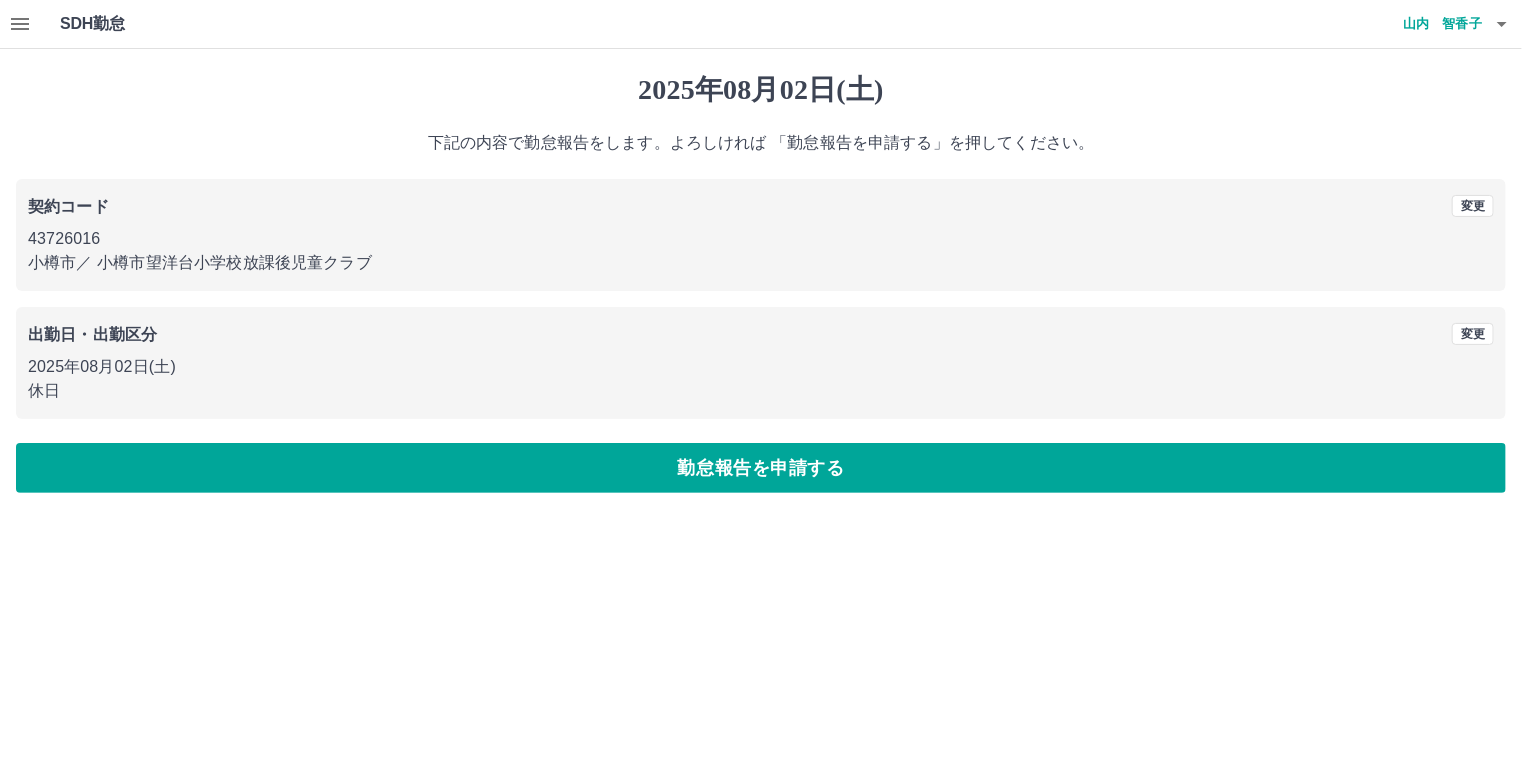 click 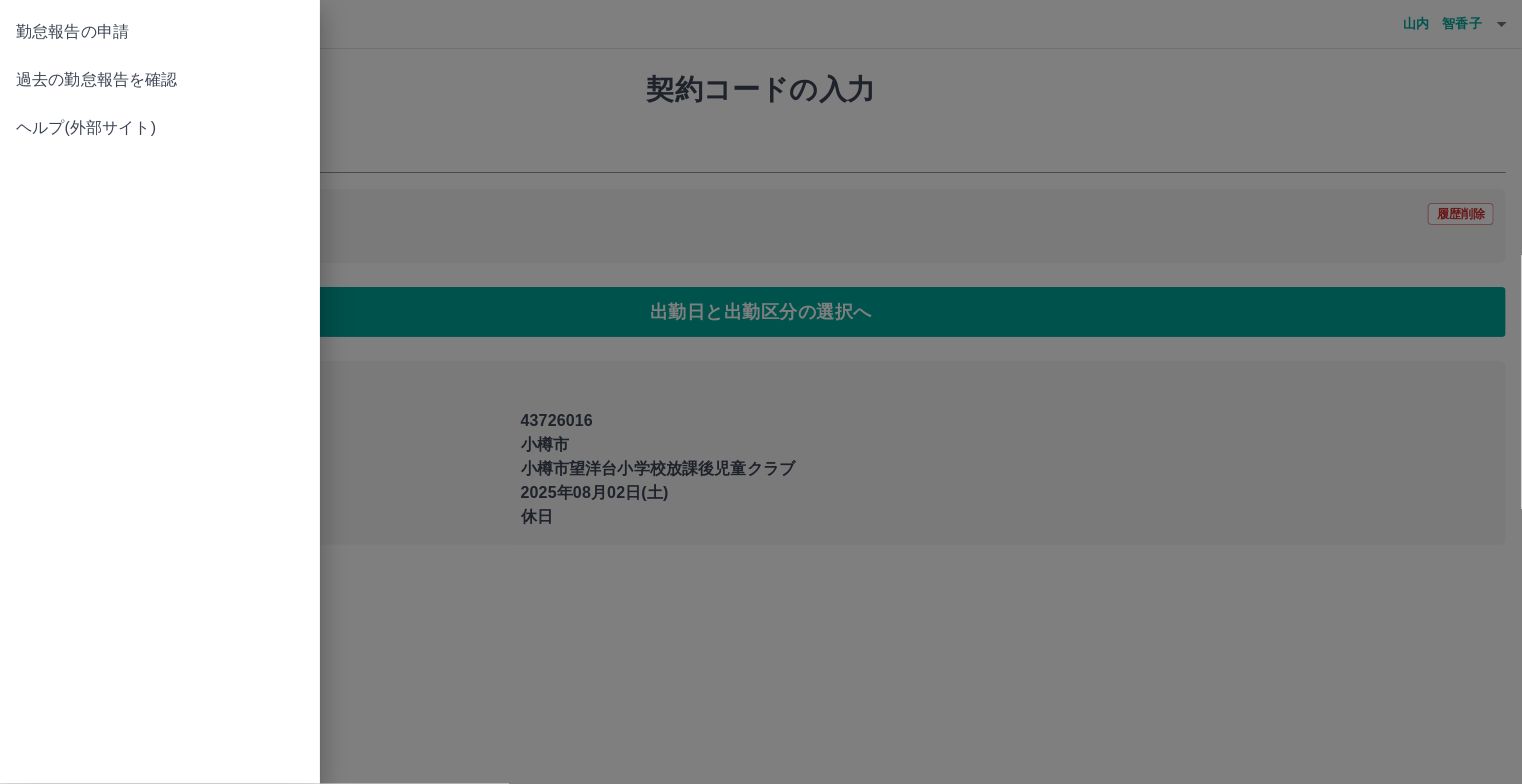 click at bounding box center (761, 392) 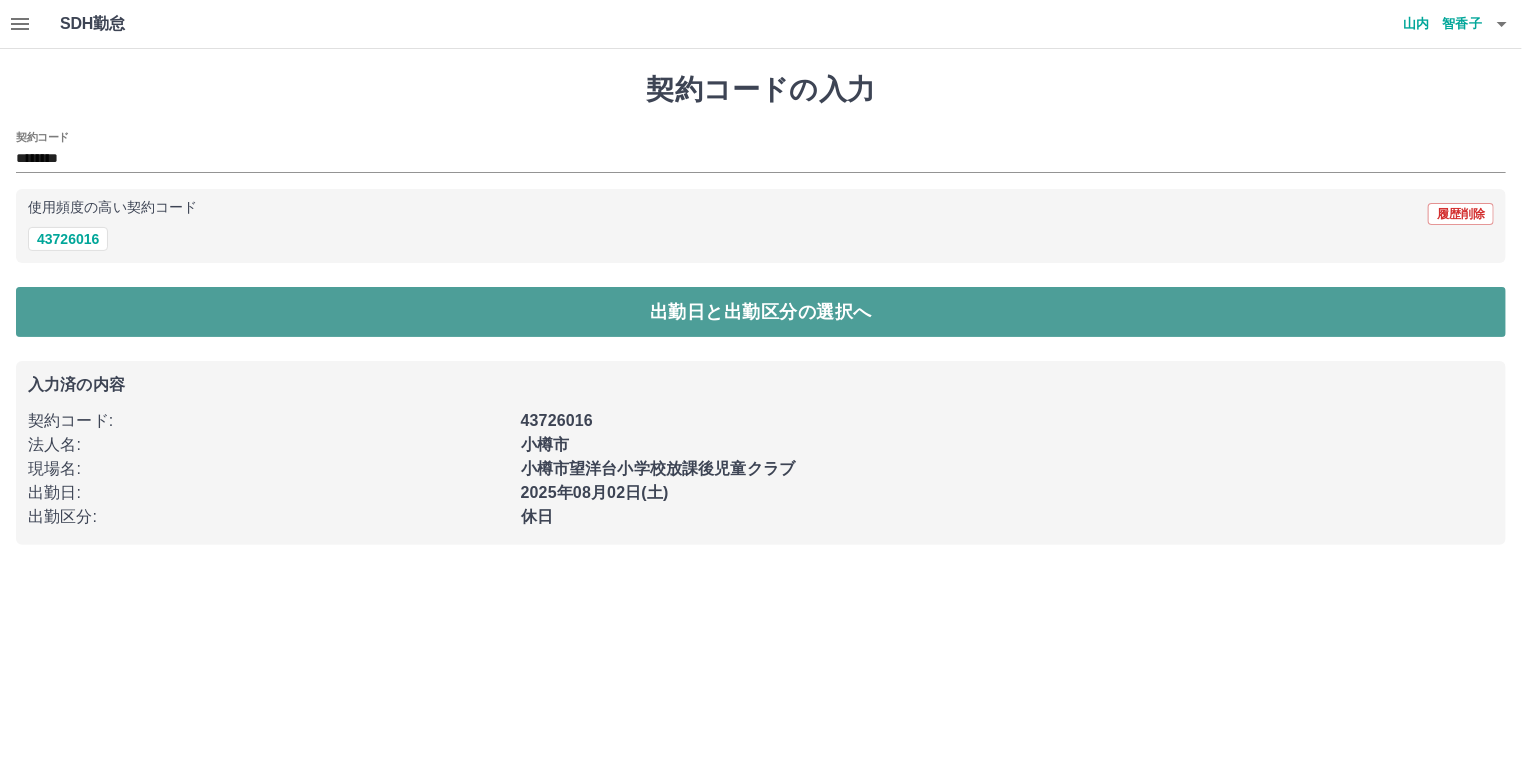 click on "出勤日と出勤区分の選択へ" at bounding box center (761, 312) 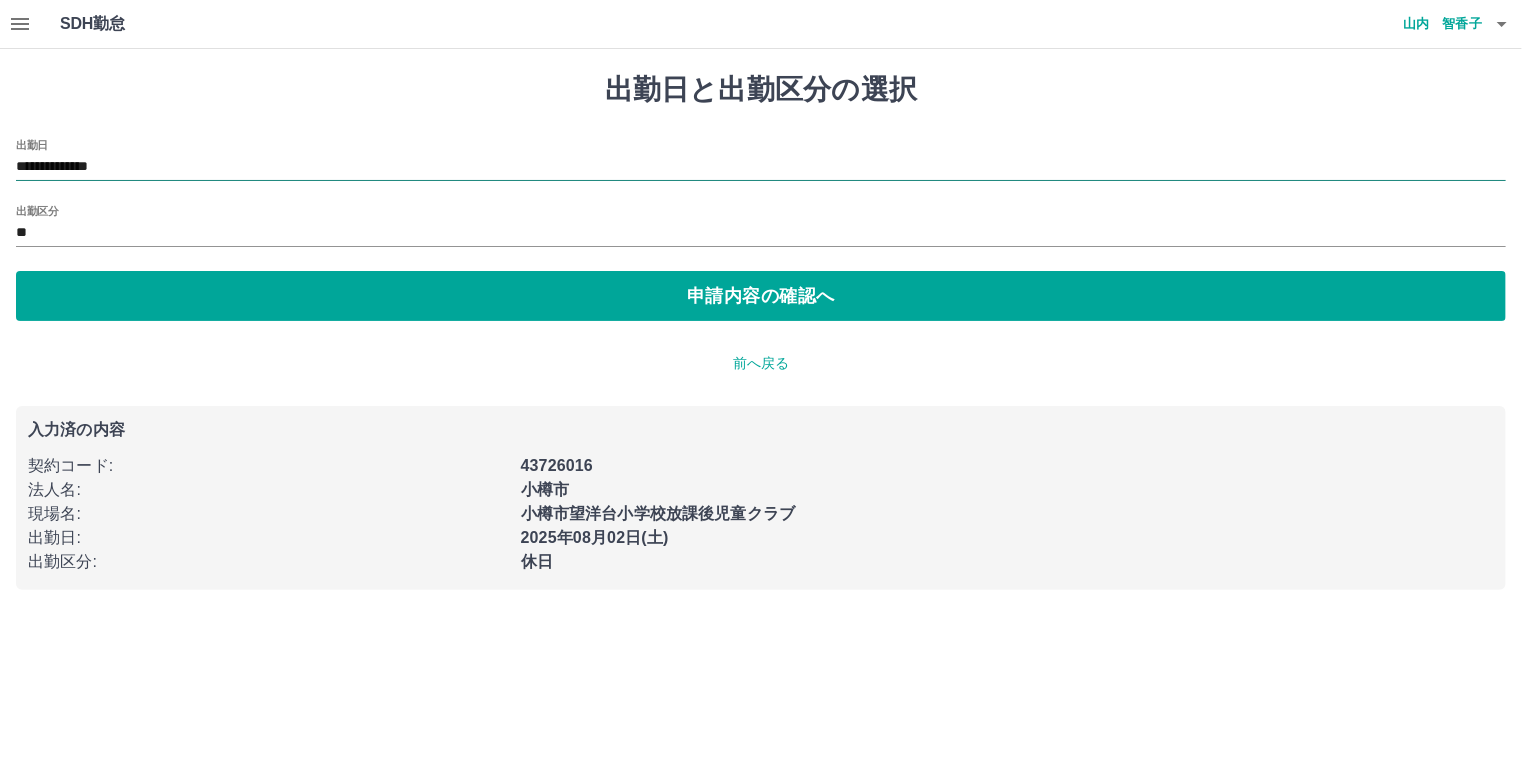 click on "**********" at bounding box center [761, 167] 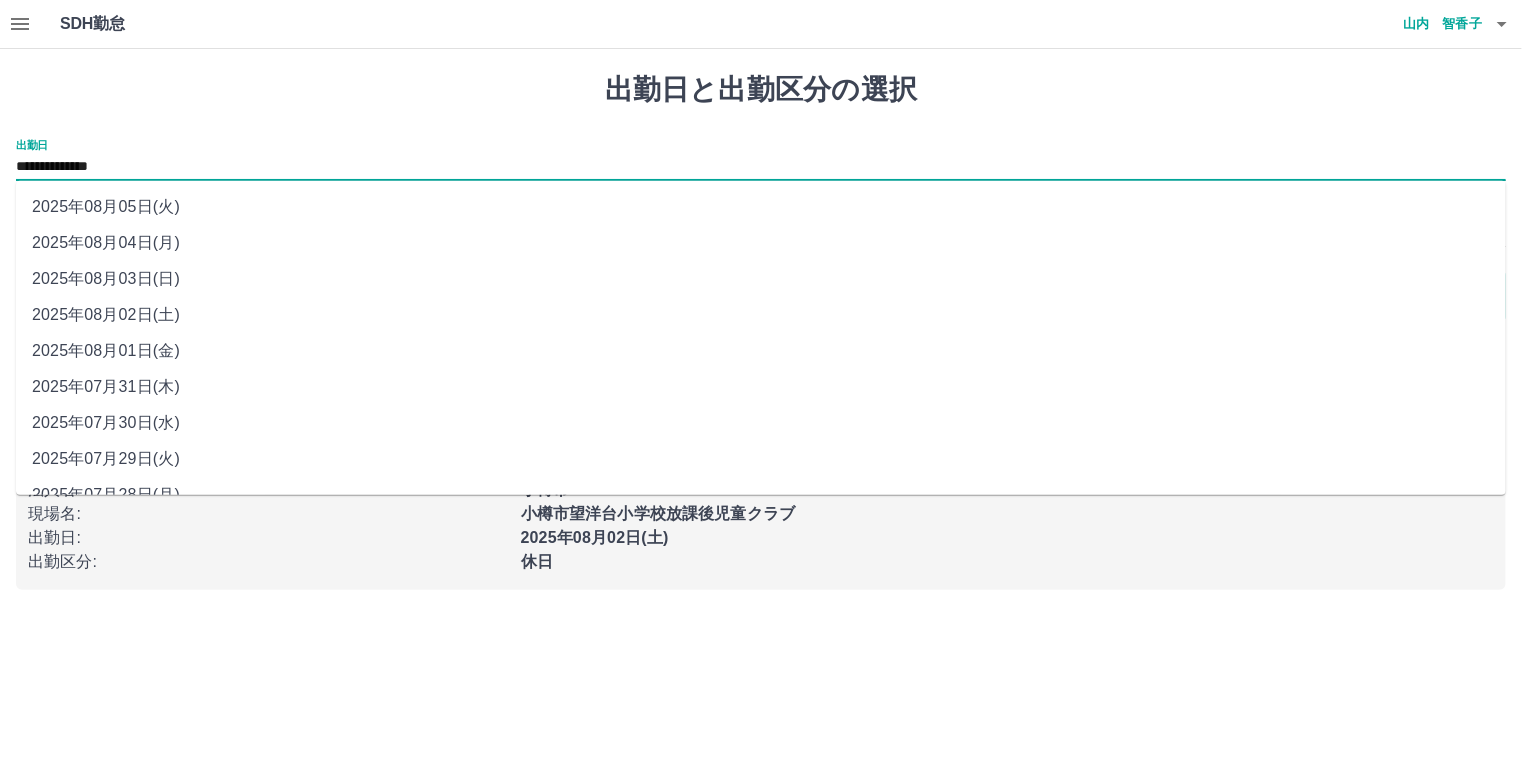 click on "2025年08月03日(日)" at bounding box center [761, 279] 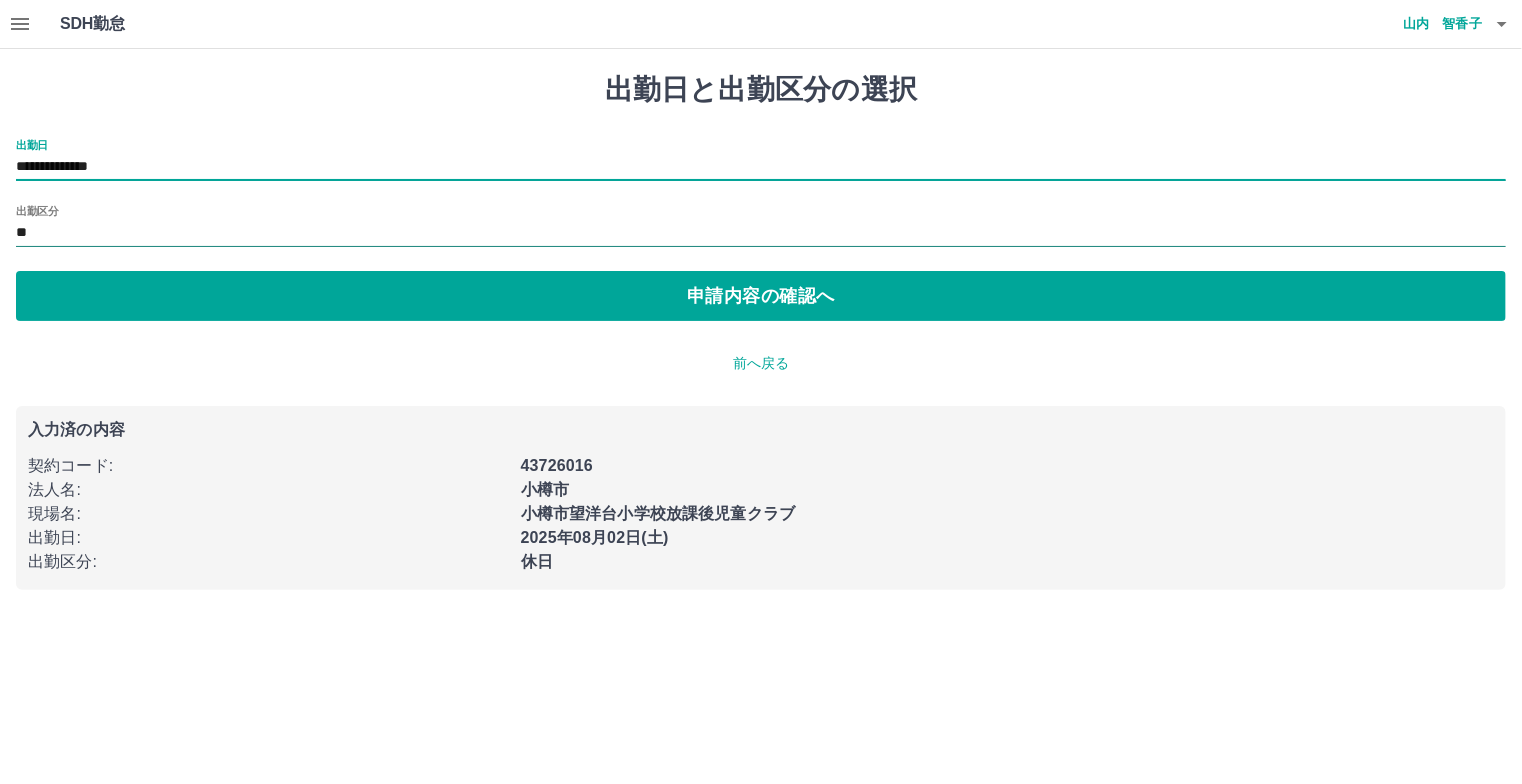 click on "**" at bounding box center (761, 233) 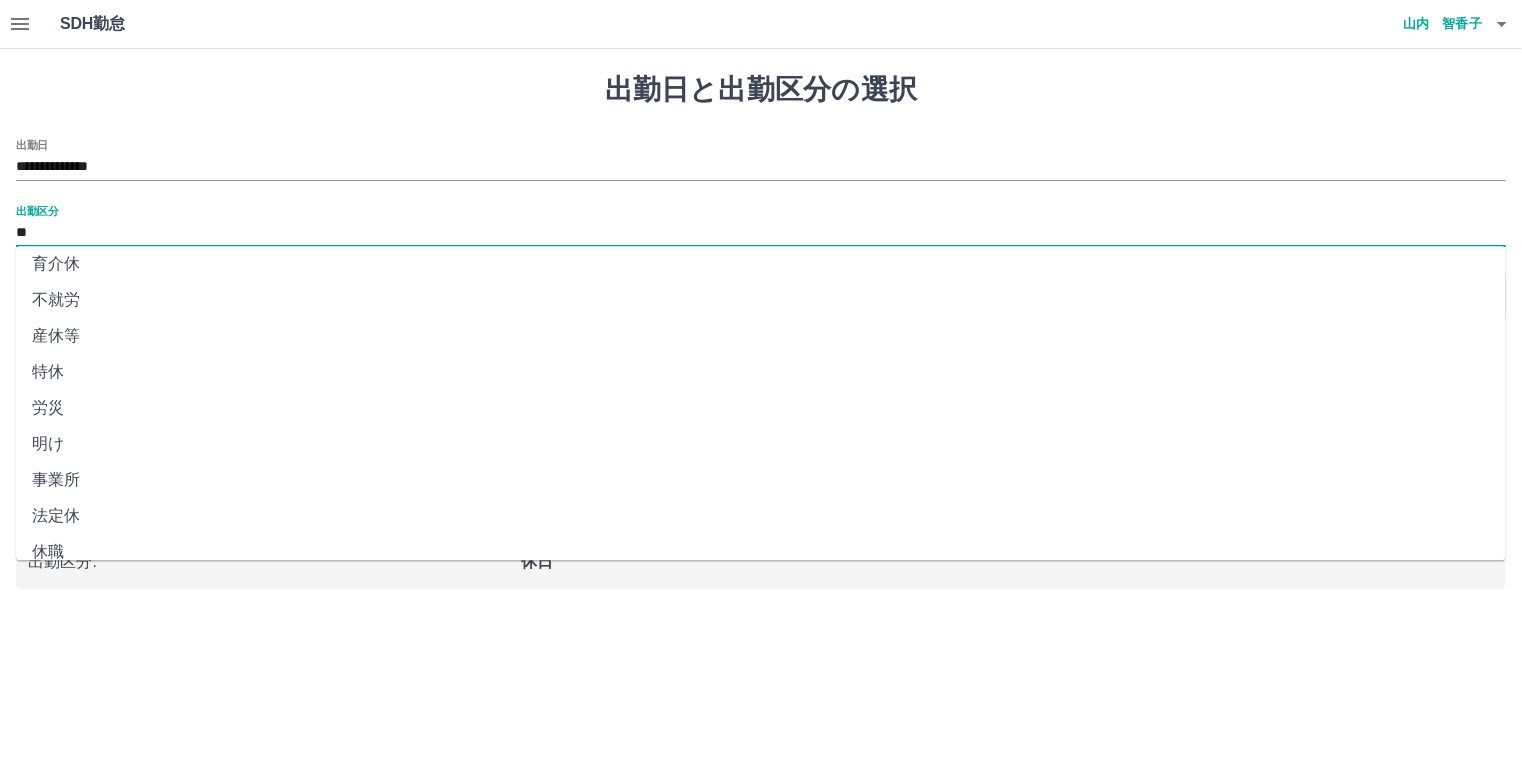 scroll, scrollTop: 350, scrollLeft: 0, axis: vertical 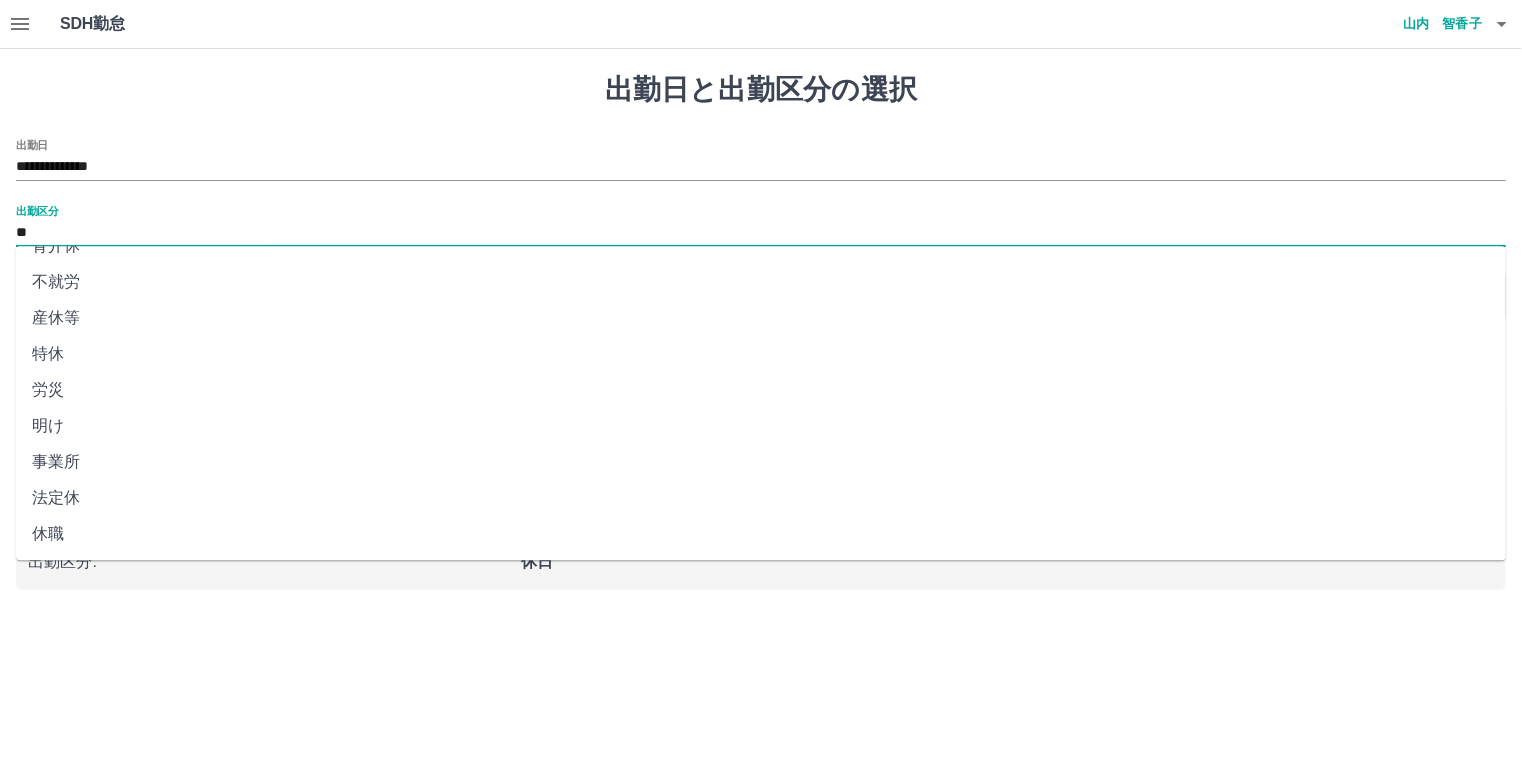 click on "法定休" at bounding box center (761, 498) 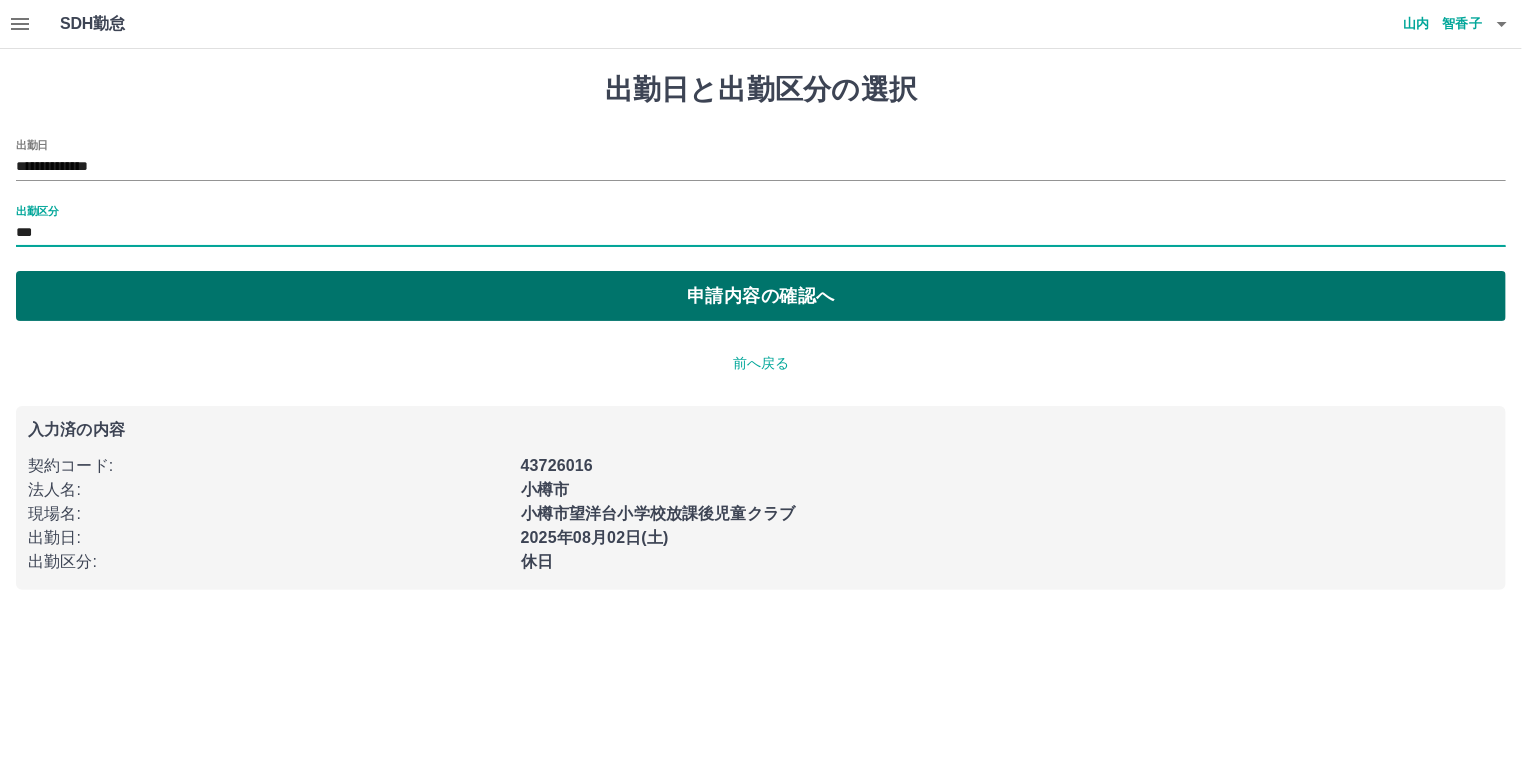 click on "申請内容の確認へ" at bounding box center [761, 296] 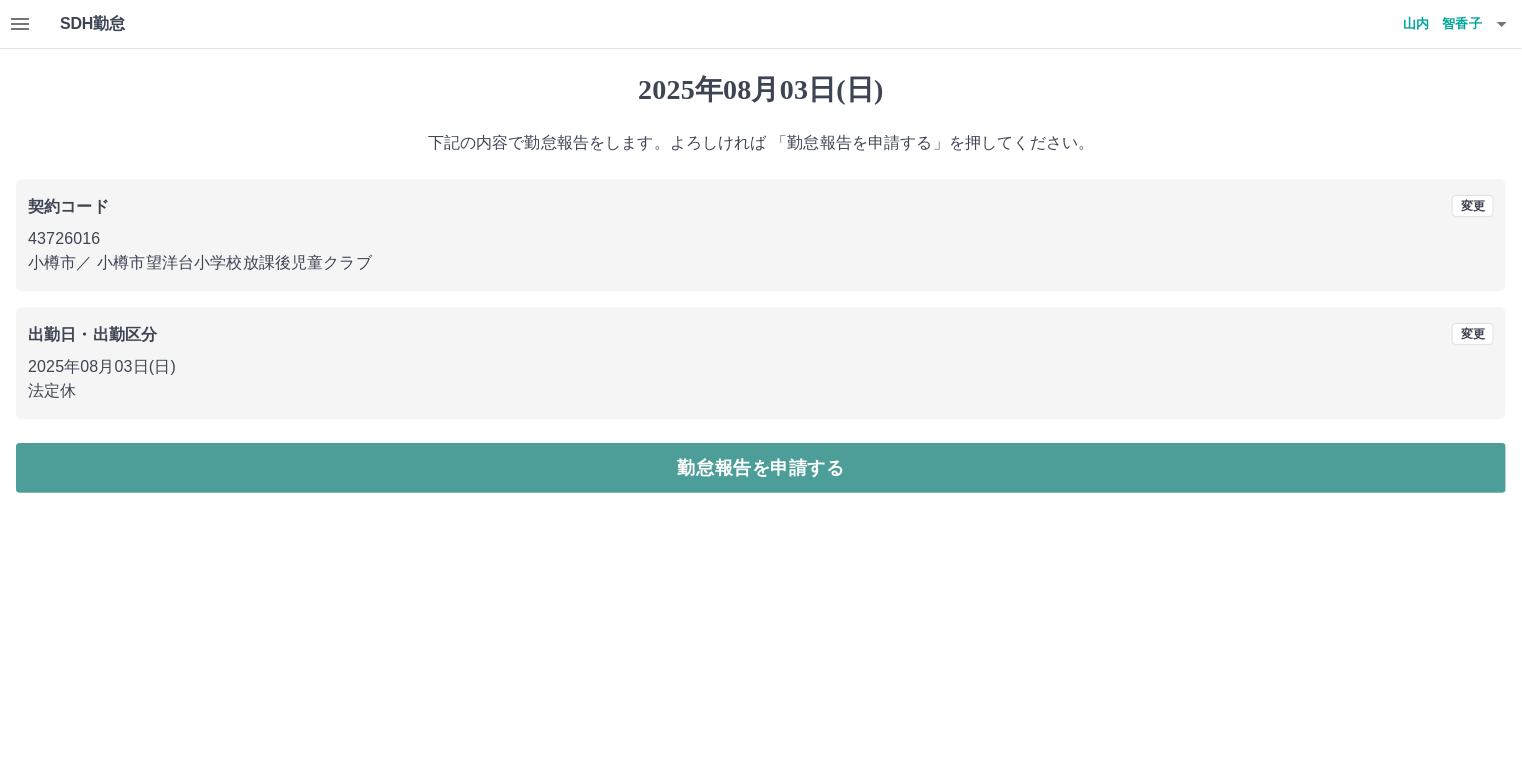 click on "勤怠報告を申請する" at bounding box center [761, 468] 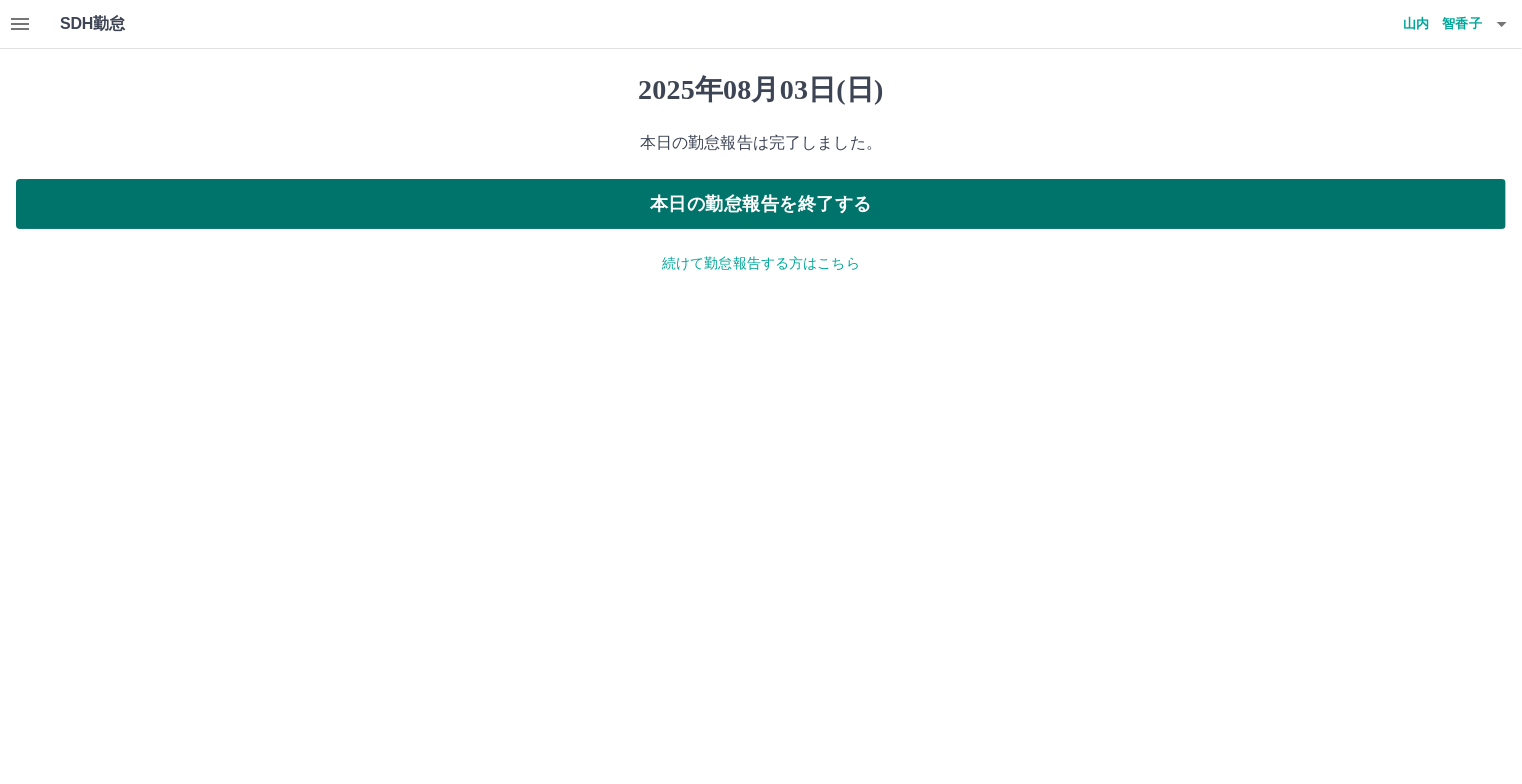 click on "本日の勤怠報告を終了する" at bounding box center (761, 204) 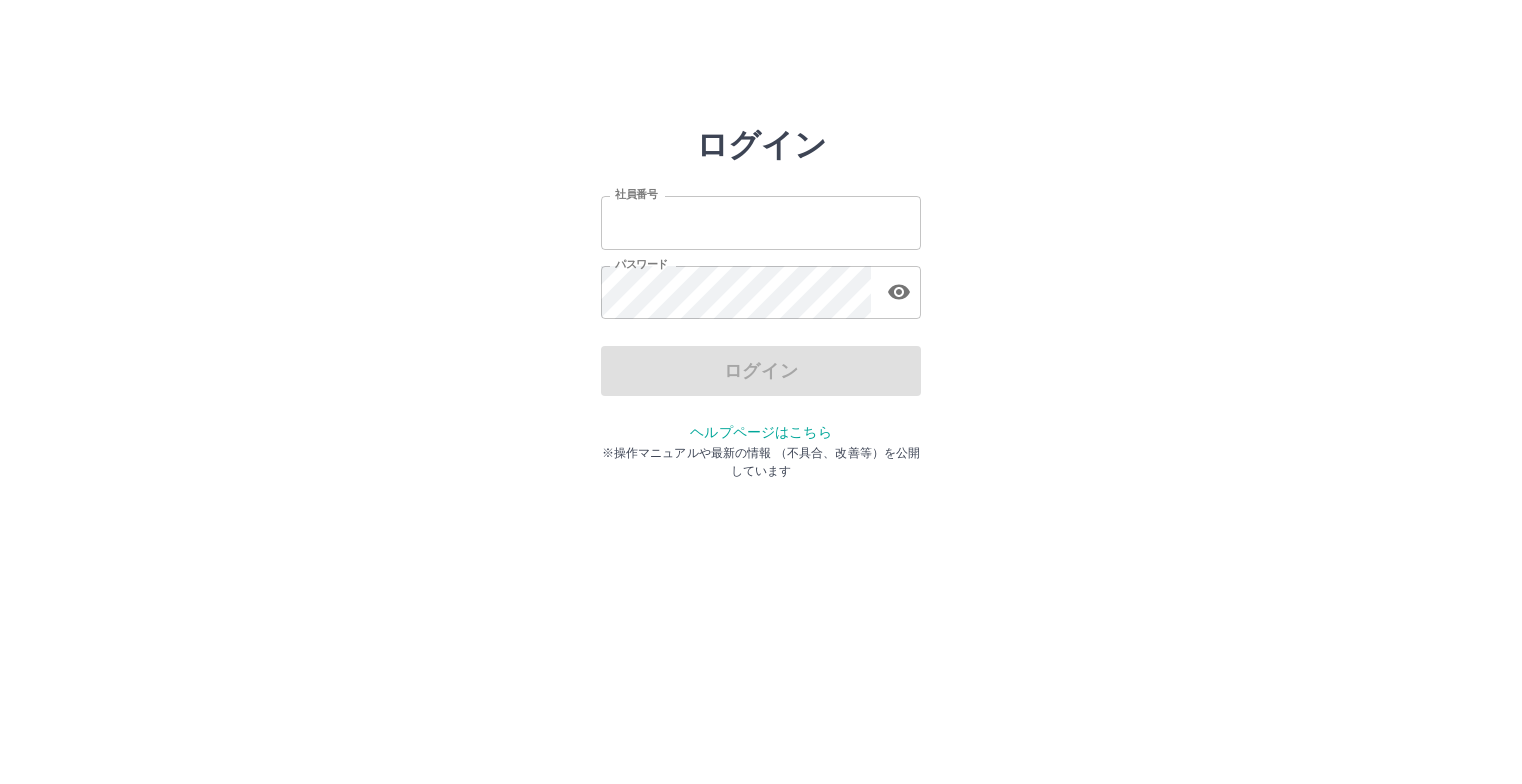 scroll, scrollTop: 0, scrollLeft: 0, axis: both 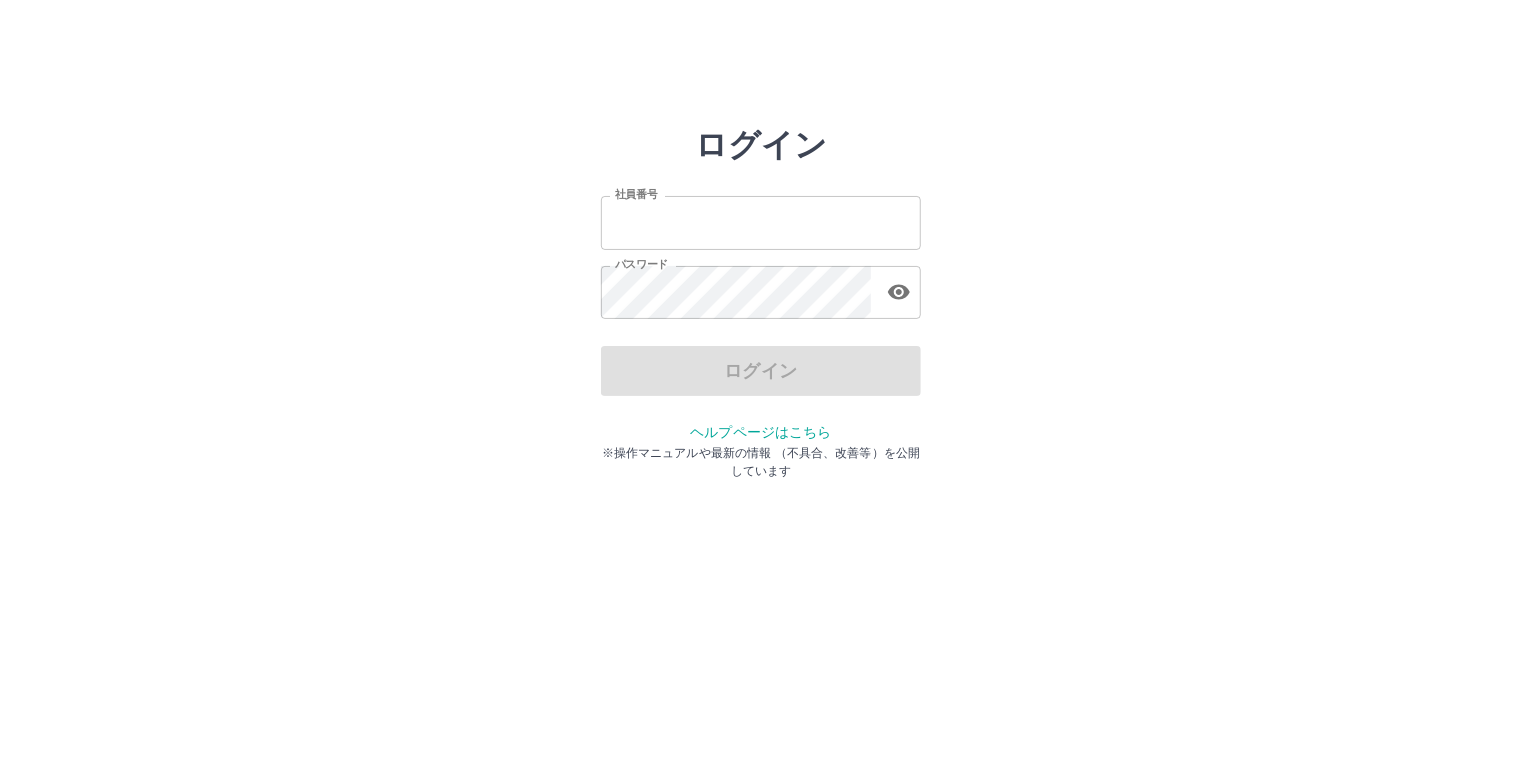 type on "*******" 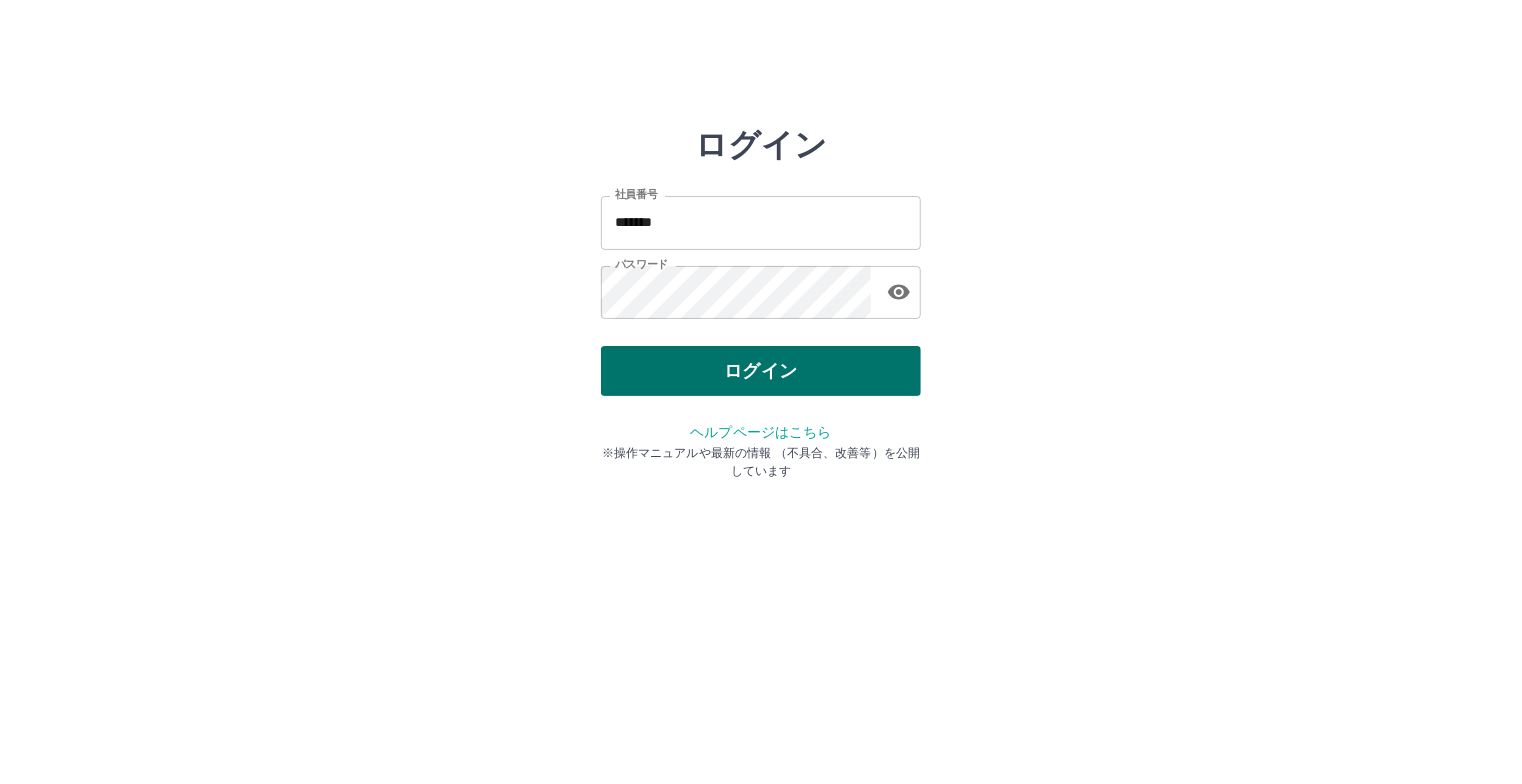 click on "ログイン" at bounding box center (761, 371) 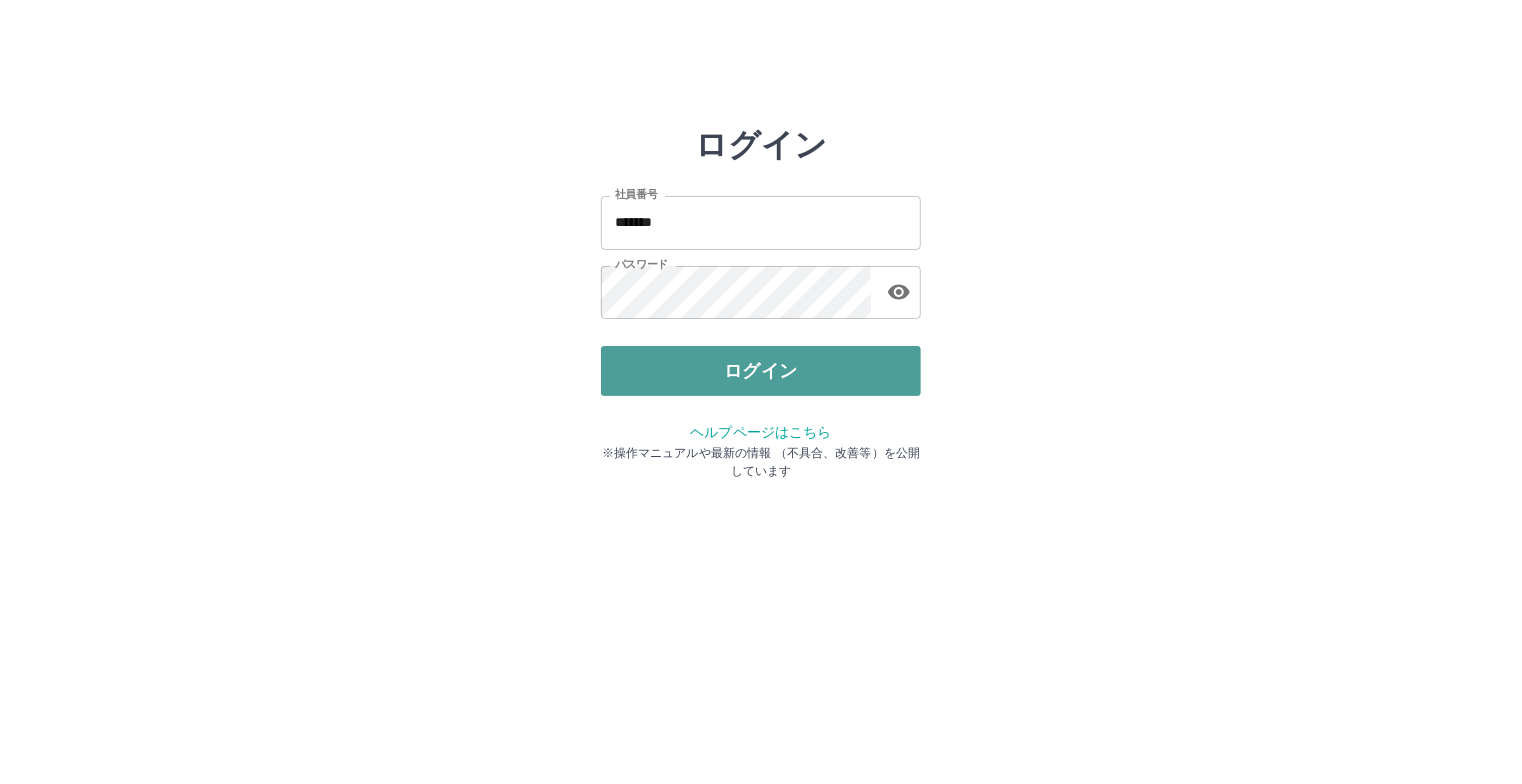 click on "ログイン" at bounding box center (761, 371) 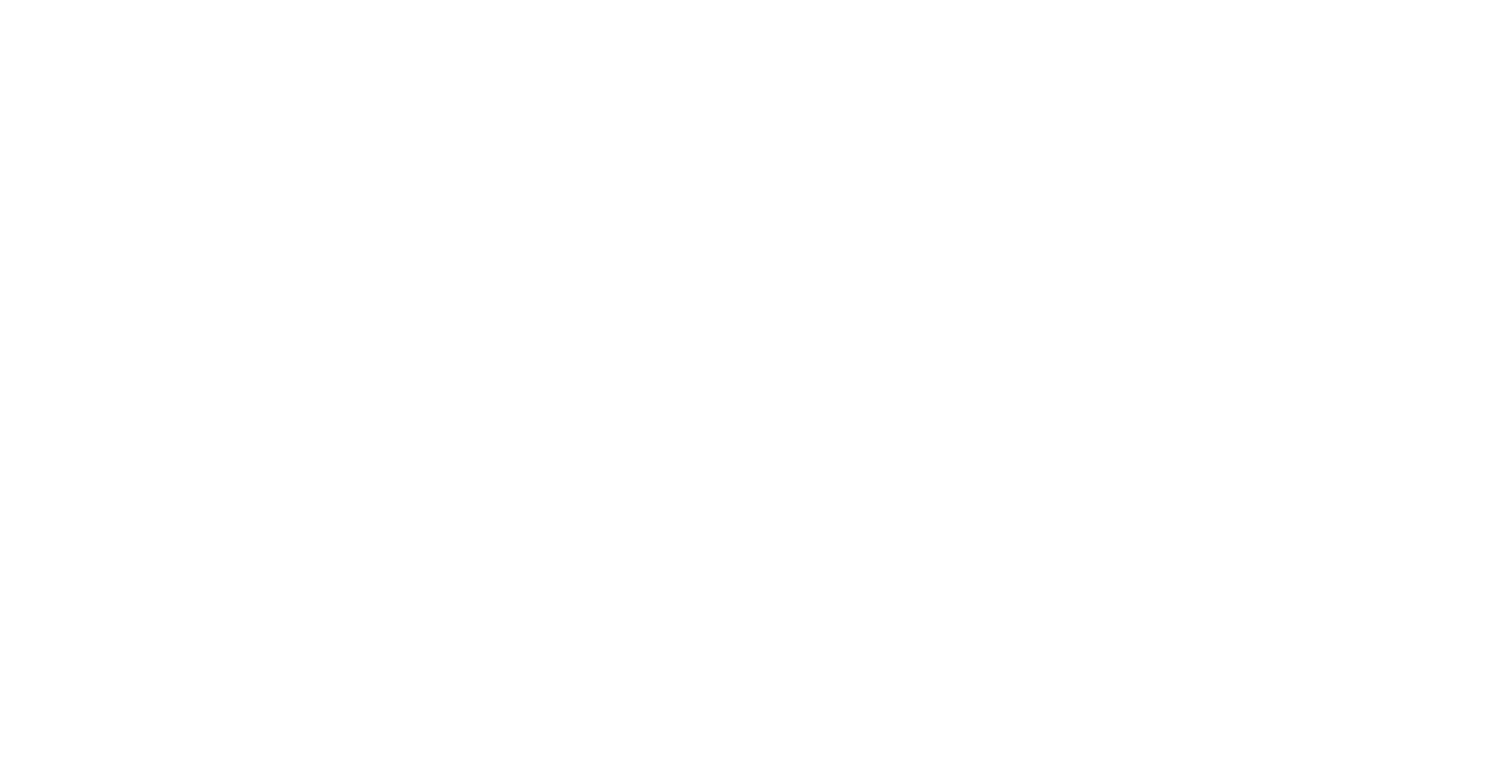 scroll, scrollTop: 0, scrollLeft: 0, axis: both 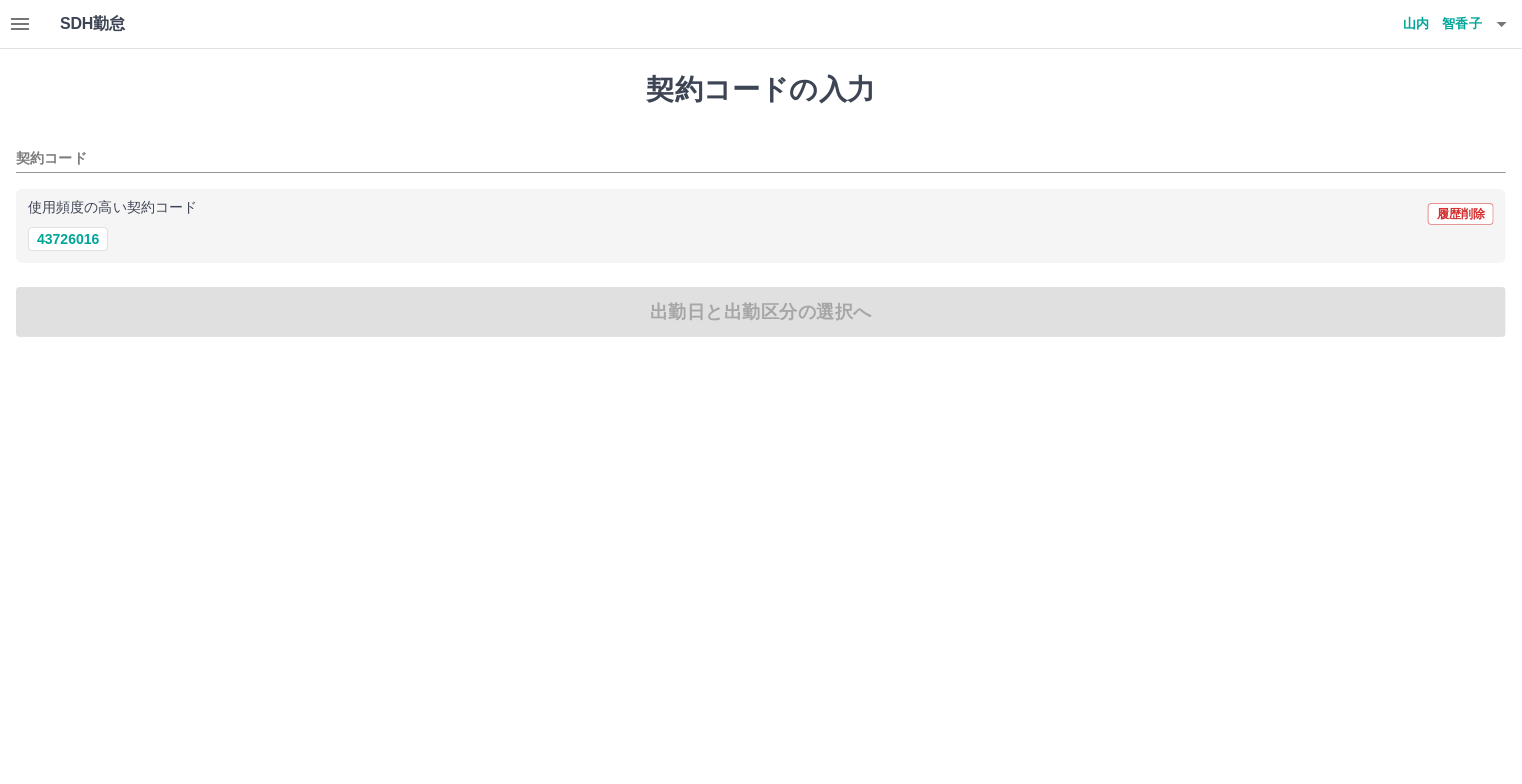 click 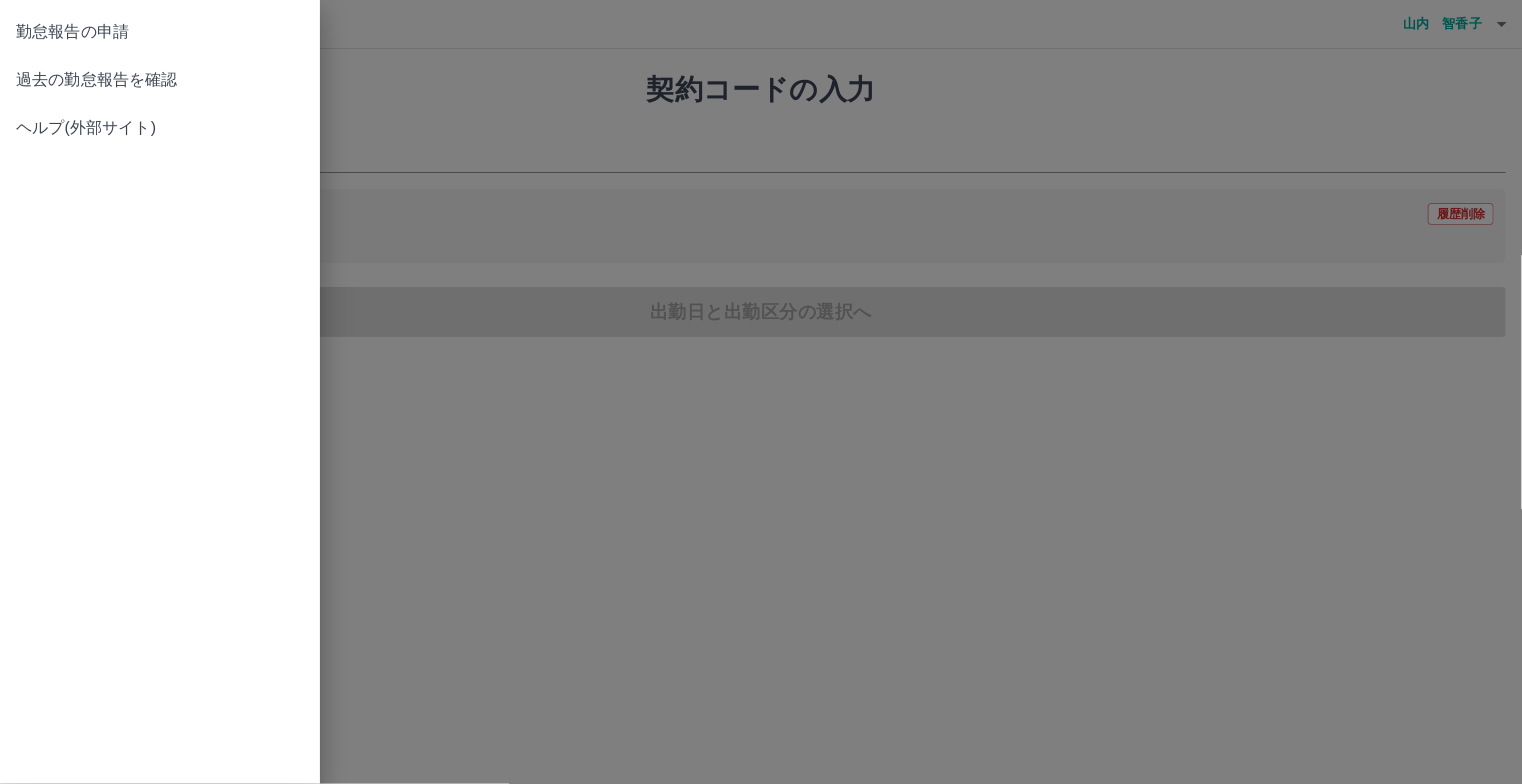 click on "過去の勤怠報告を確認" at bounding box center [160, 80] 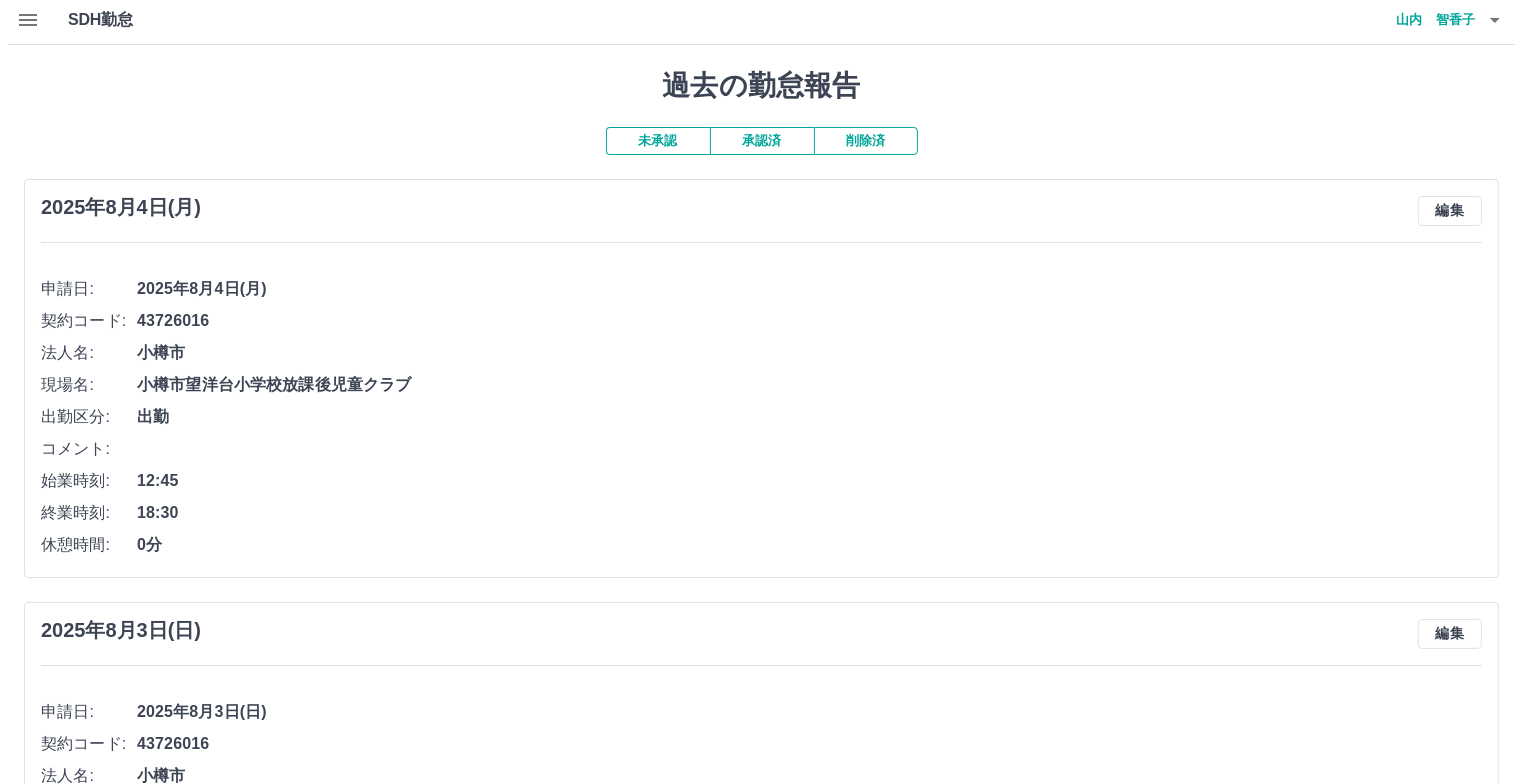 scroll, scrollTop: 0, scrollLeft: 0, axis: both 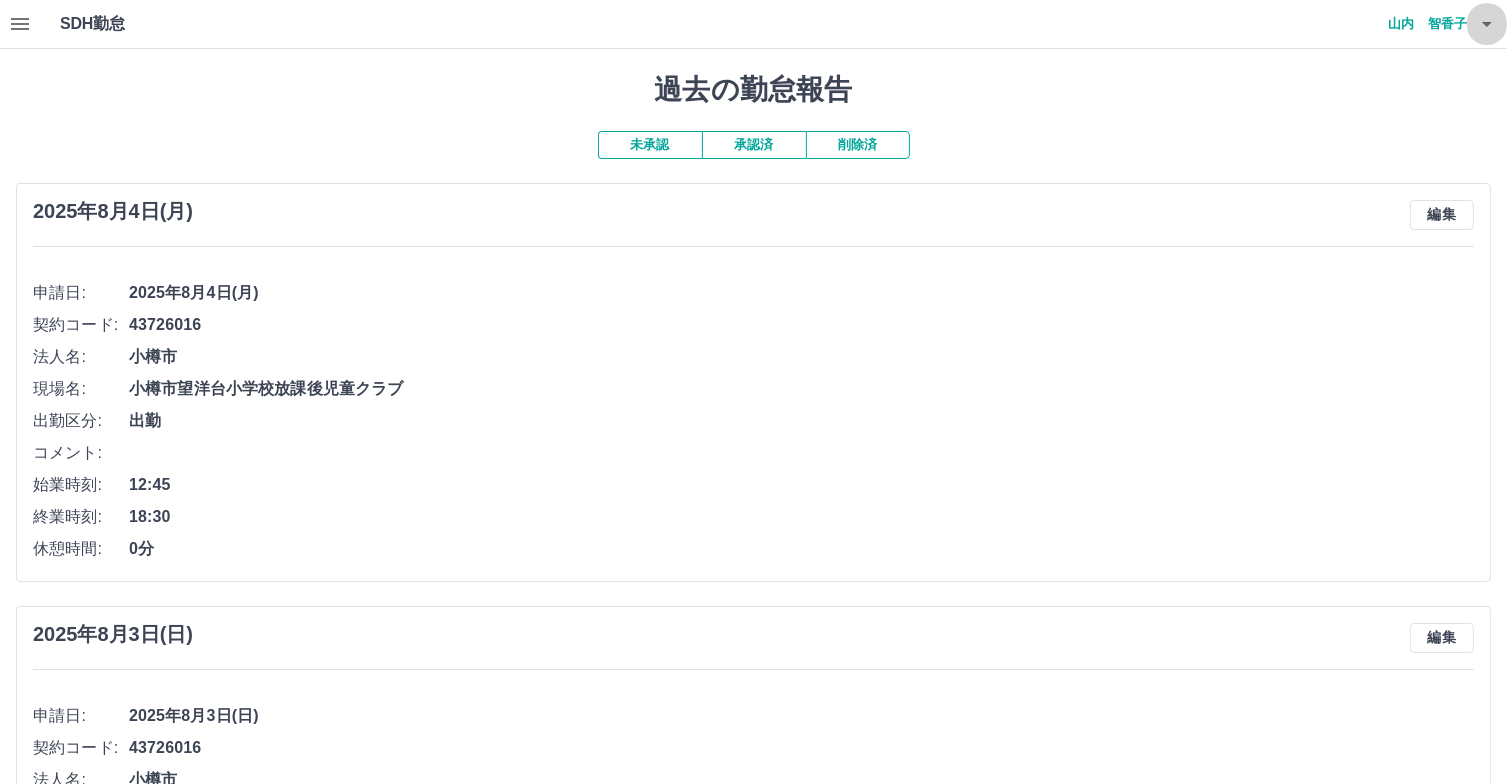click 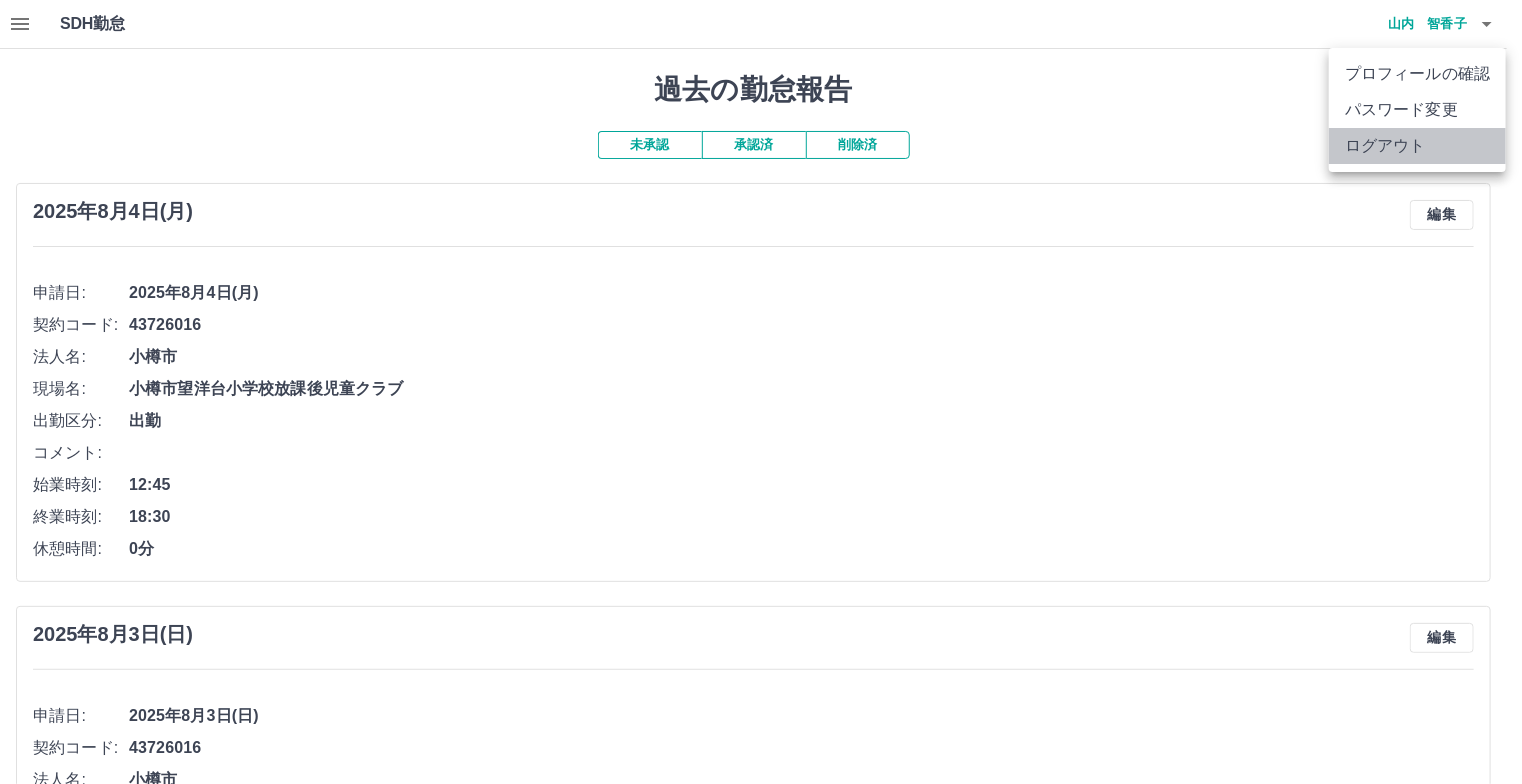 click on "ログアウト" at bounding box center [1417, 146] 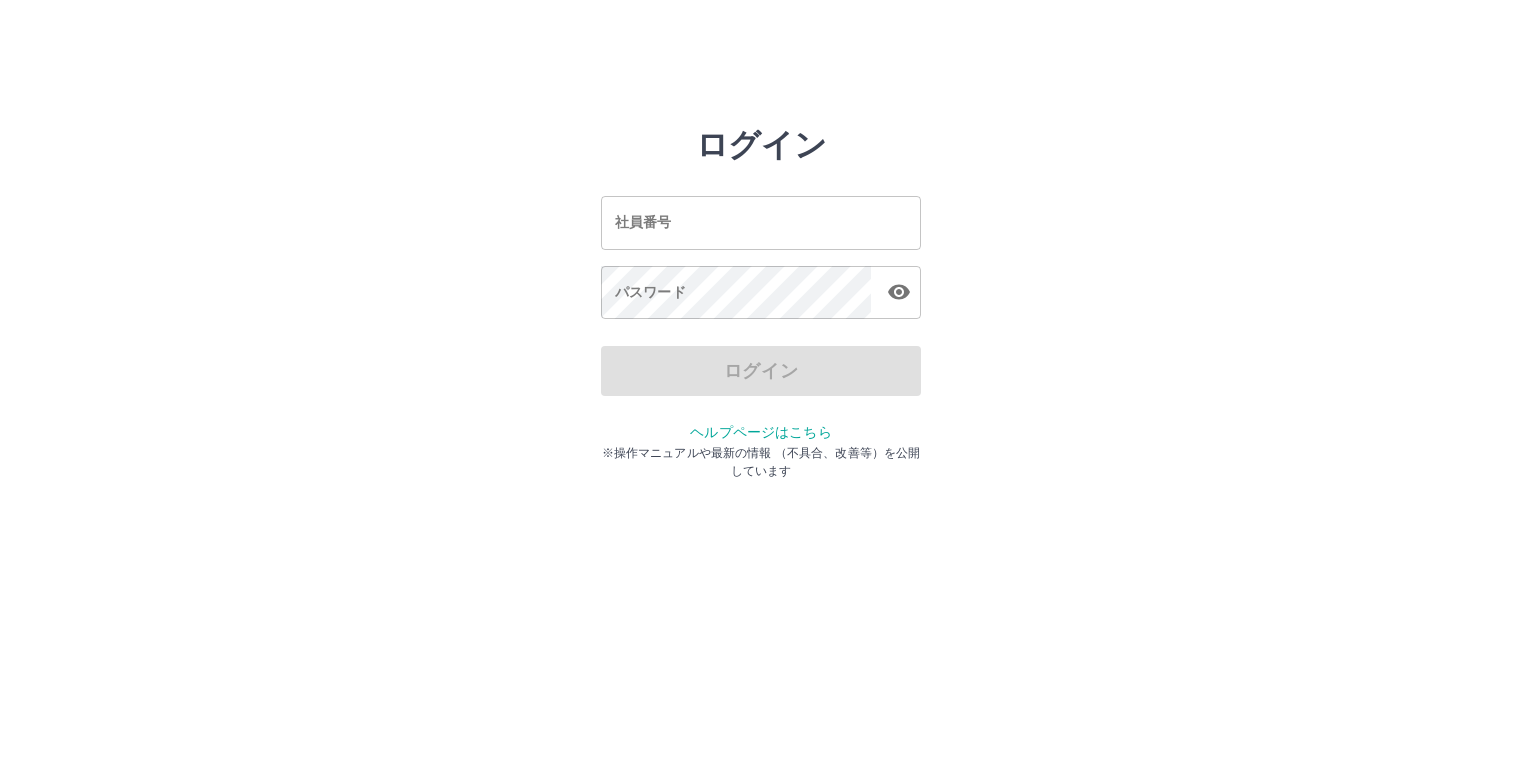 scroll, scrollTop: 0, scrollLeft: 0, axis: both 